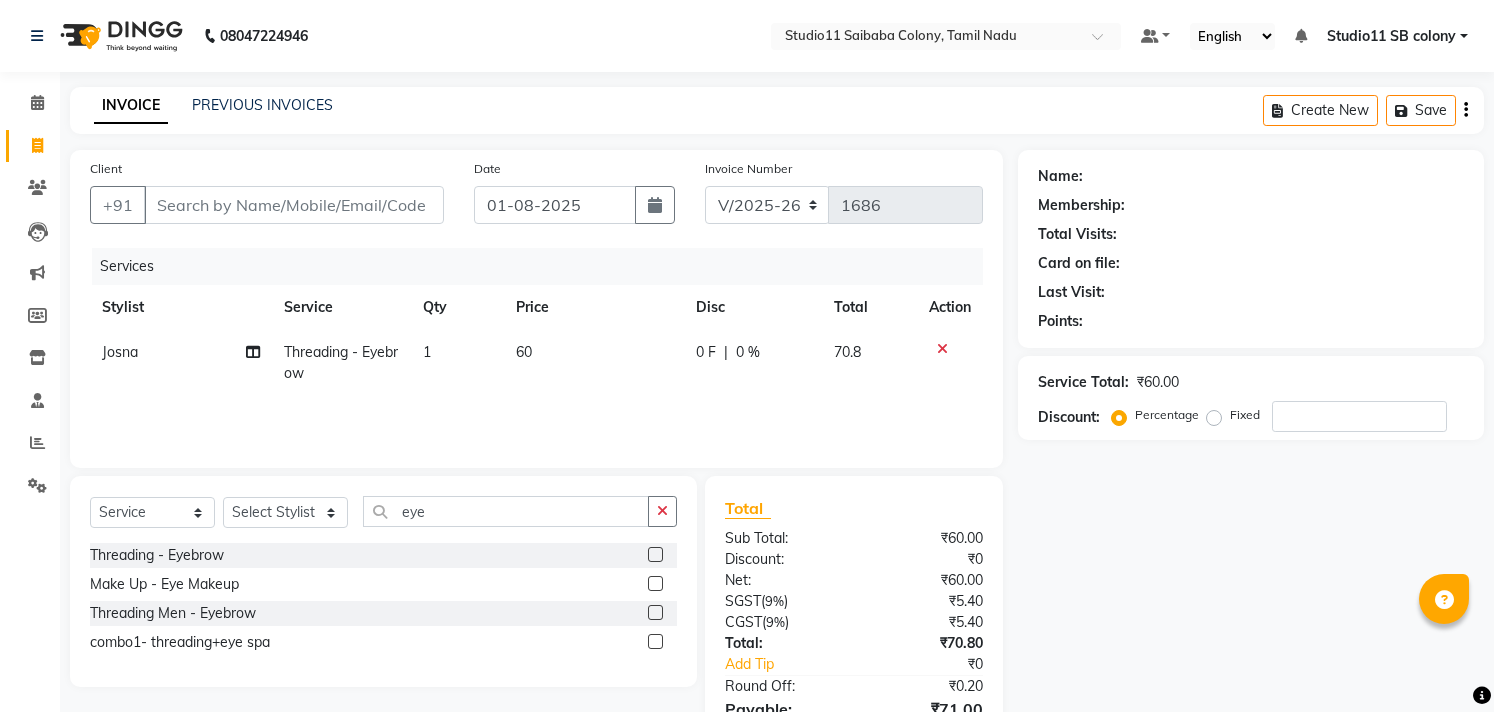 select on "7717" 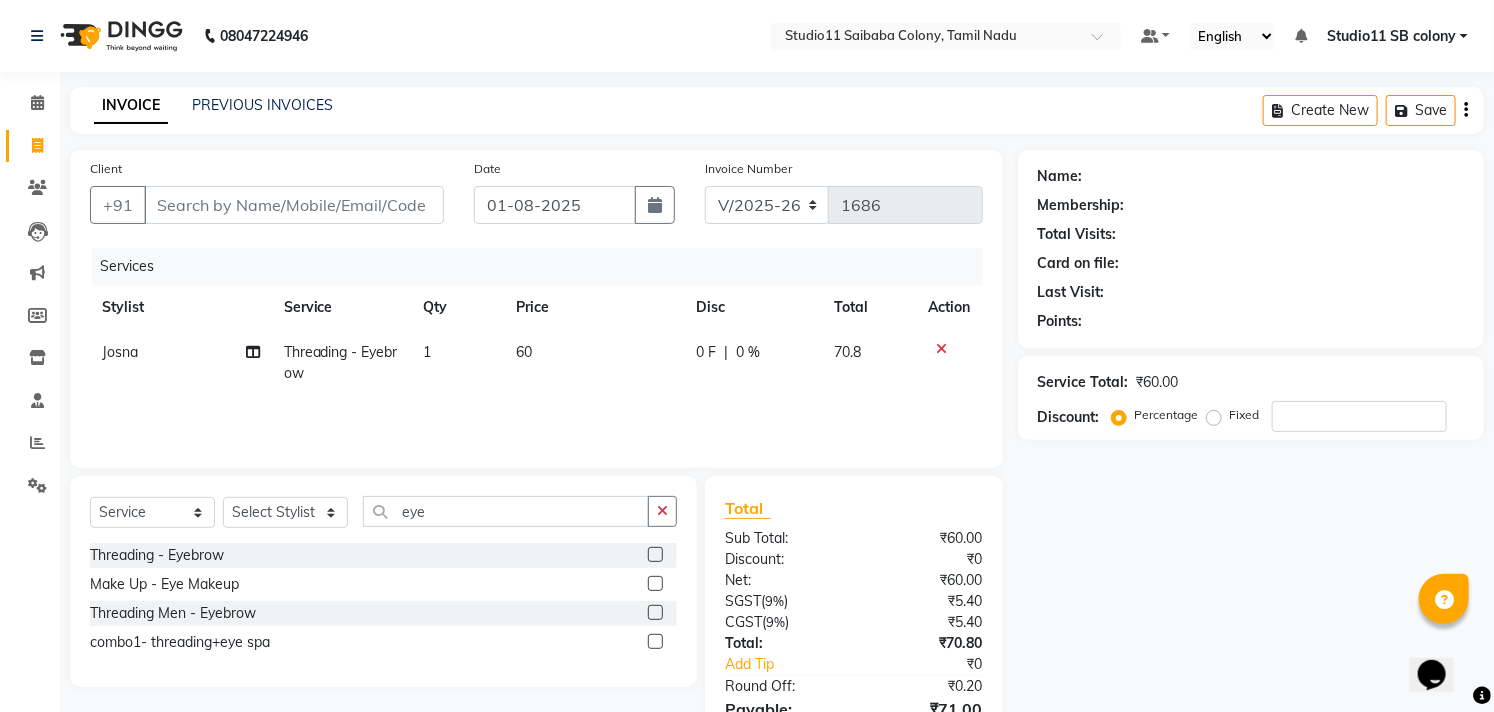 scroll, scrollTop: 0, scrollLeft: 0, axis: both 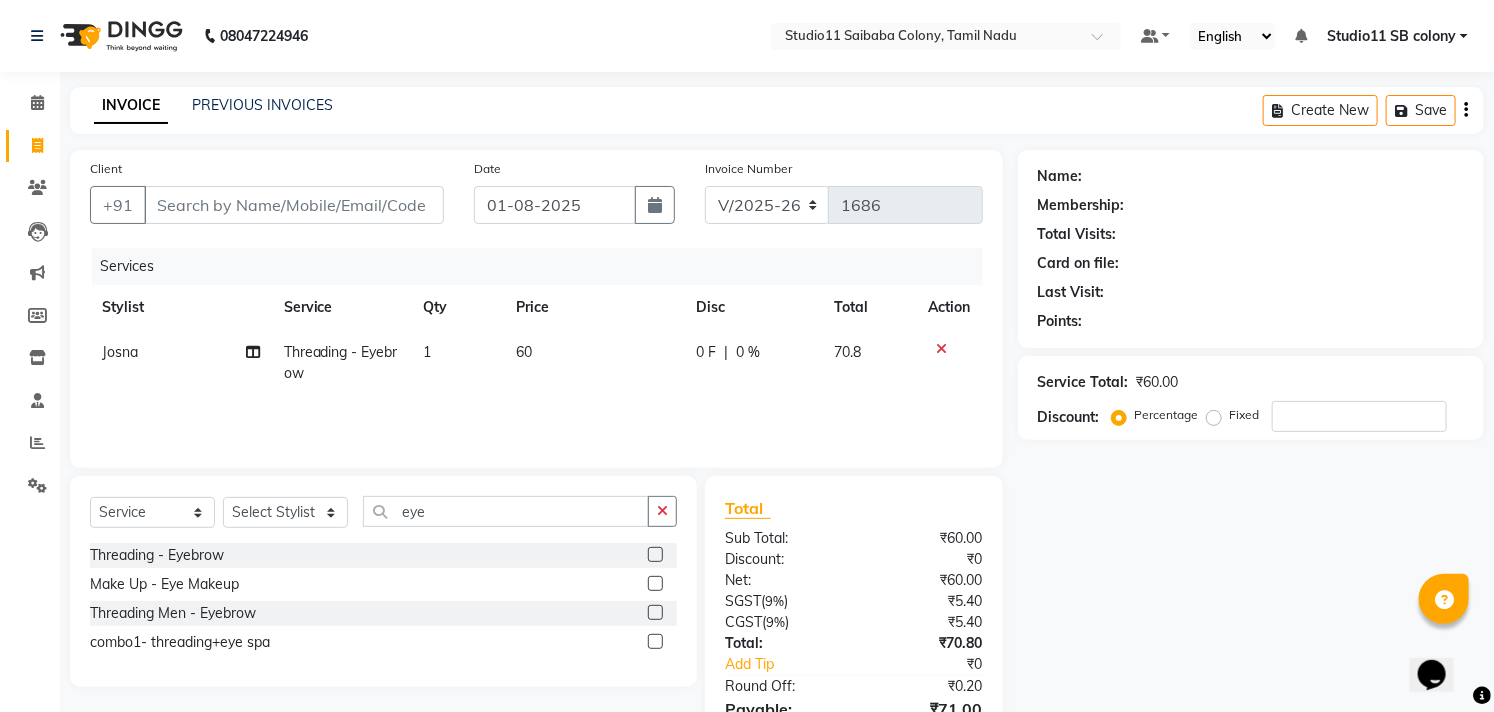 select on "70879" 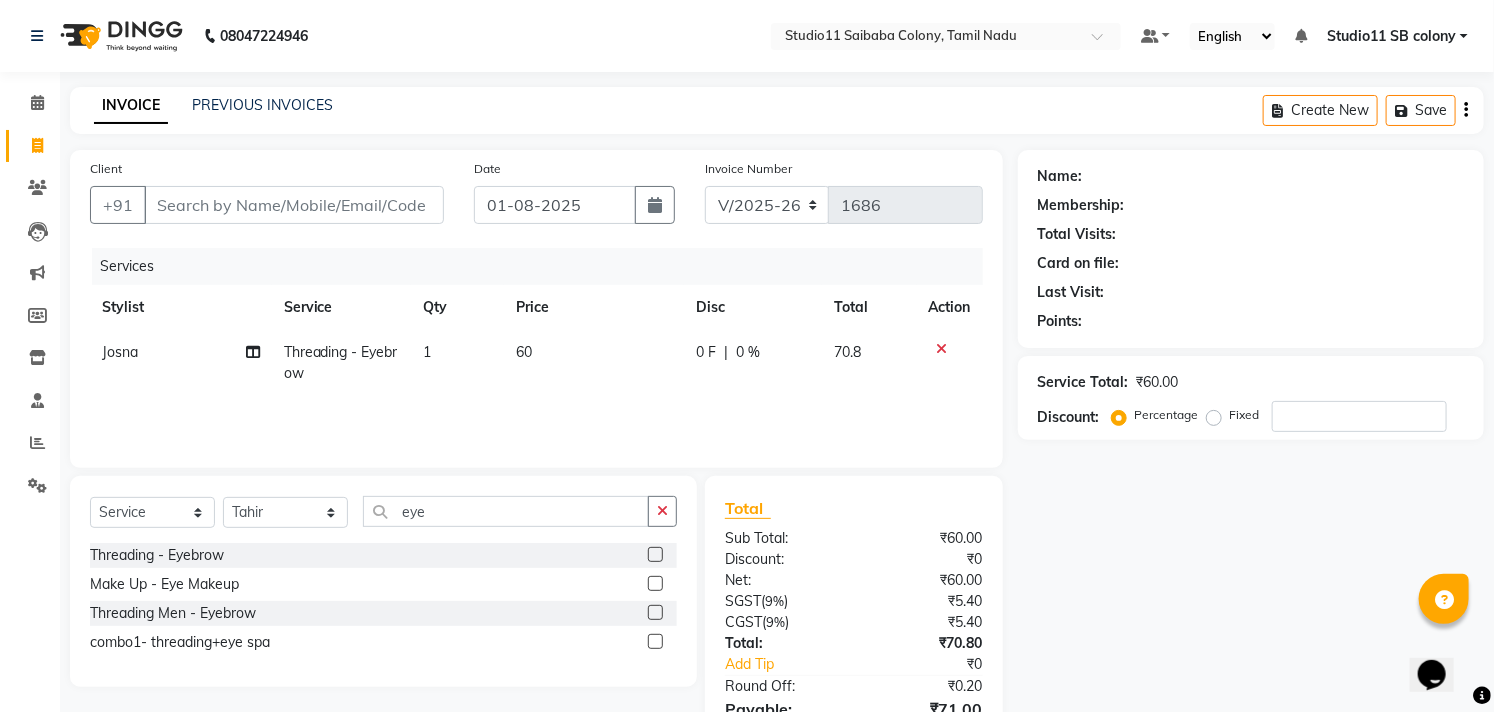 click on "Select Stylist Afzal Akbar Dani Jeni Josna kaif lavanya manimekalai Praveen Sonu Studio11 SB colony Tahir tamil" 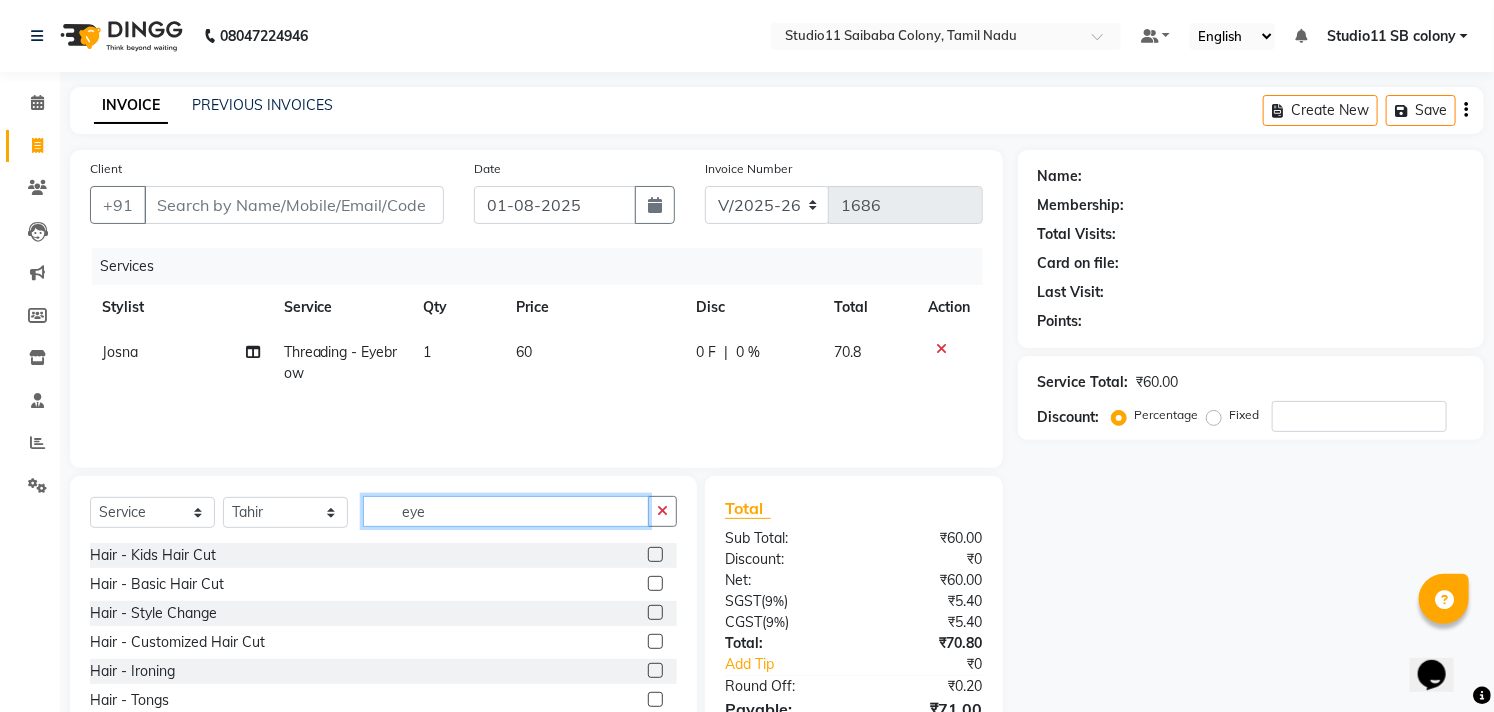 click on "eye" 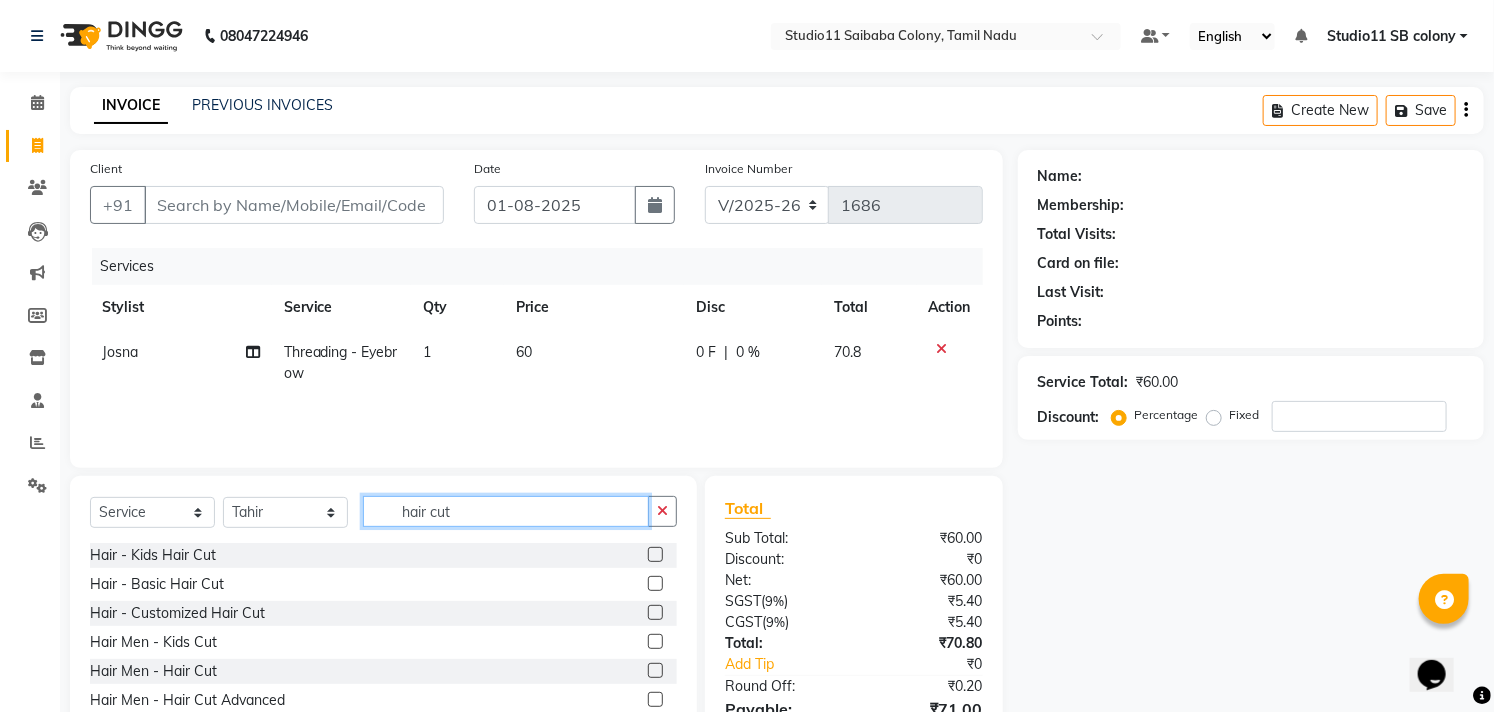 type on "hair cut" 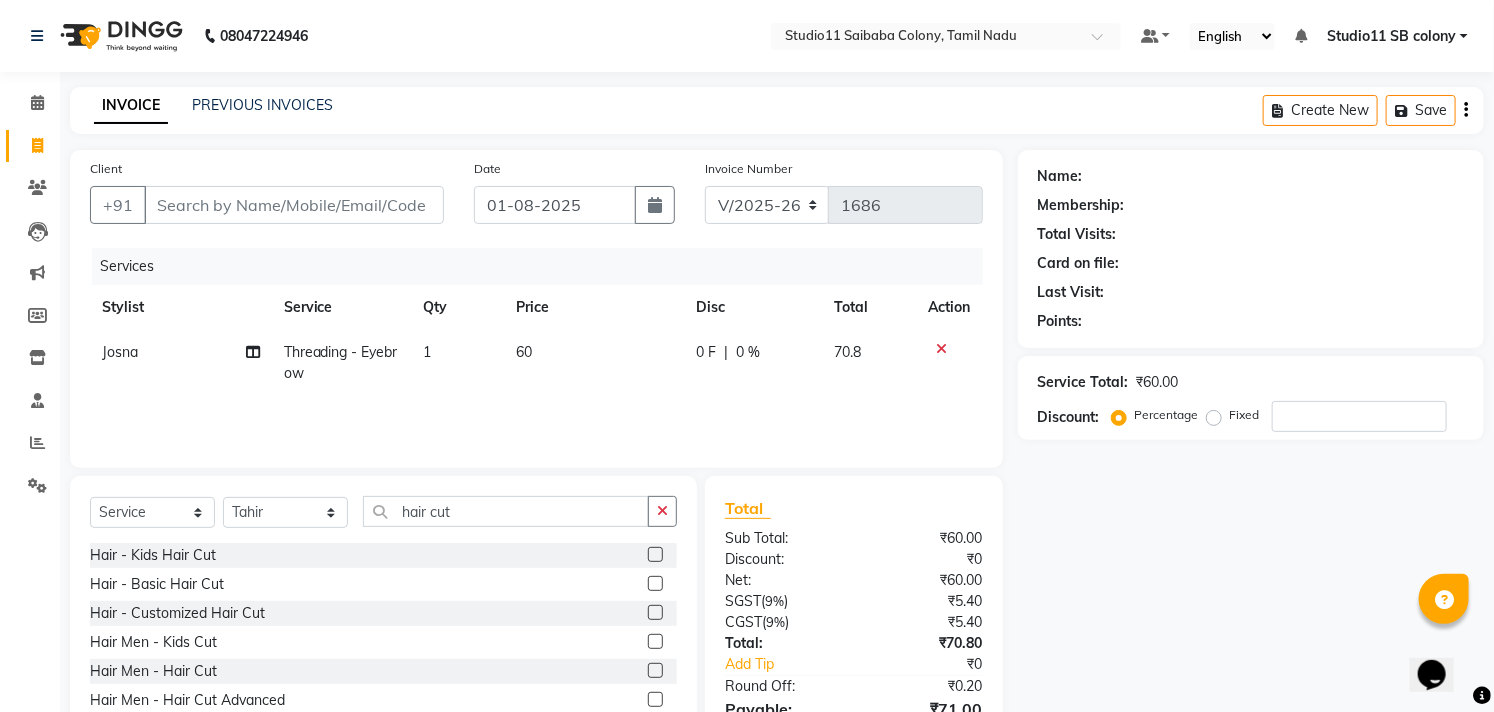 click 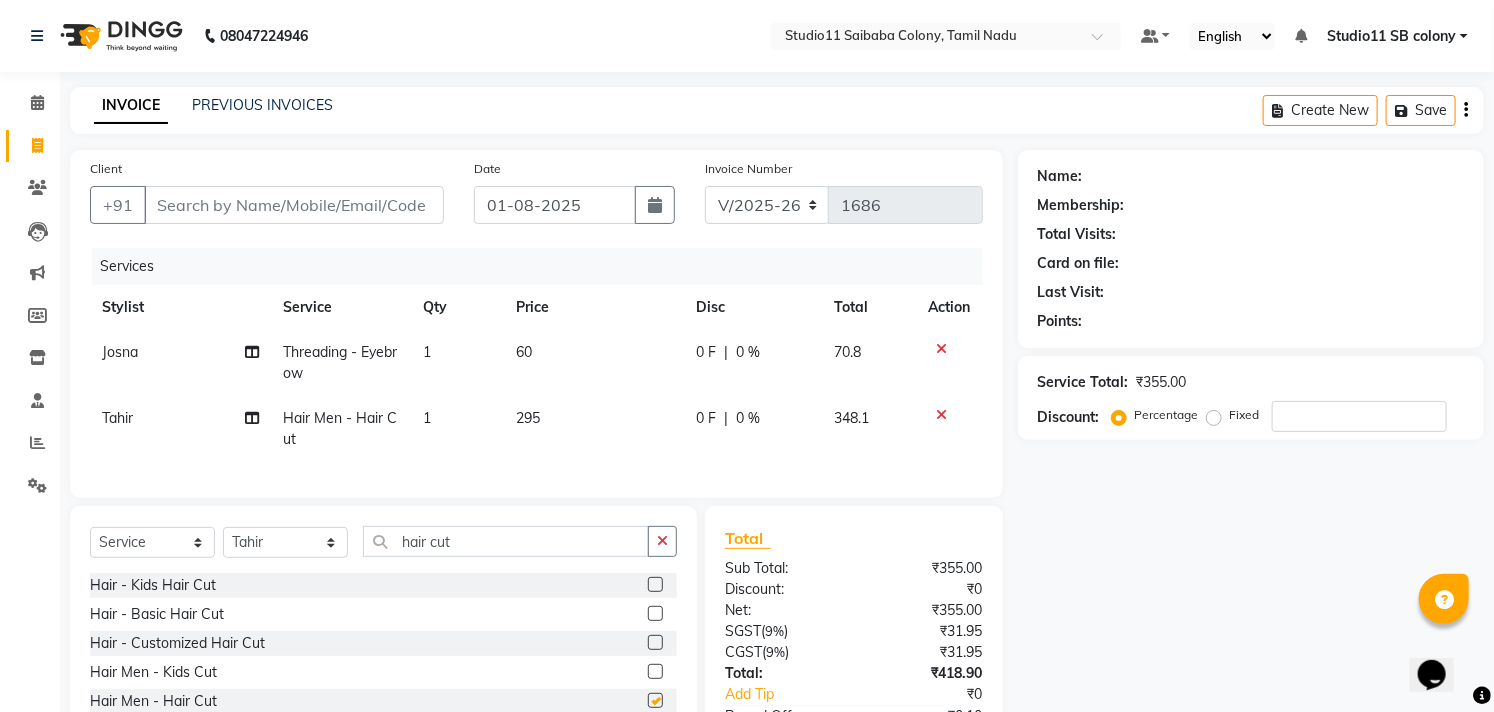 checkbox on "false" 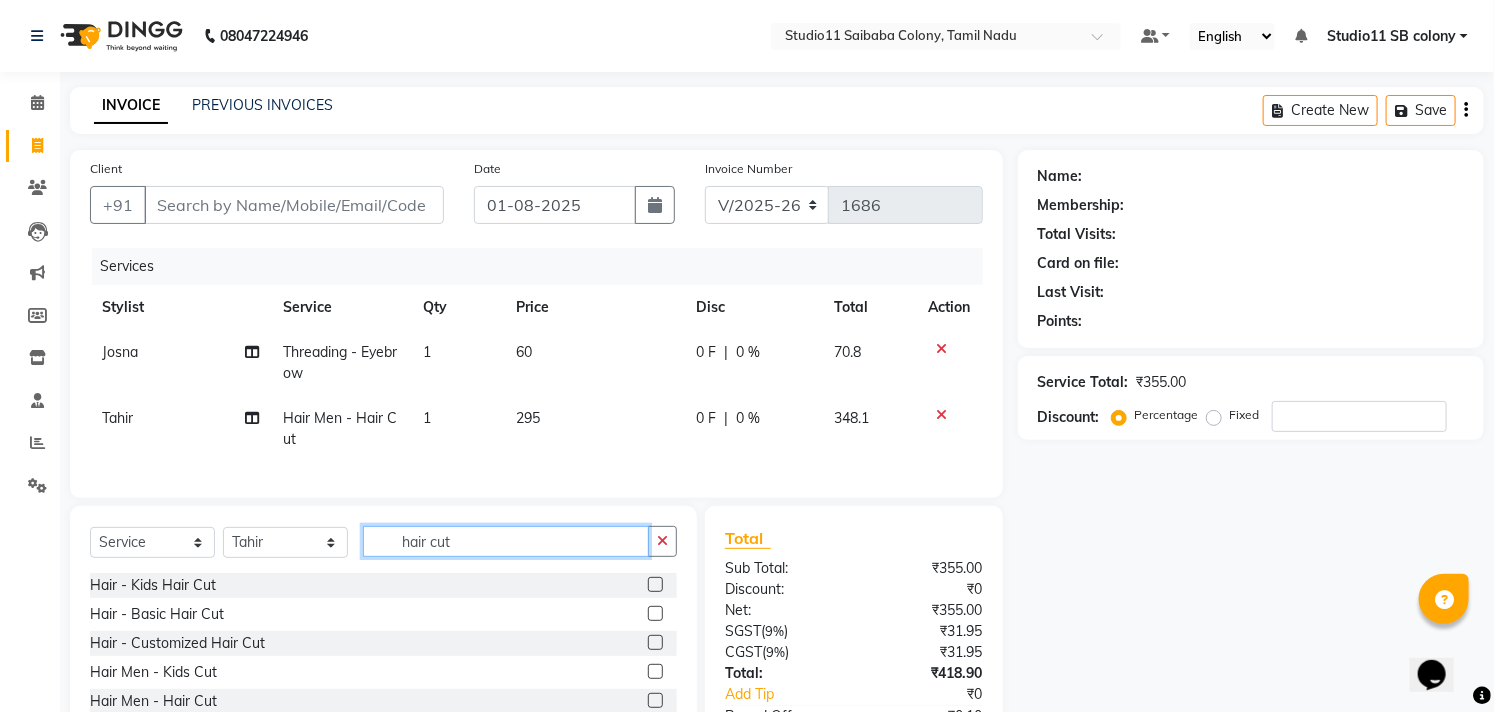 click on "hair cut" 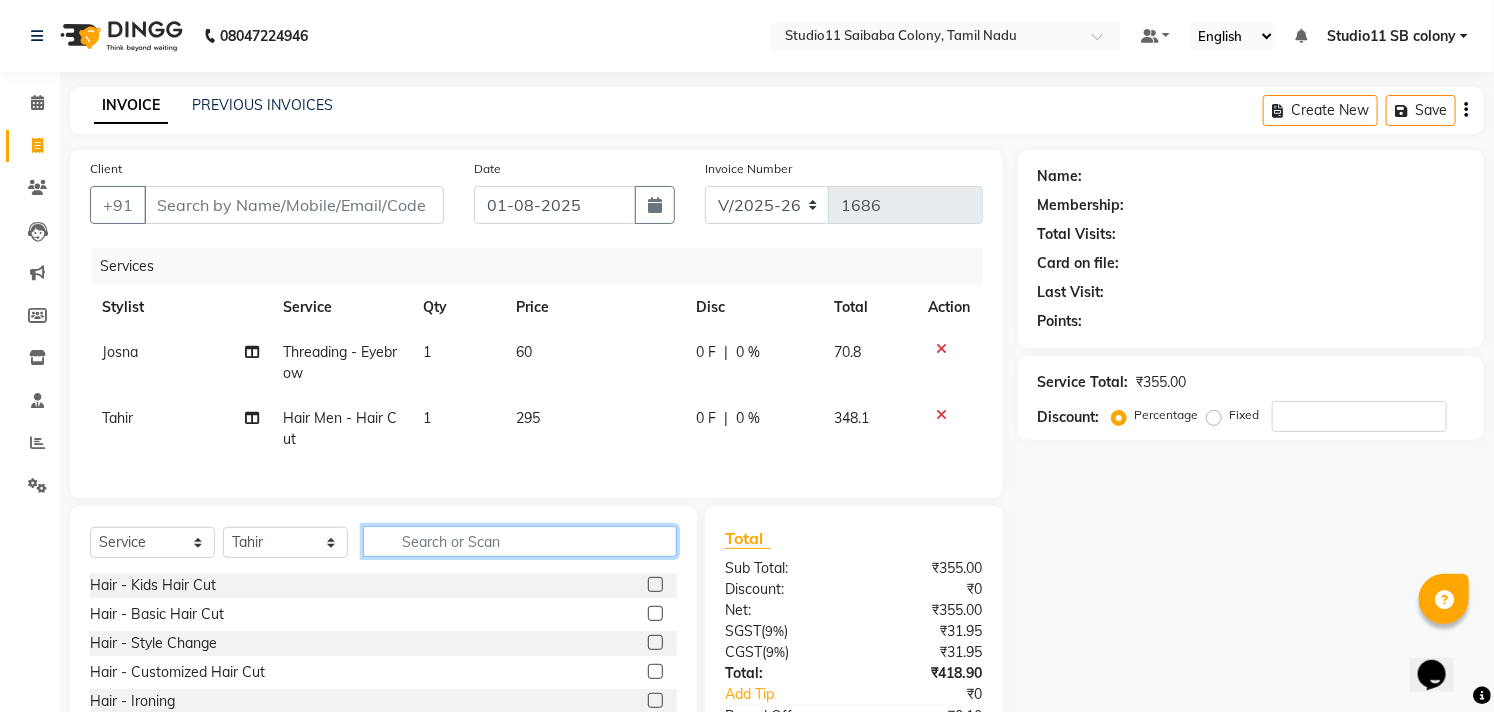 type on "d" 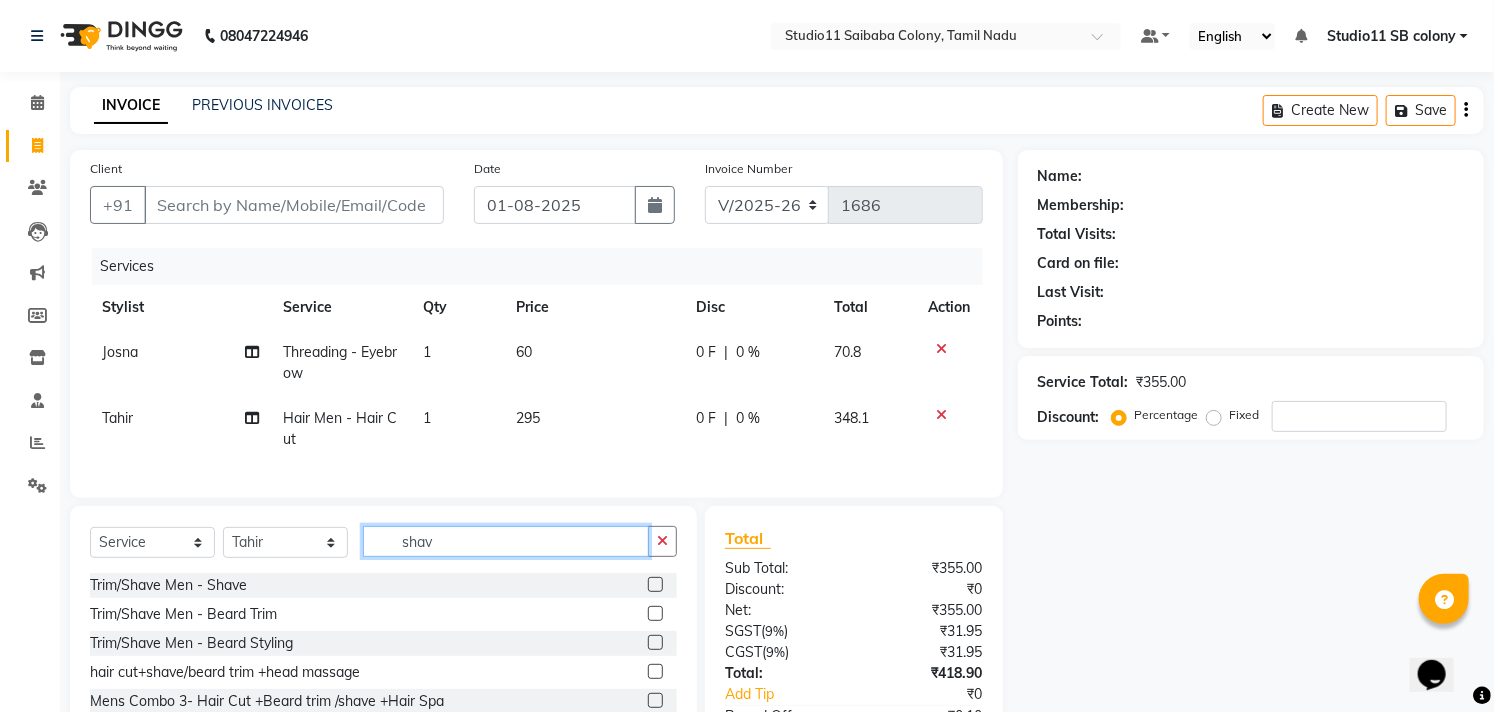 type on "shav" 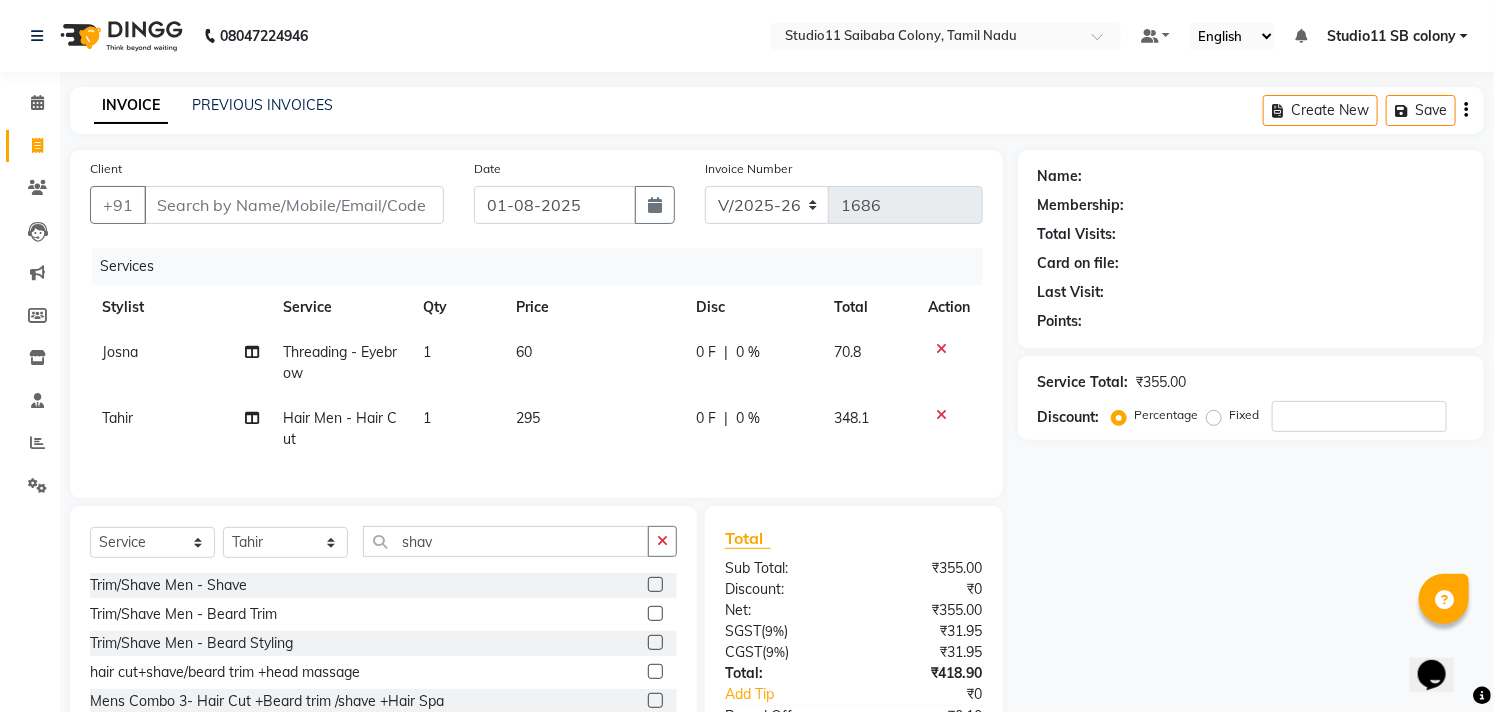 click 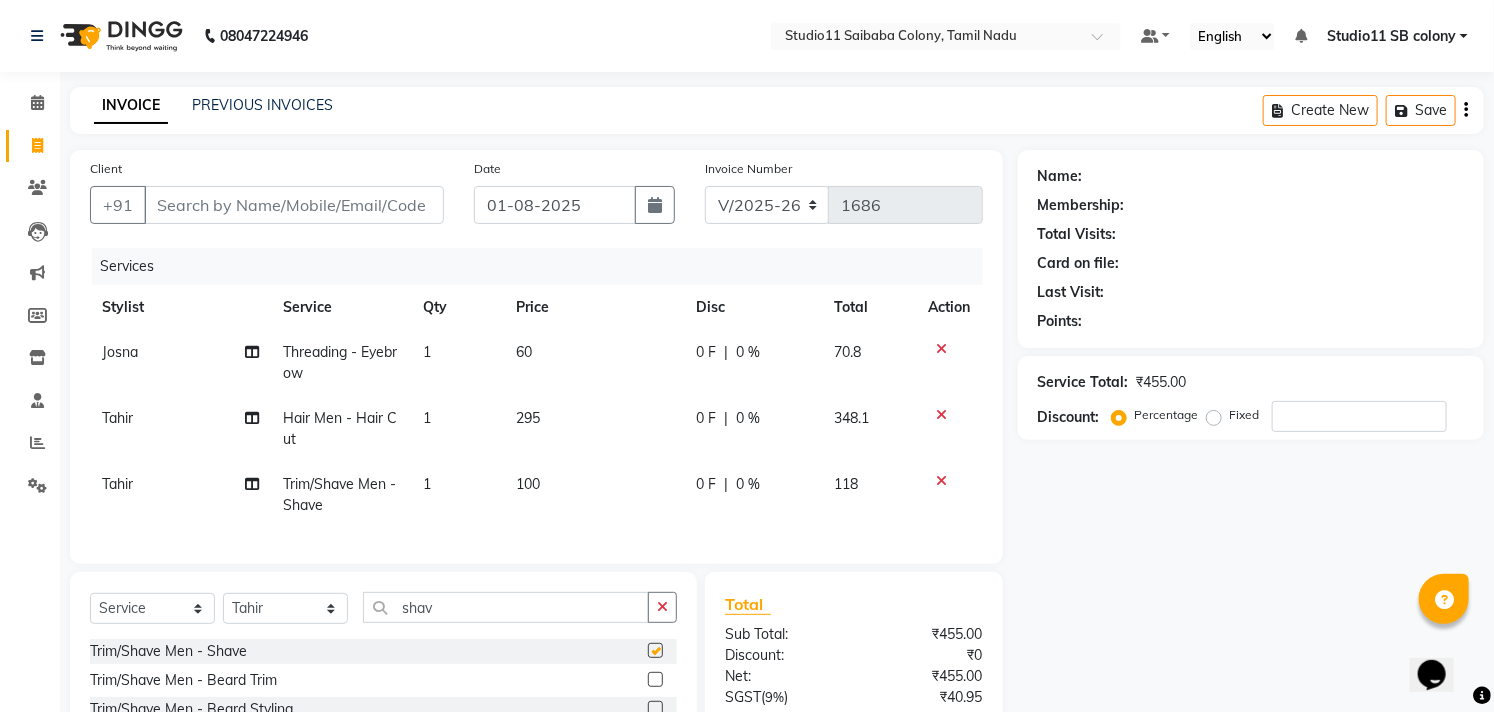 checkbox on "false" 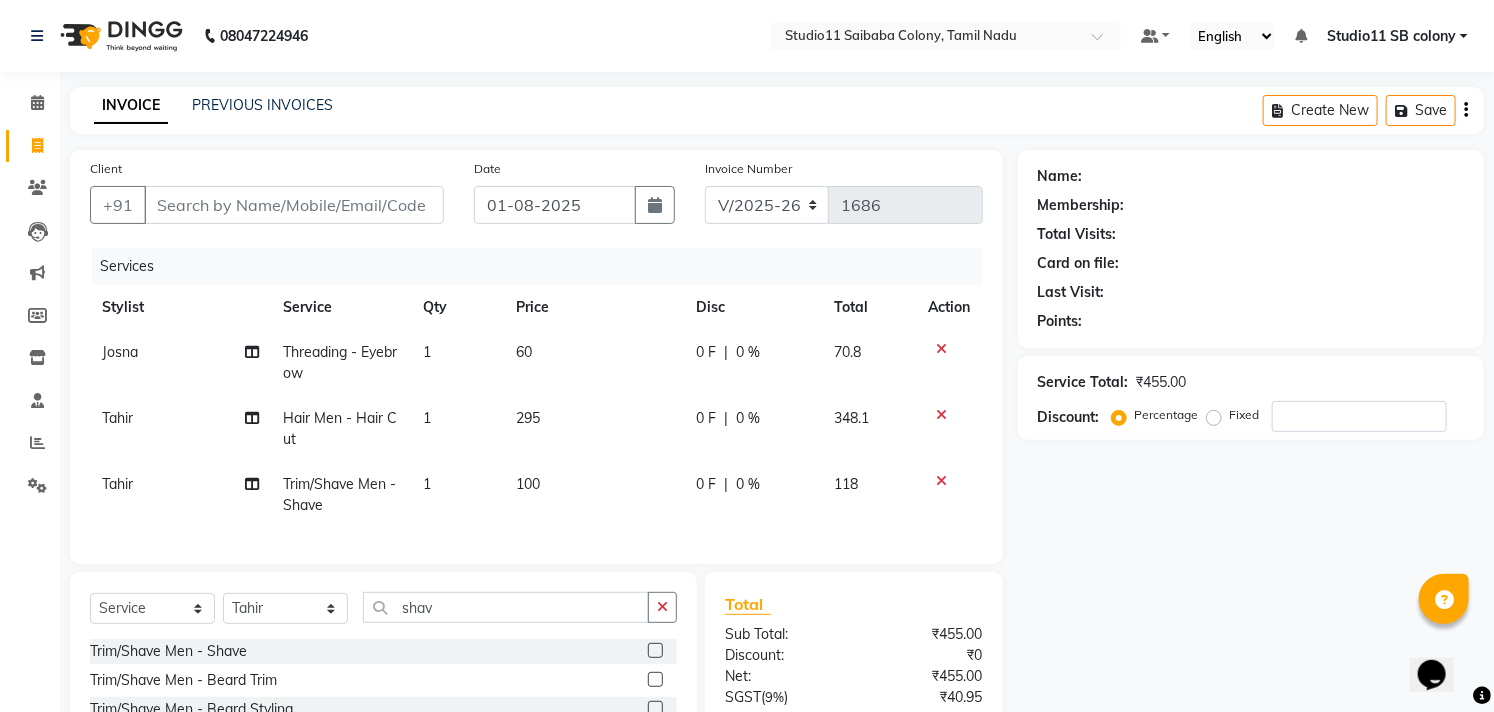 click on "100" 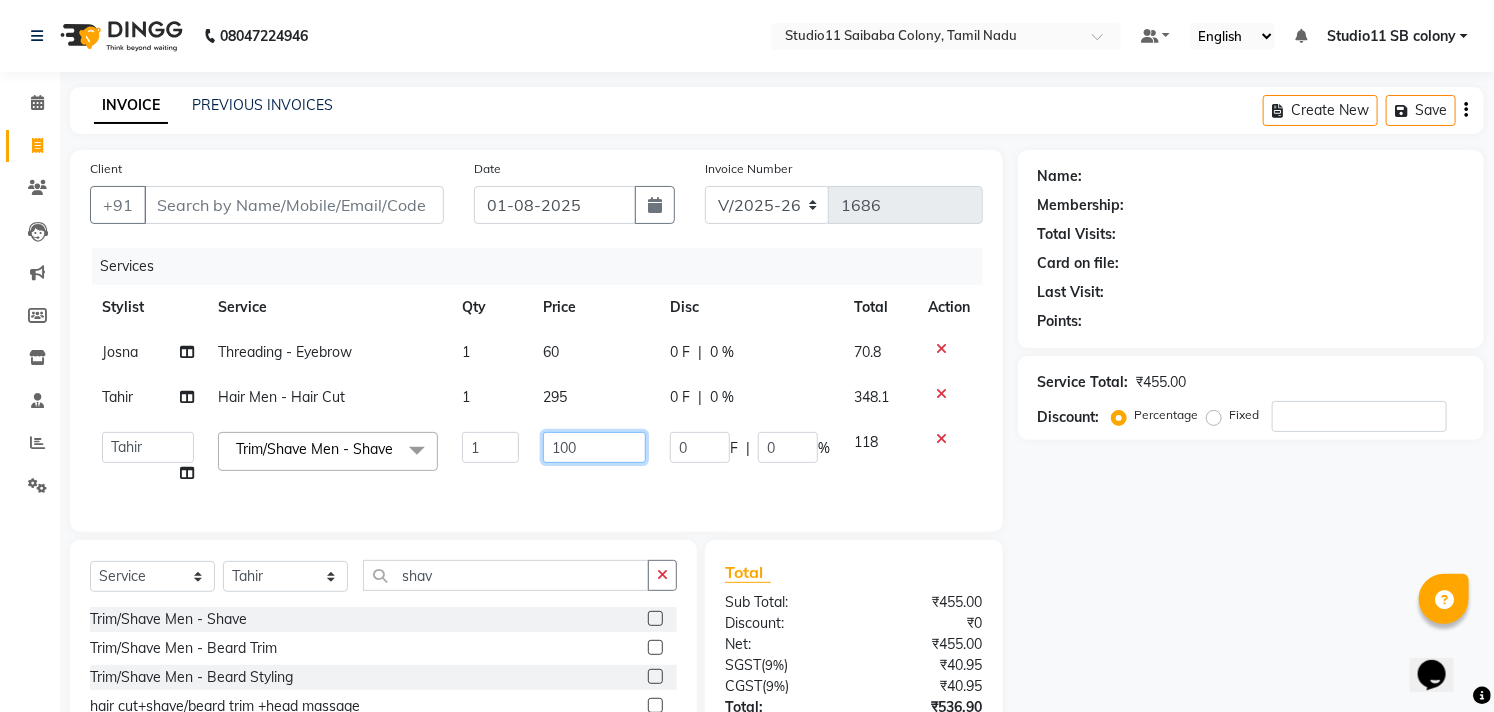 click on "100" 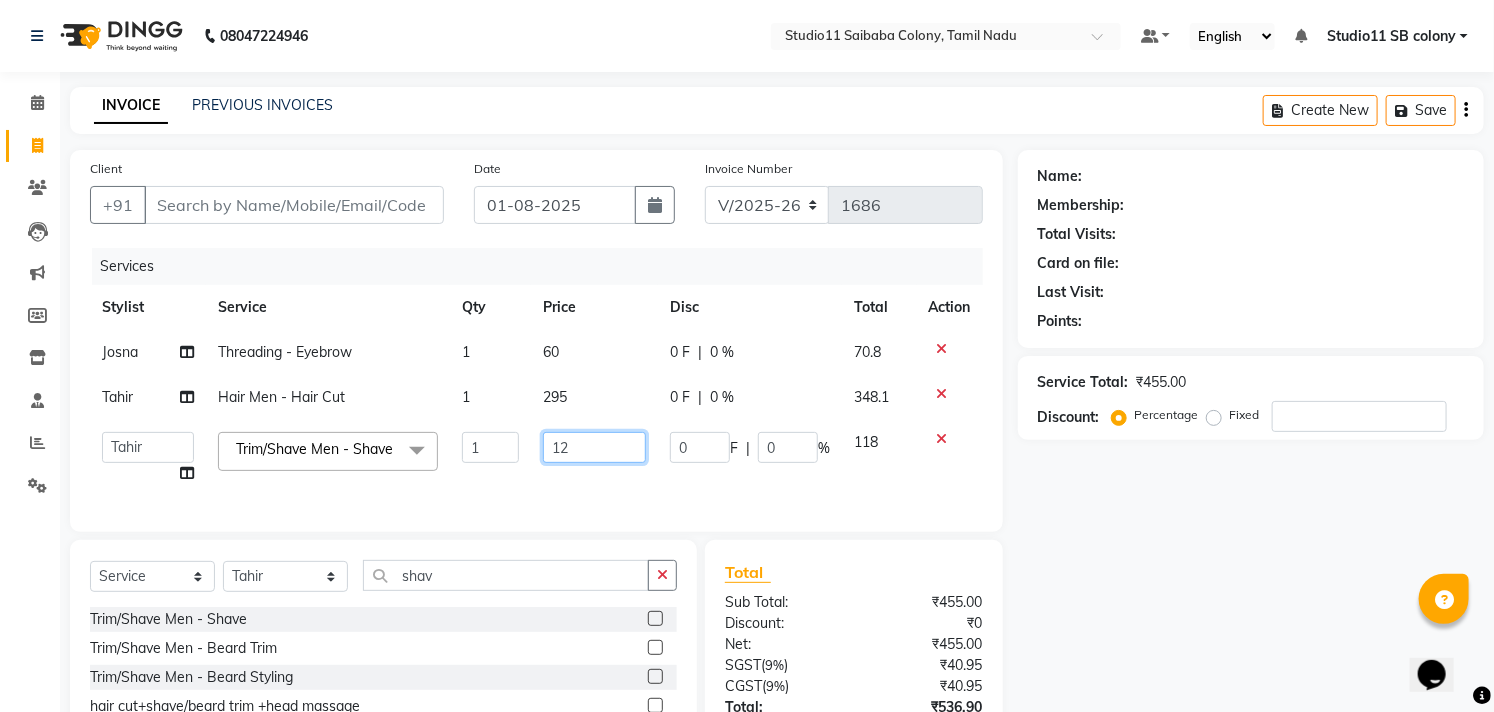 type on "125" 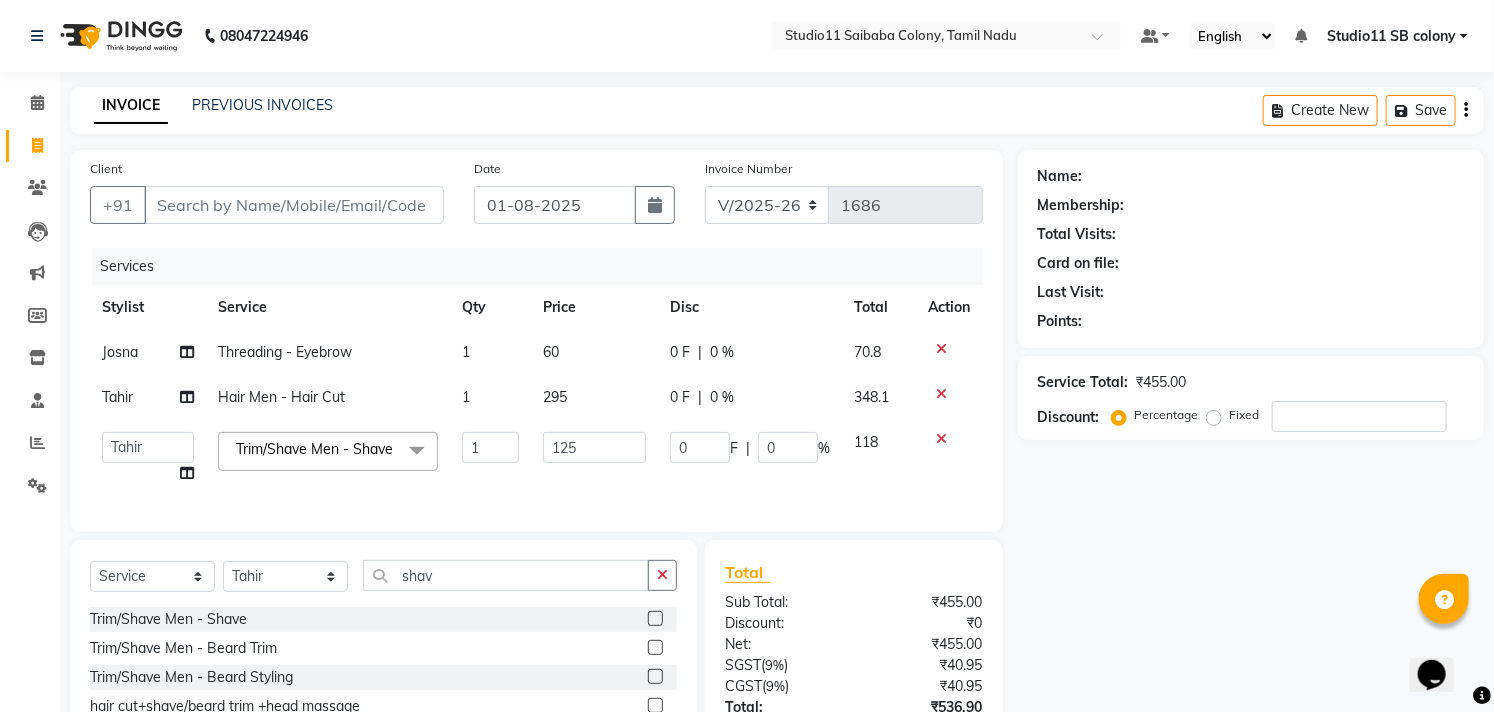 click on "[FIRST] [FIRST] [FIRST] [FIRST] [FIRST] [FIRST] [FIRST] [FIRST] [FIRST] [FIRST] [COMPANY] [POSTAL_CODE] [FIRST] - Shave  x Hair - Kids Hair Cut Hair - Basic Hair Cut Hair - Style Change Hair - Customized Hair Cut Hair - Ironing Hair - Tongs Hair - Roller Sets Hair Advance - Hair Do-Basic Hair Advance - Hair -Up Do Hair Technical - Straightening Hair Technical - Smoothening Hair Technical - Rebonding Hair Technical - Keratin Hair Technical - Kera Smooth Colouring - Root Touch Up(Ammonia) Colouring - Root Touch Up(Ammonia Free) Colouring - Global Color(Ammonia) Colouring - Global Color(Ammonia Free) Fashion Colour - Global Ammonia Fashion Colour - Global Ammonia Free Fashion Colour - Fashion Streaks(Min 3 Streaks) Fashion Colour - Highlights Half Fashion Colour - Highlights Full Wash&Blowdry - Blowdry Wash&Blowdry - Blowdry & Hair Wash Wash&Blowdry - Hair Wash & Setting Wash&Blowdry - Moroccan Hairwash & Conditioning Hair Spa - Repairing Hair Spa Hair Spa - Smoothening Hair Spa bangs" 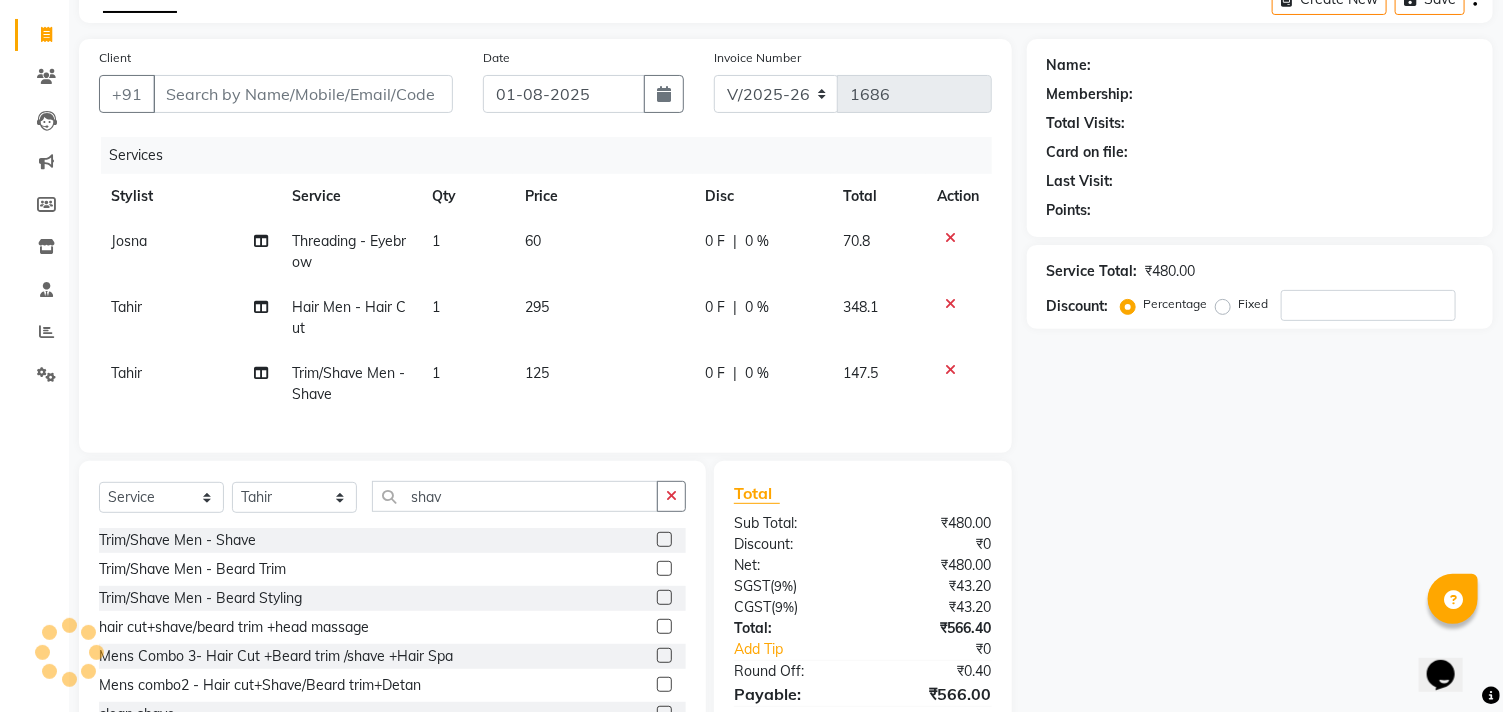 scroll, scrollTop: 0, scrollLeft: 0, axis: both 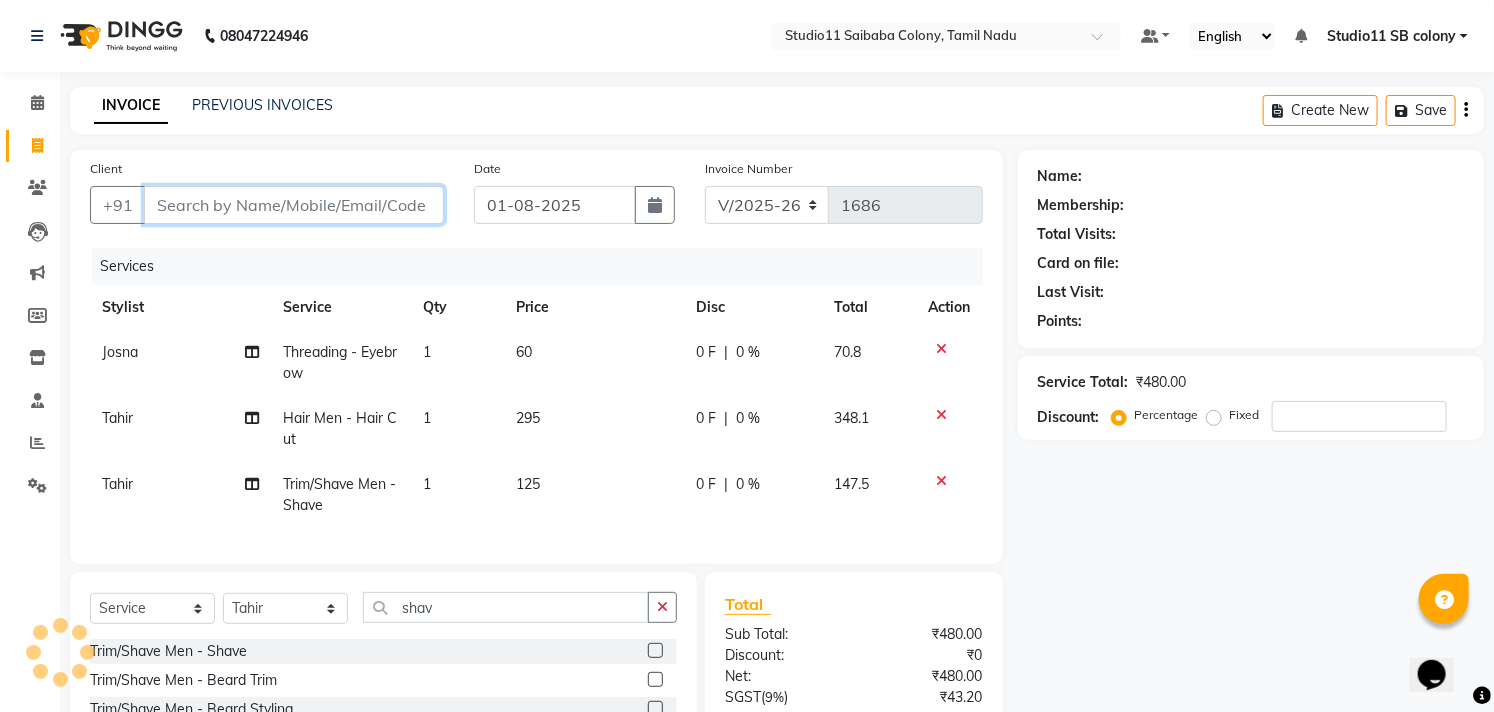 click on "Client" at bounding box center (294, 205) 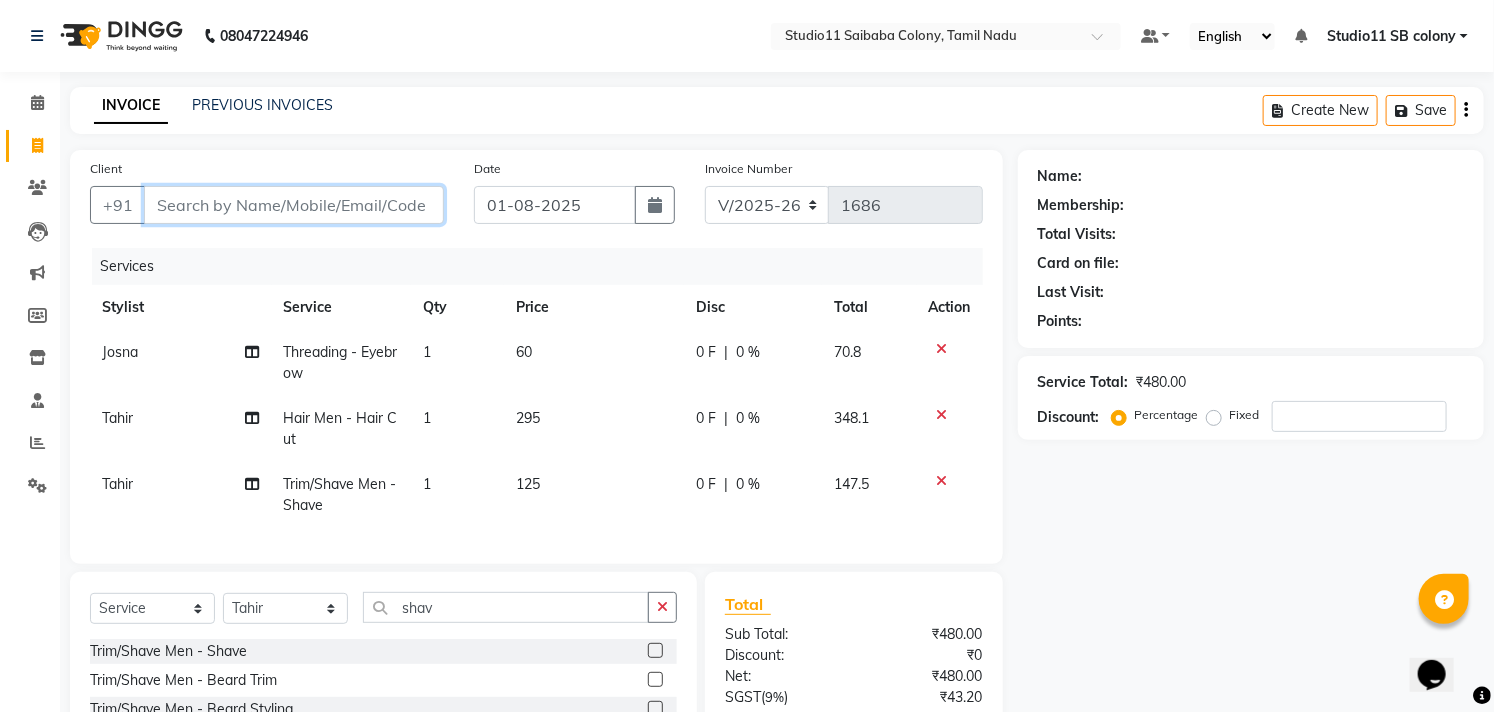 click on "Client" at bounding box center [294, 205] 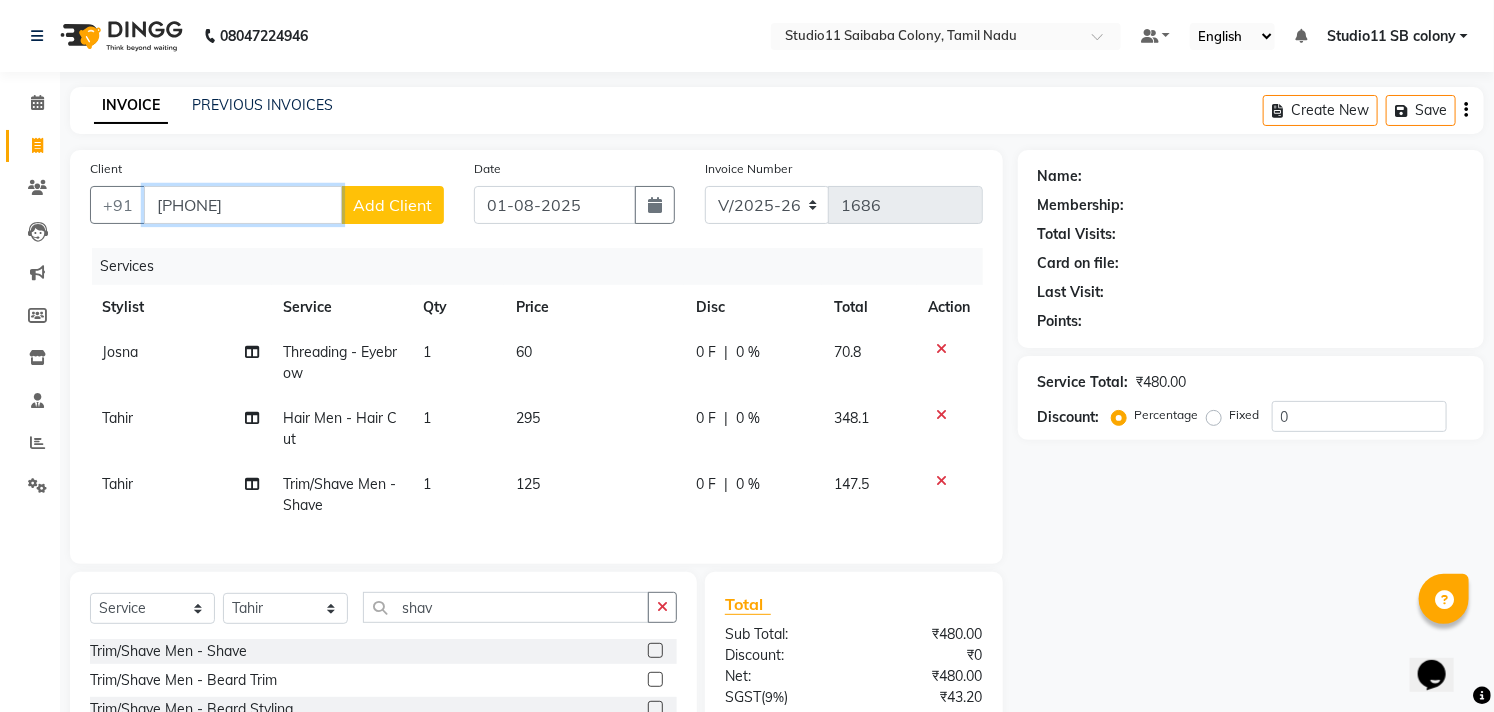 type on "[PHONE]" 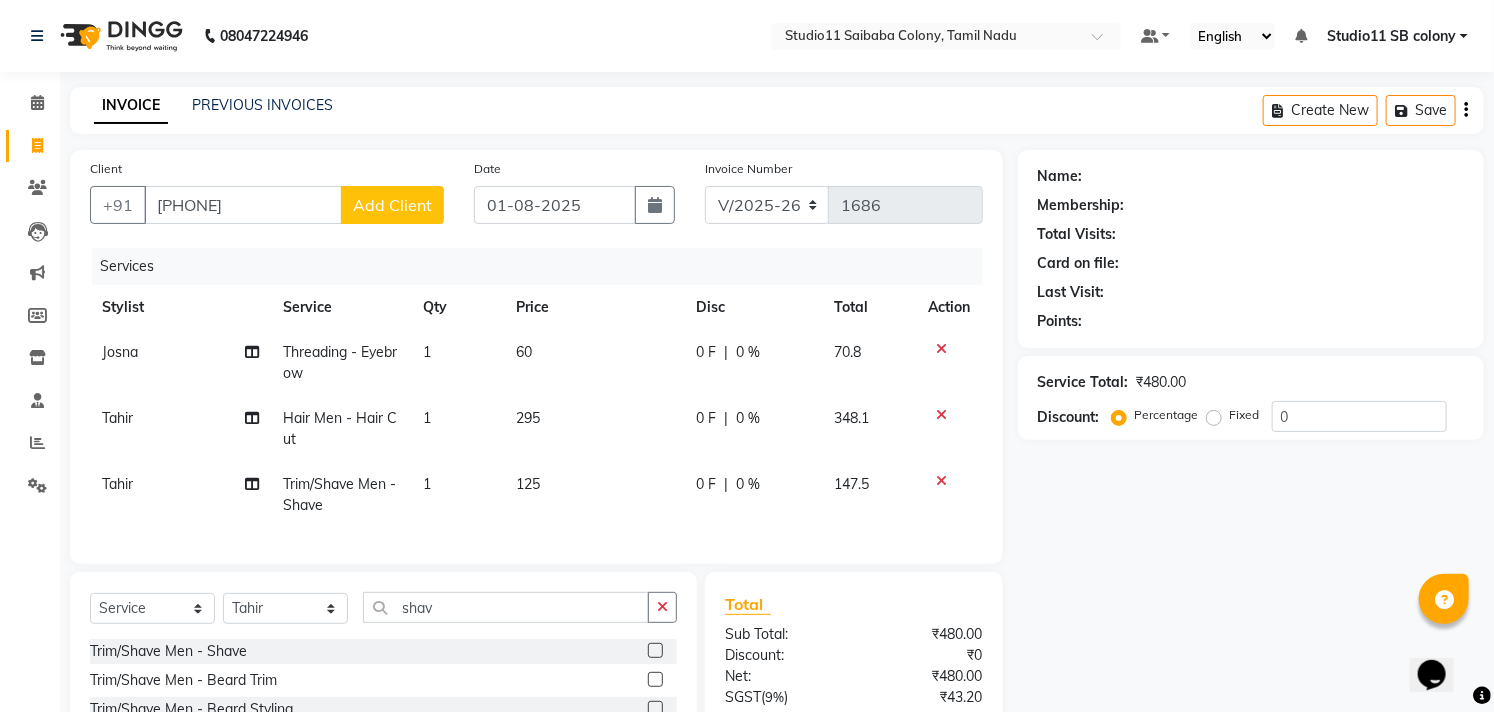 click on "Add Client" 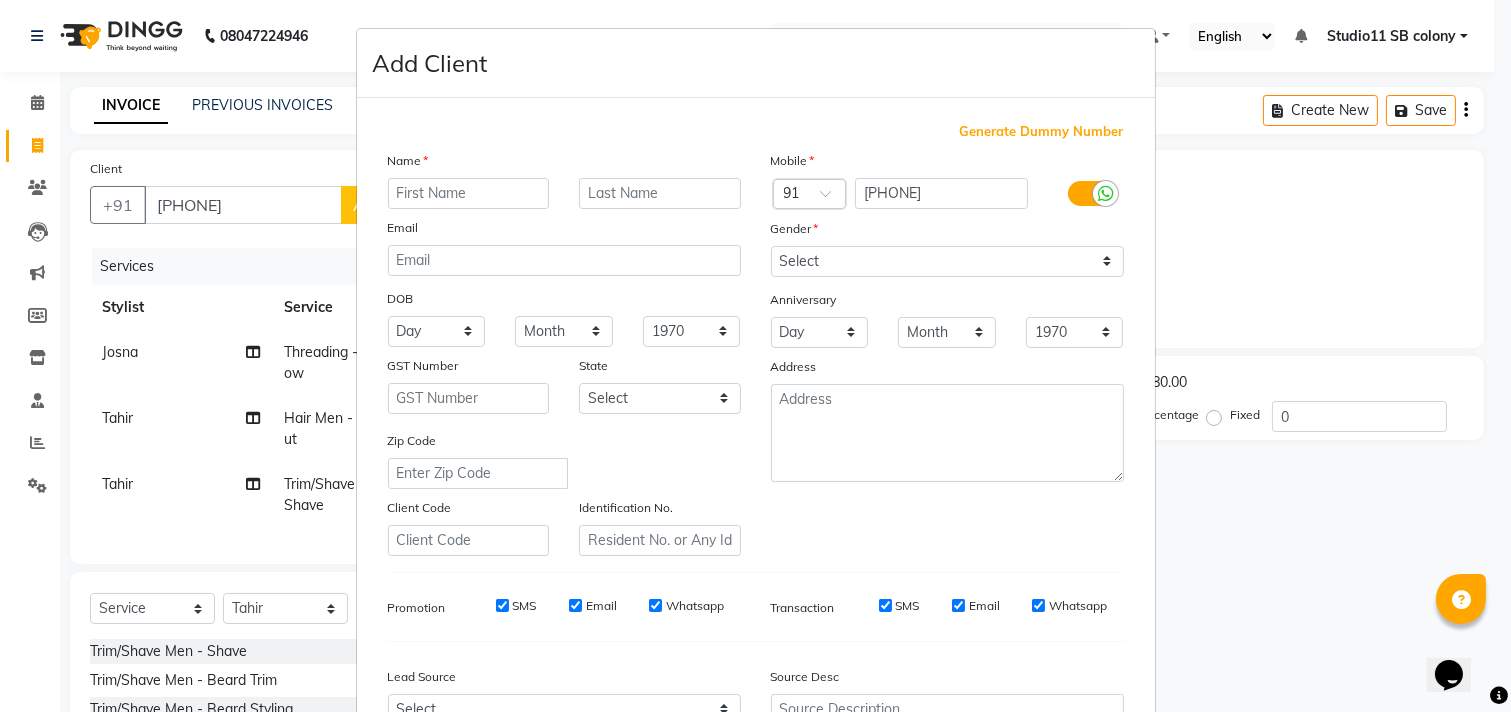 click at bounding box center (469, 193) 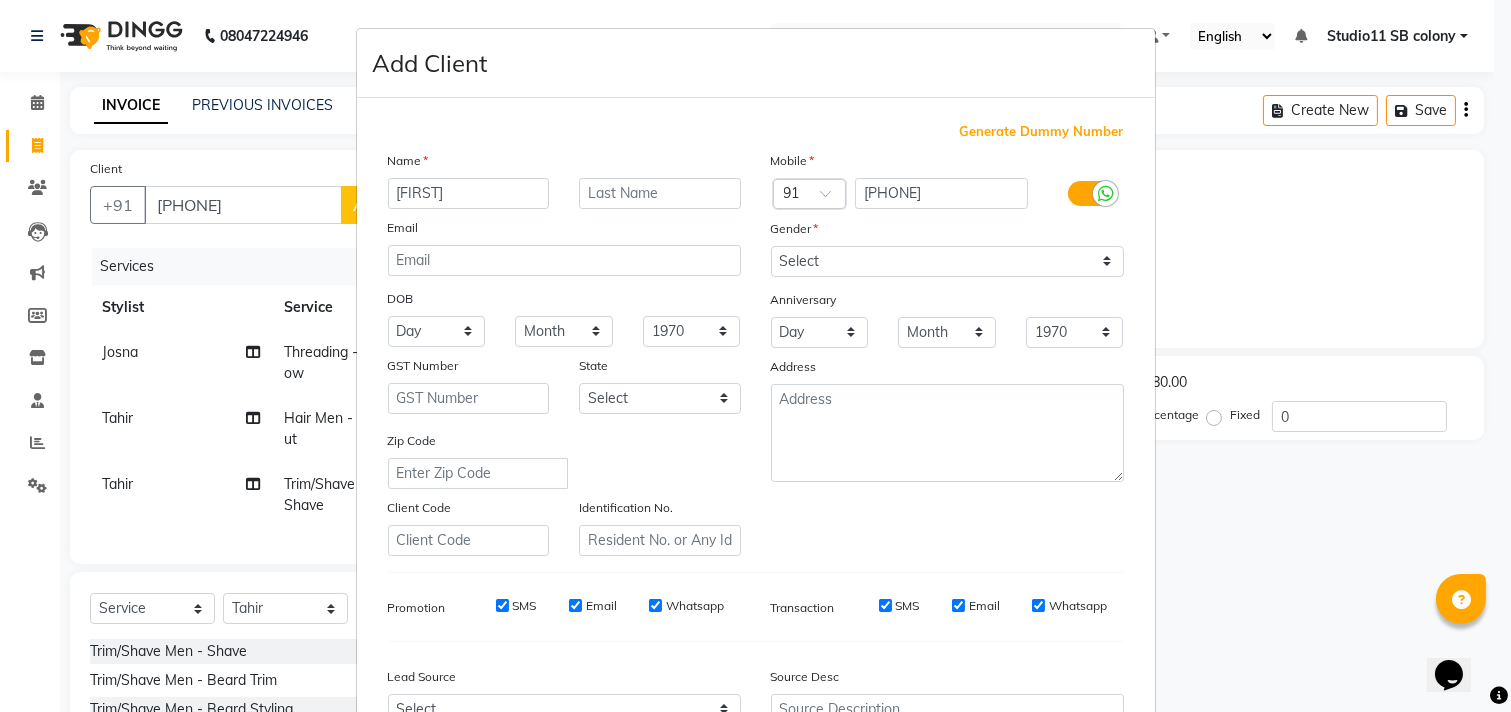 type on "[FIRST]" 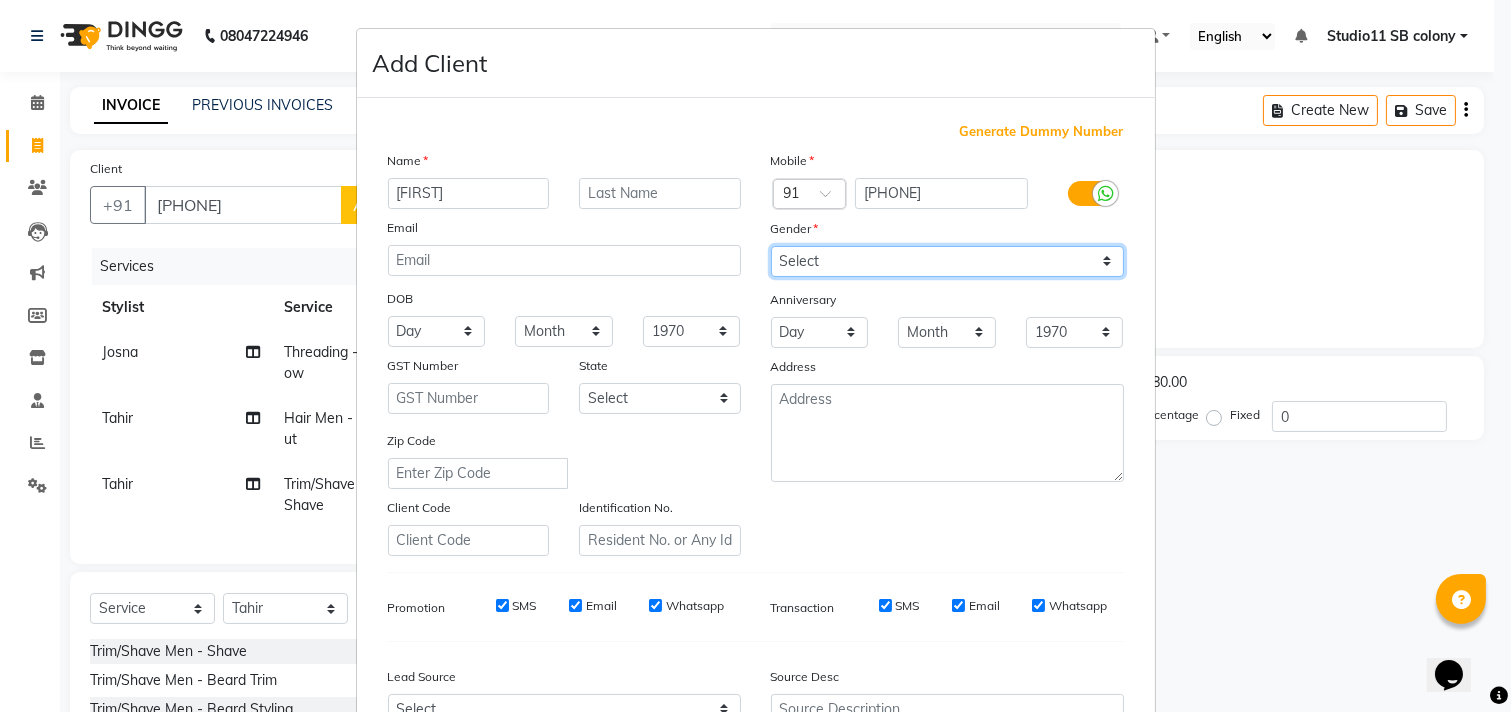click on "Select Male Female Other Prefer Not To Say" at bounding box center (947, 261) 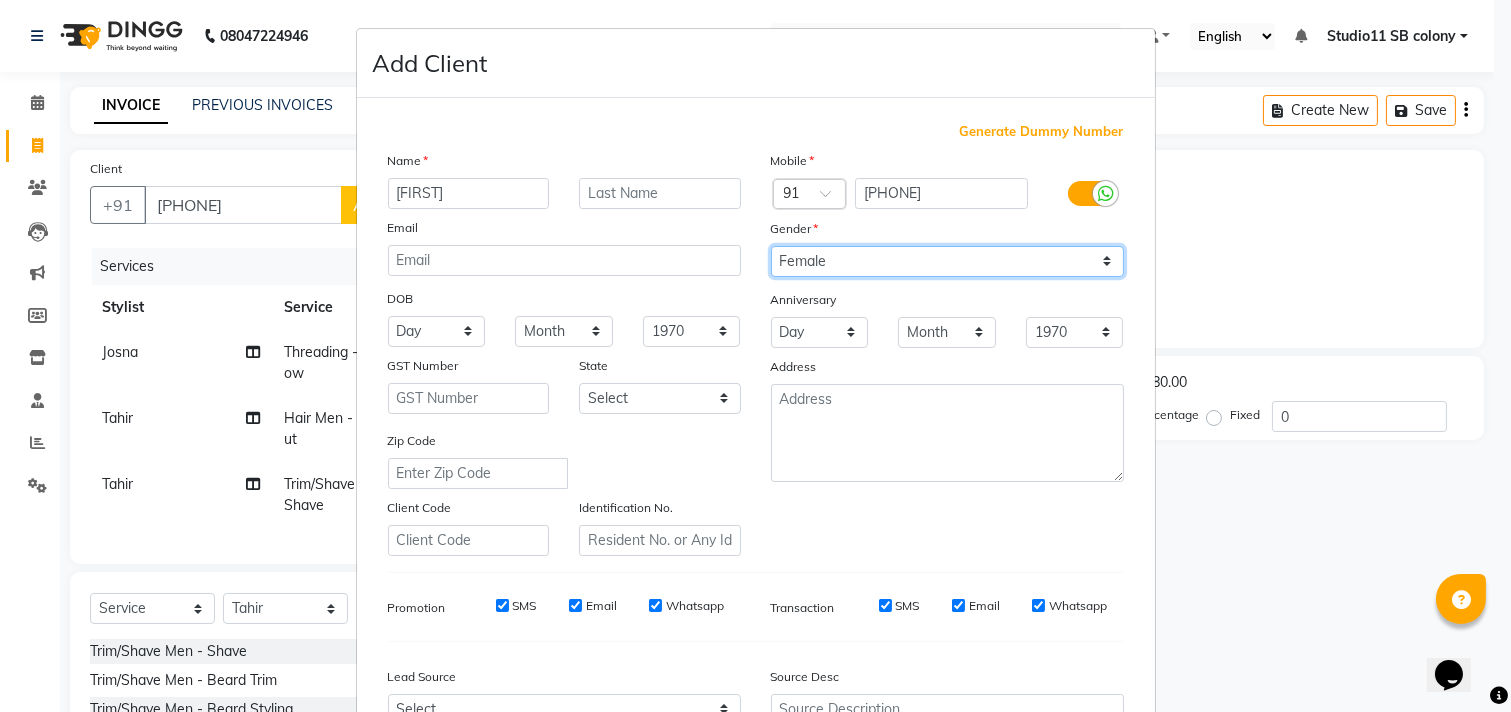 click on "Select Male Female Other Prefer Not To Say" at bounding box center [947, 261] 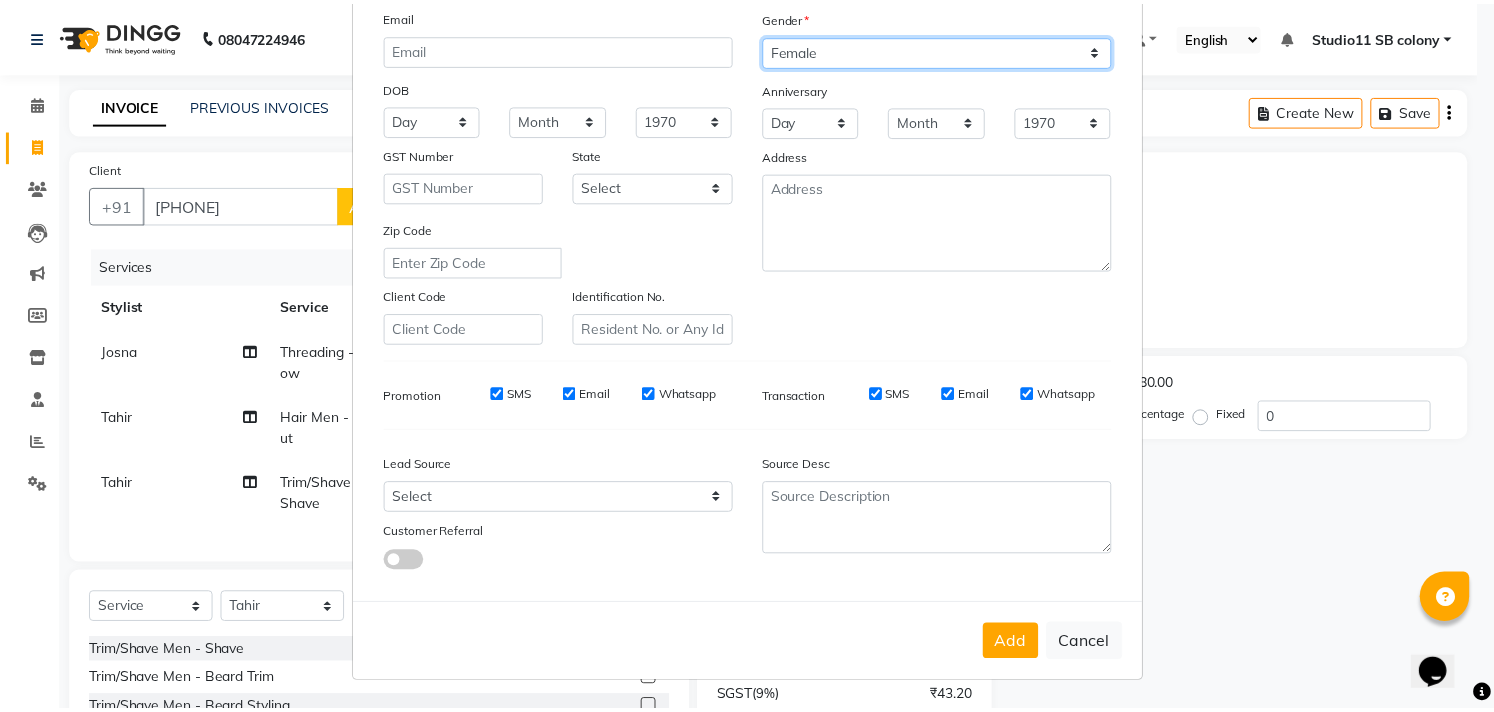 scroll, scrollTop: 212, scrollLeft: 0, axis: vertical 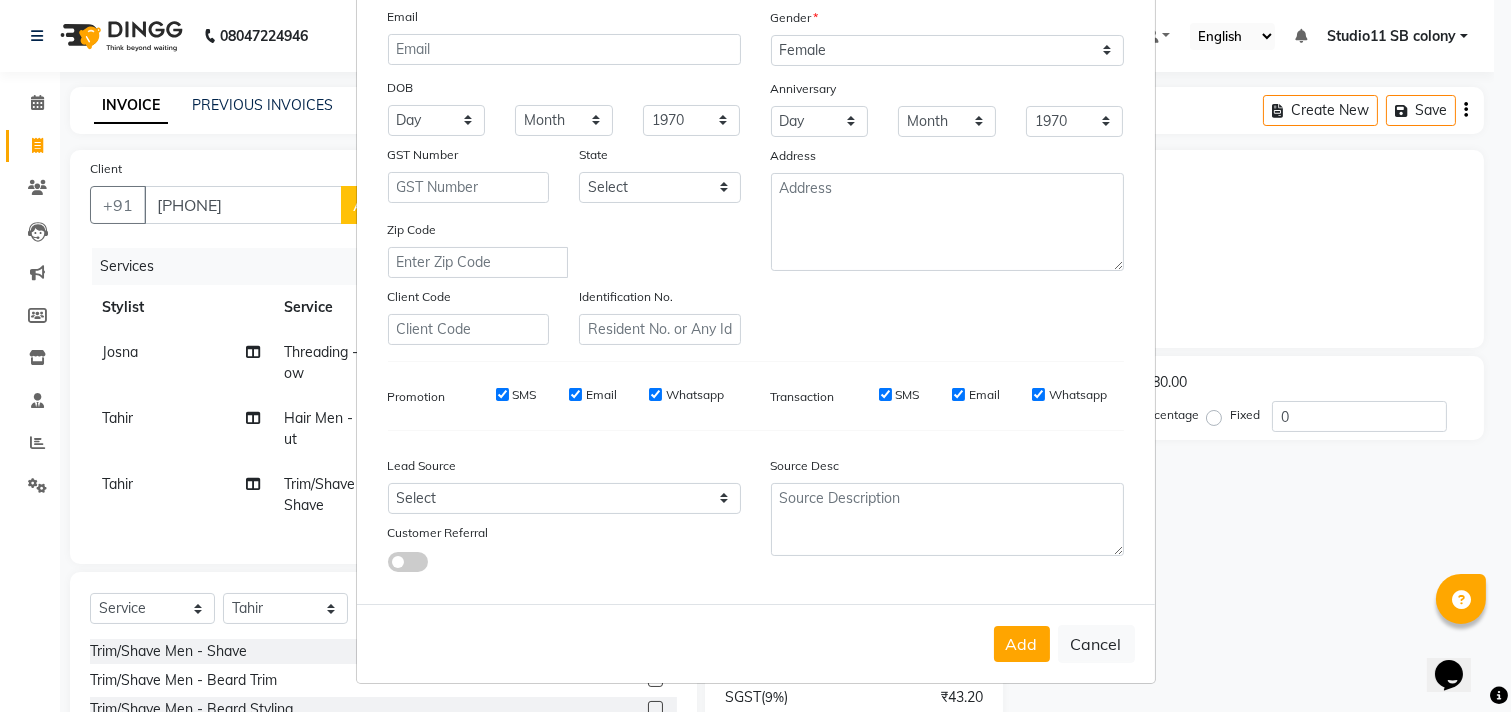 drag, startPoint x: 996, startPoint y: 648, endPoint x: 976, endPoint y: 627, distance: 29 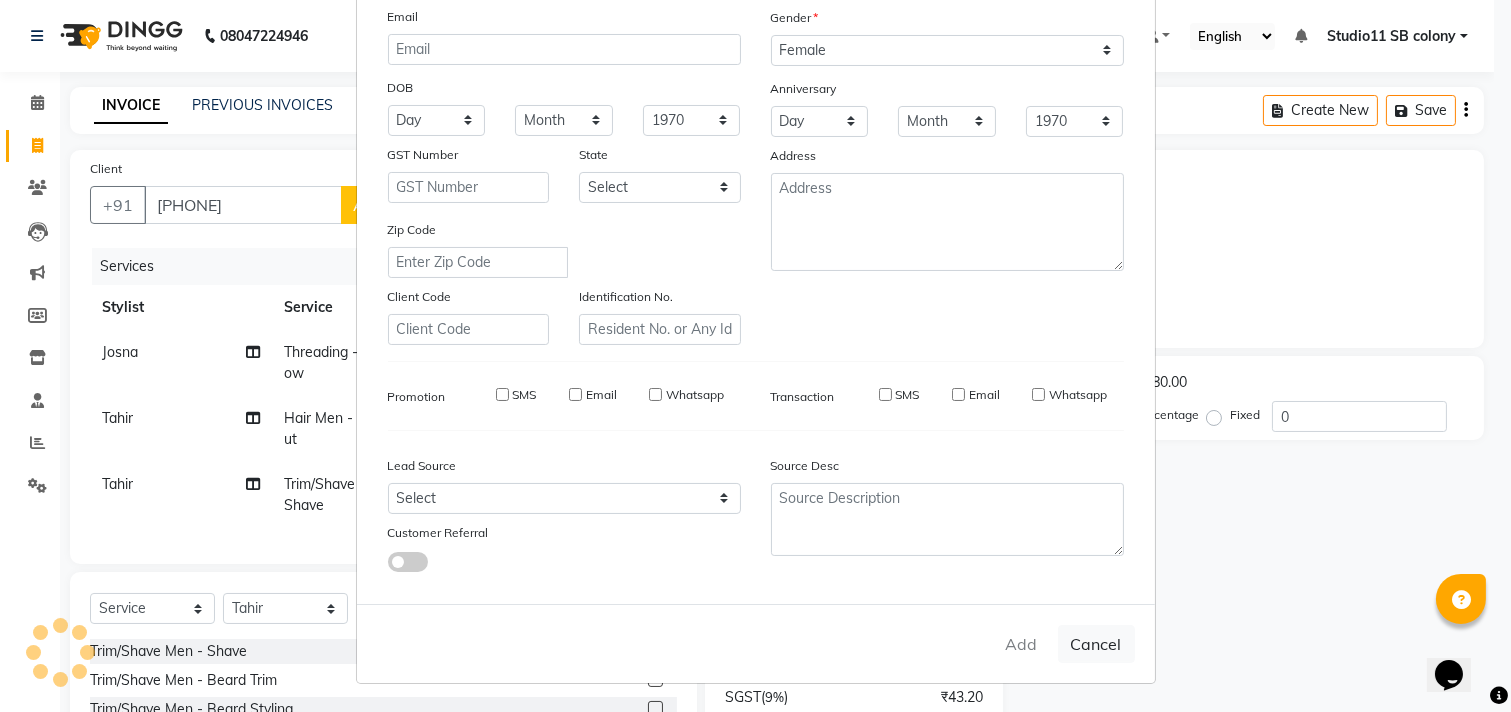 type 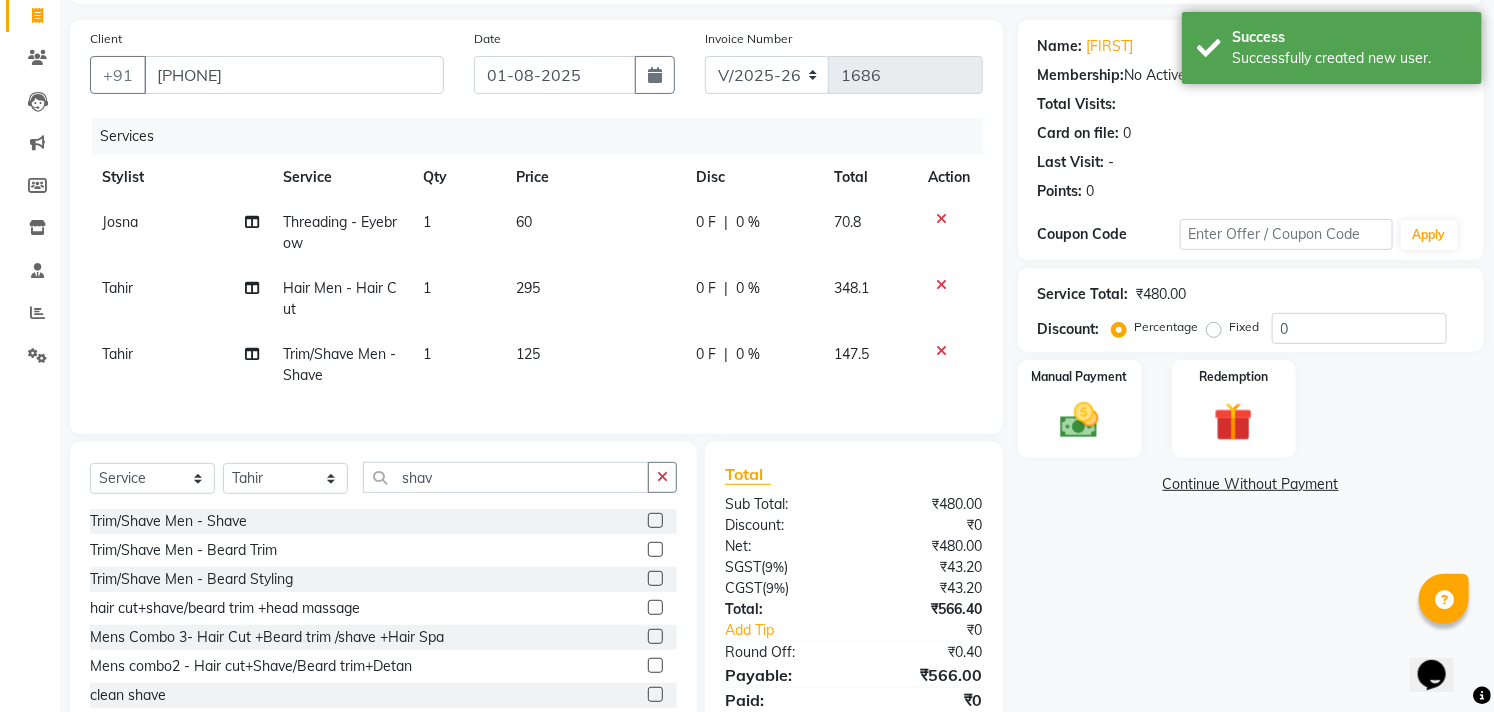 scroll, scrollTop: 222, scrollLeft: 0, axis: vertical 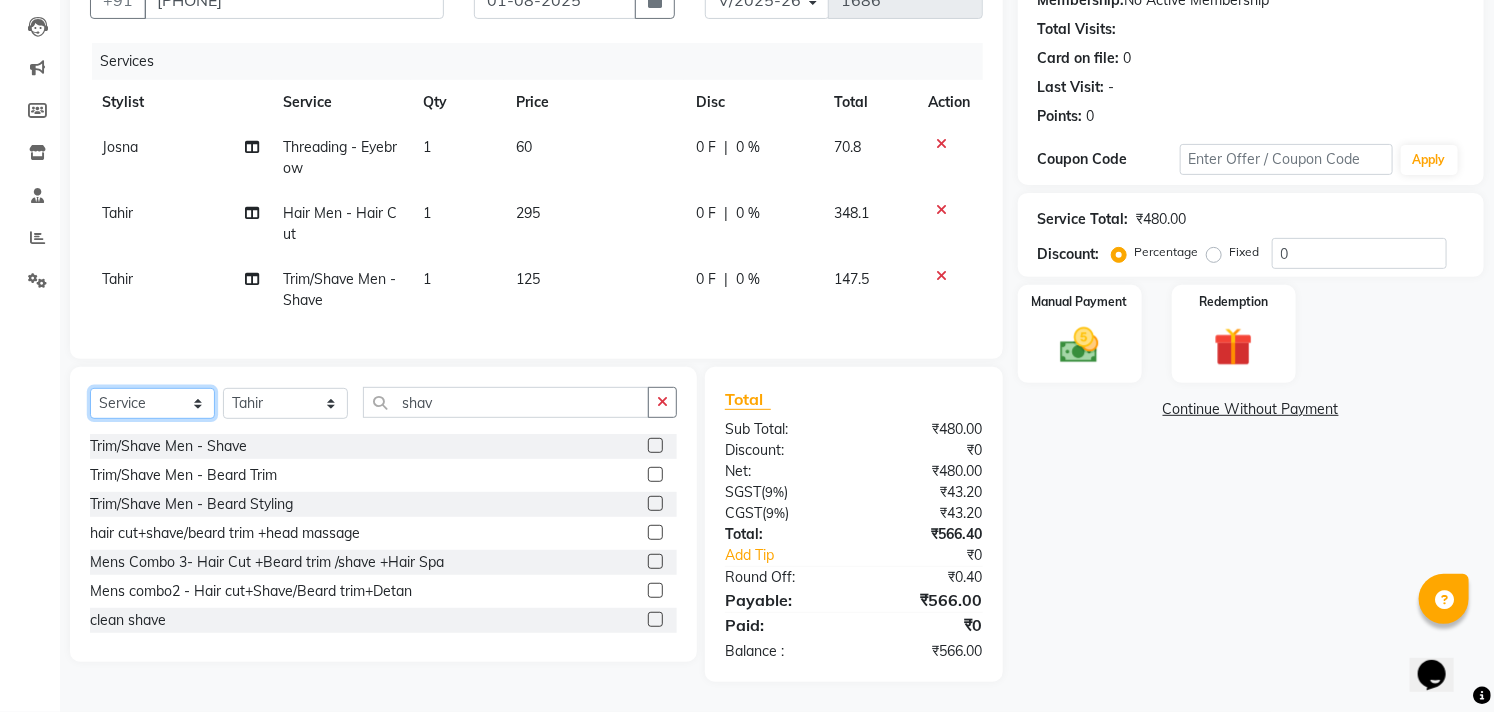 click on "Select  Service  Product  Membership  Package Voucher Prepaid Gift Card" 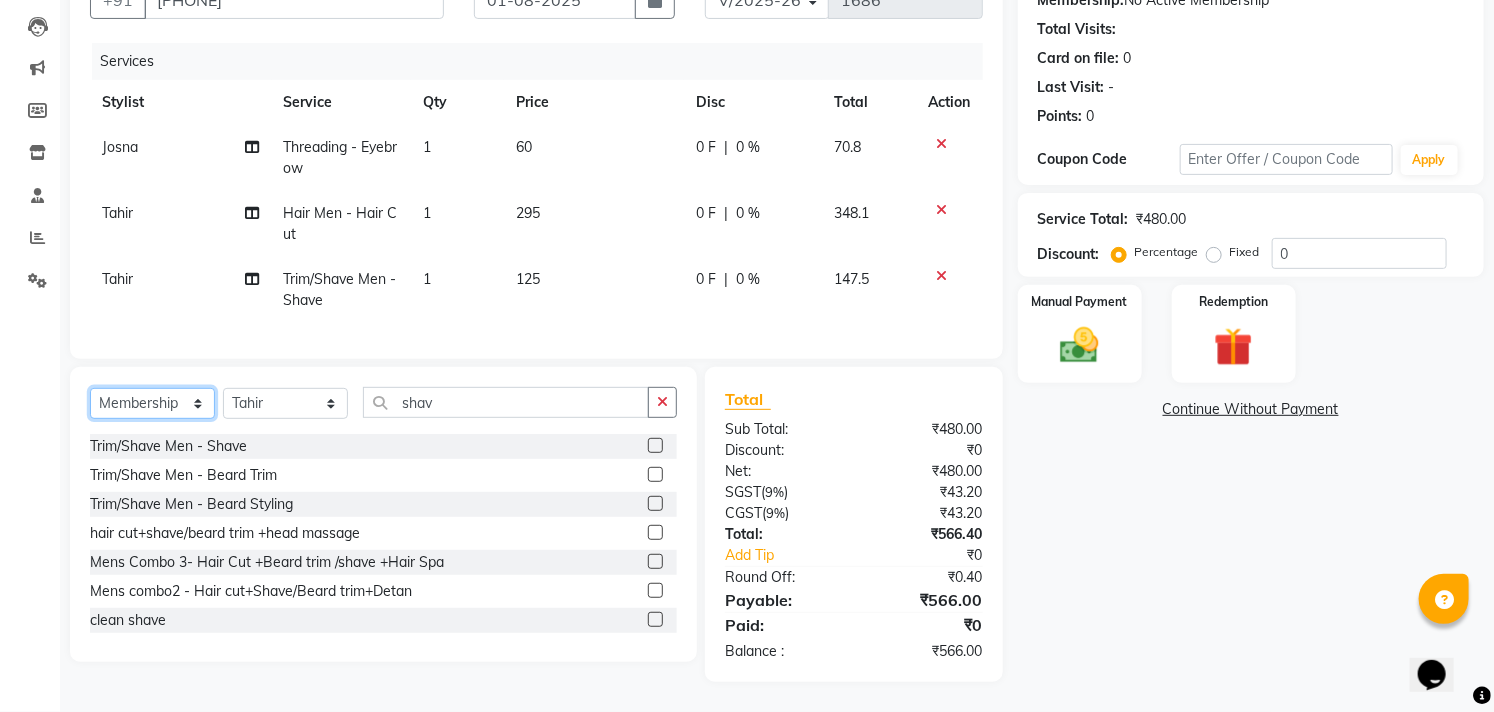 click on "Select  Service  Product  Membership  Package Voucher Prepaid Gift Card" 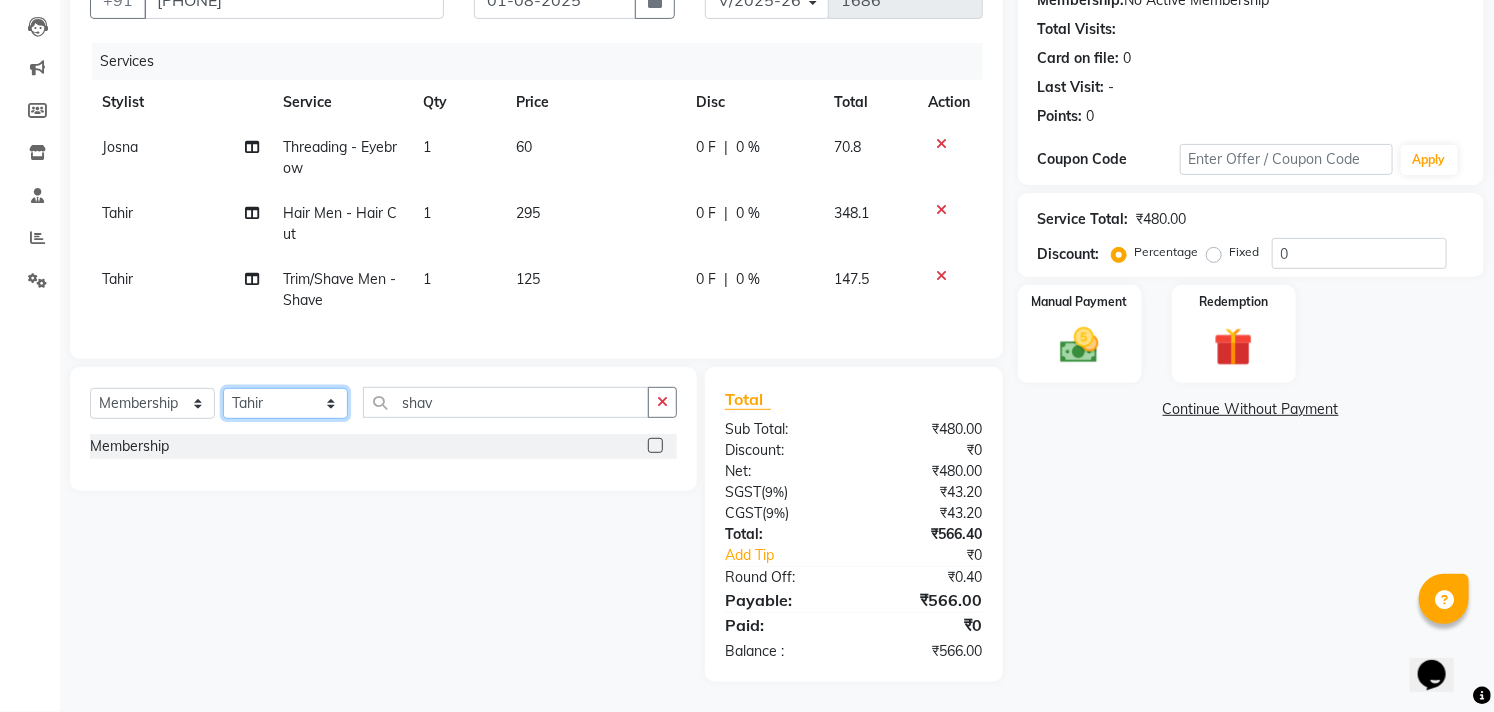 click on "Select Stylist Afzal Akbar Dani Jeni Josna kaif lavanya manimekalai Praveen Sonu Studio11 SB colony Tahir tamil" 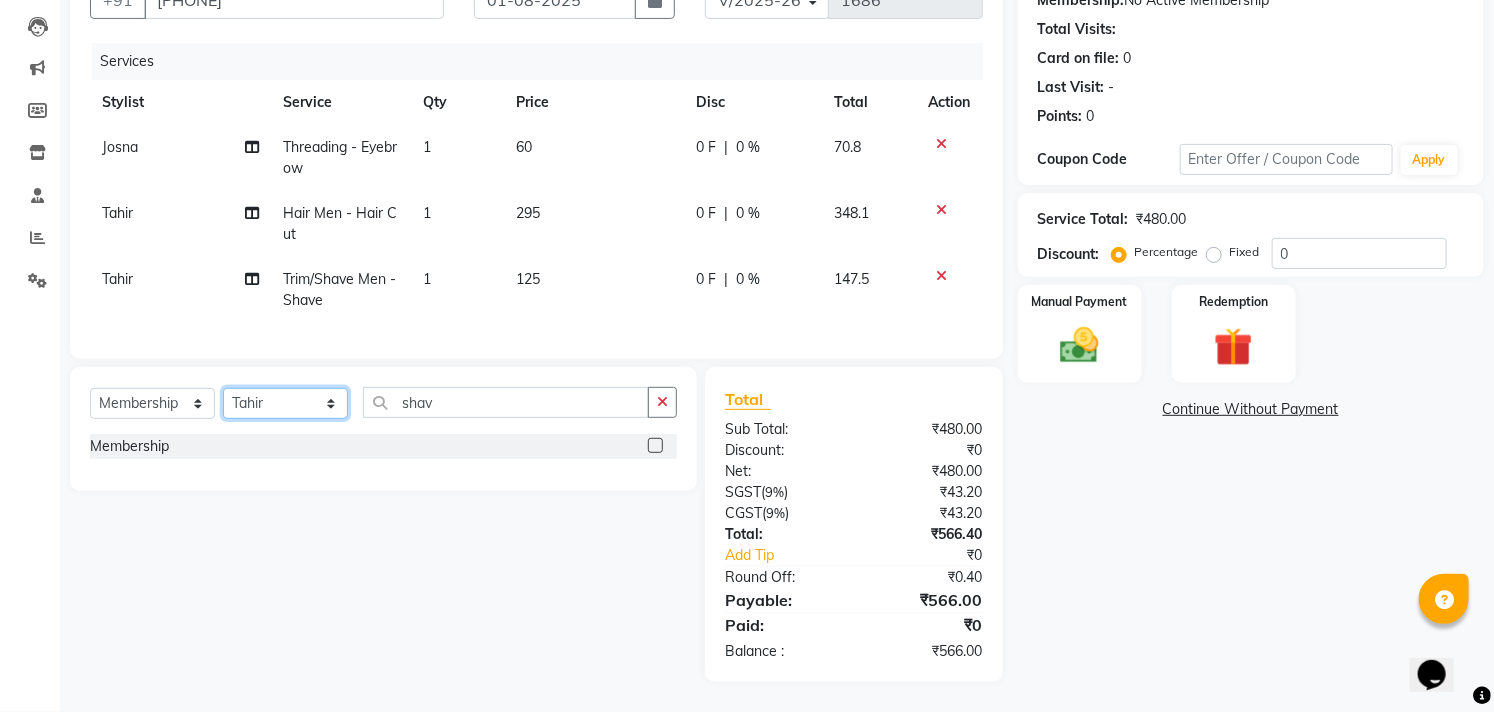 select on "[POSTAL_CODE]" 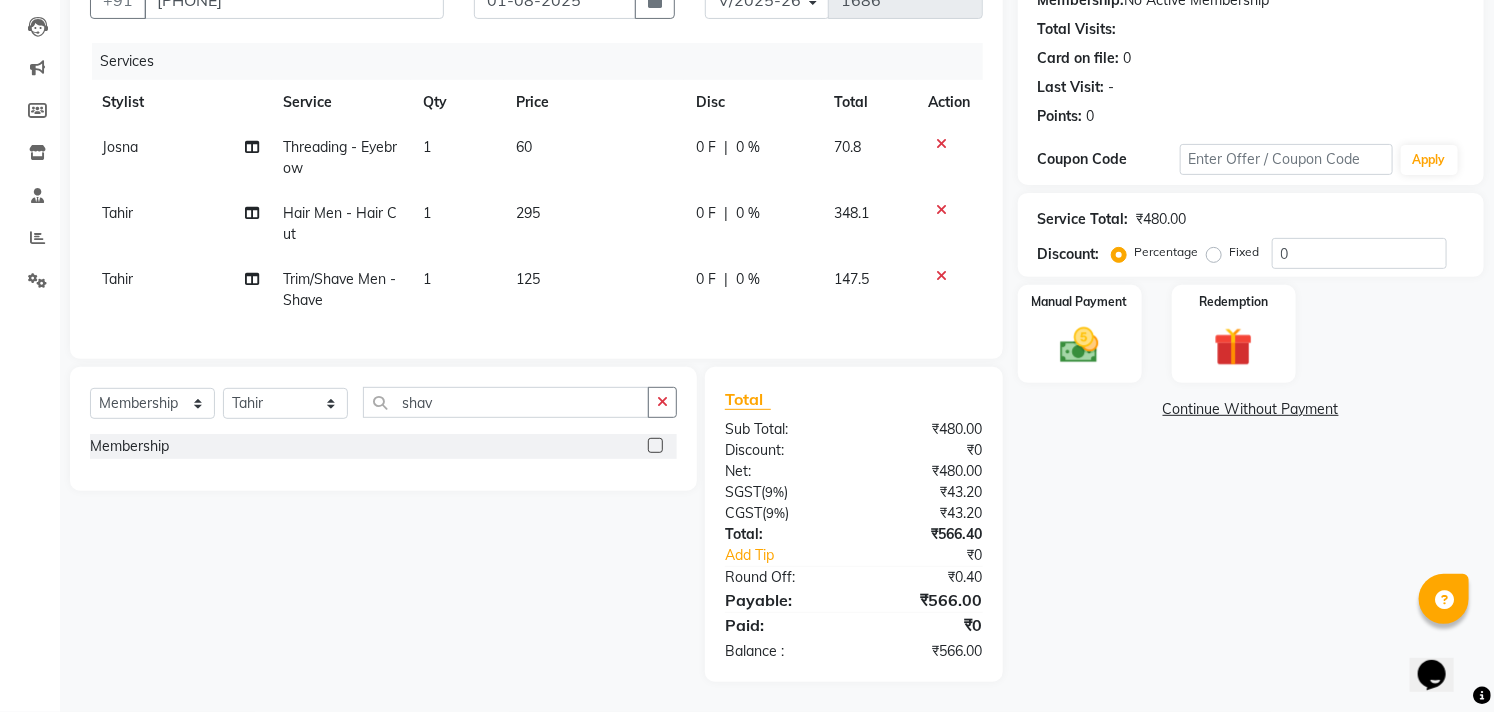 click 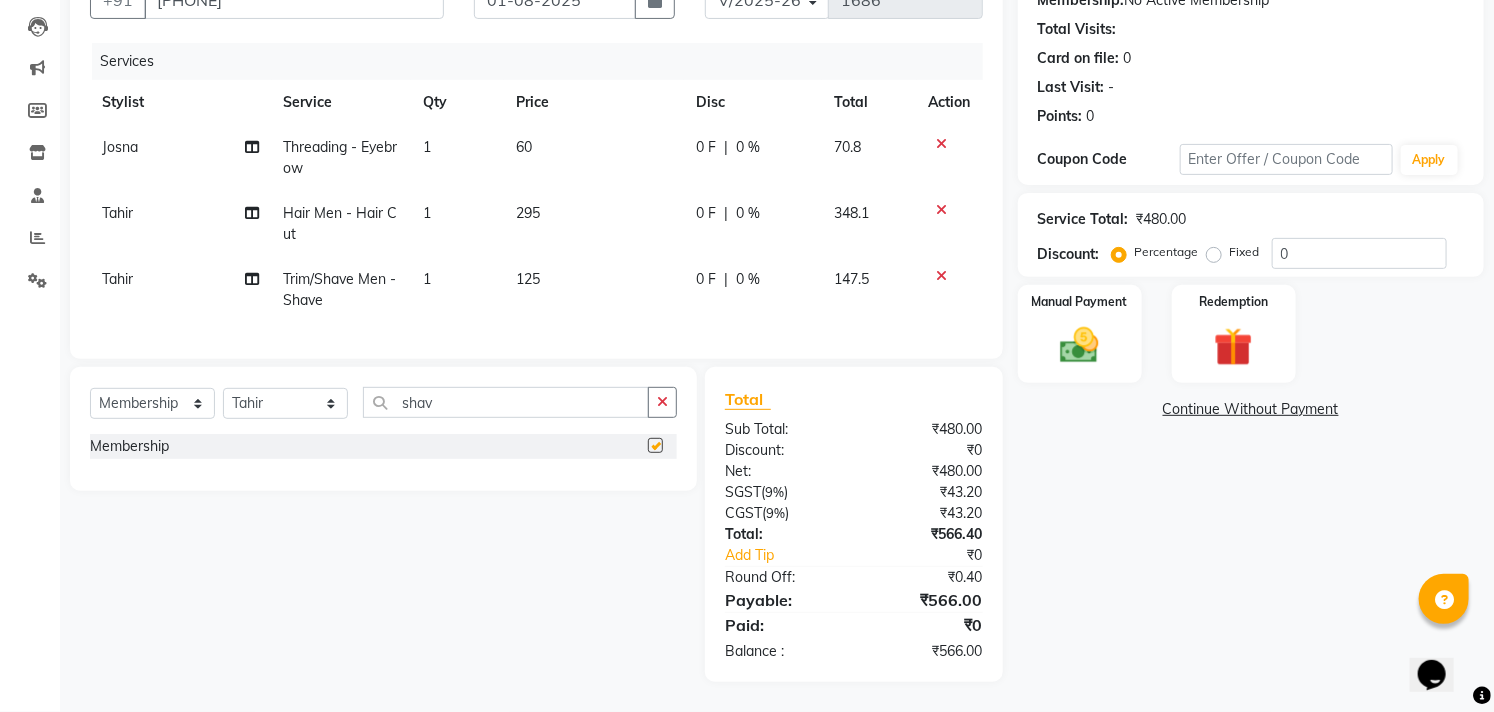 select on "select" 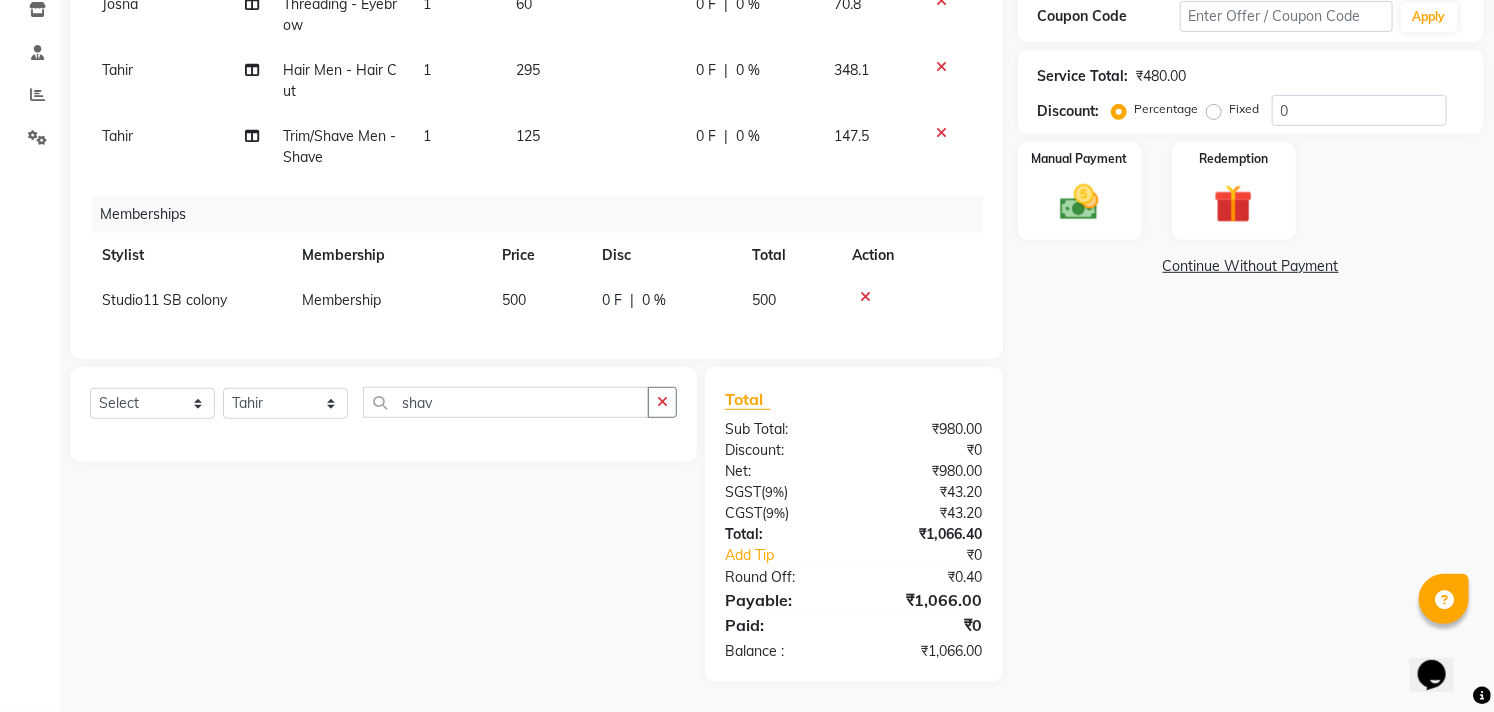 scroll, scrollTop: 364, scrollLeft: 0, axis: vertical 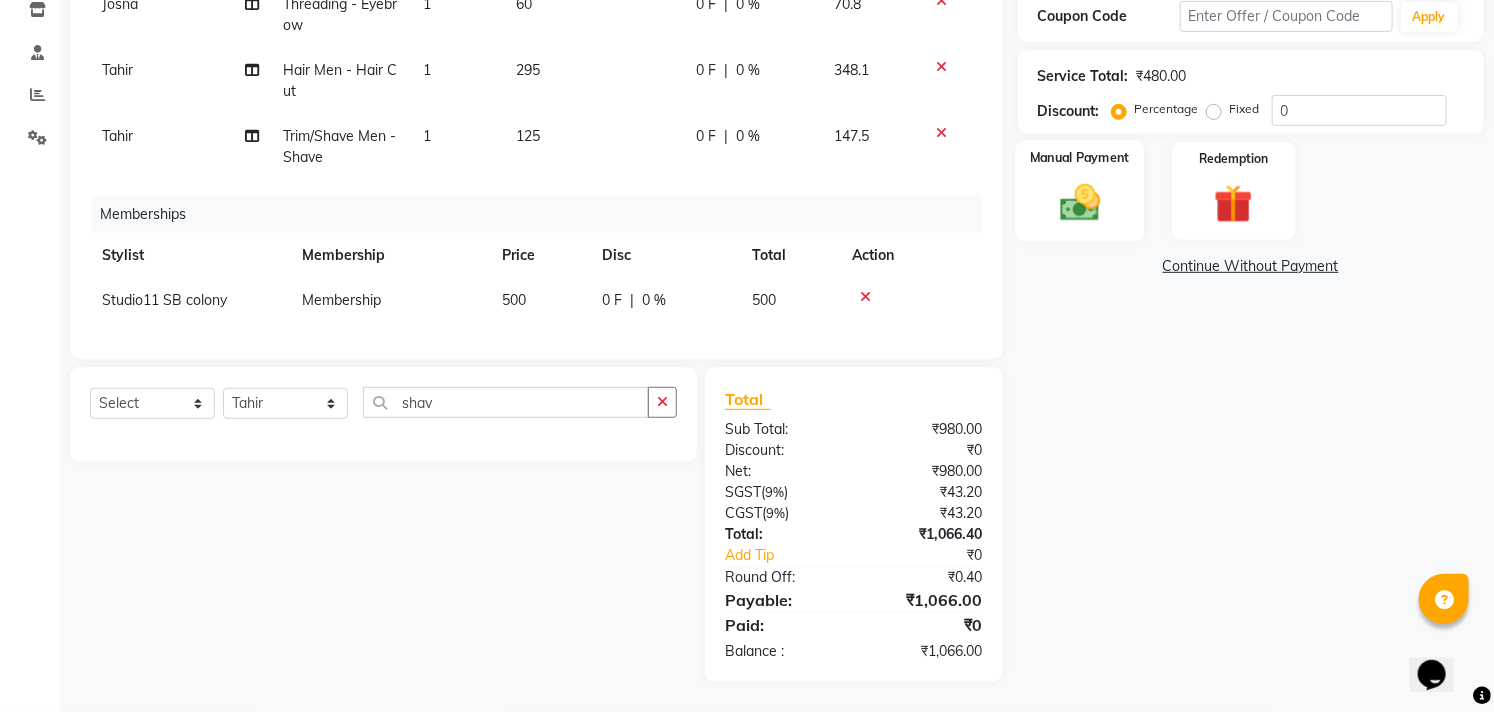 click 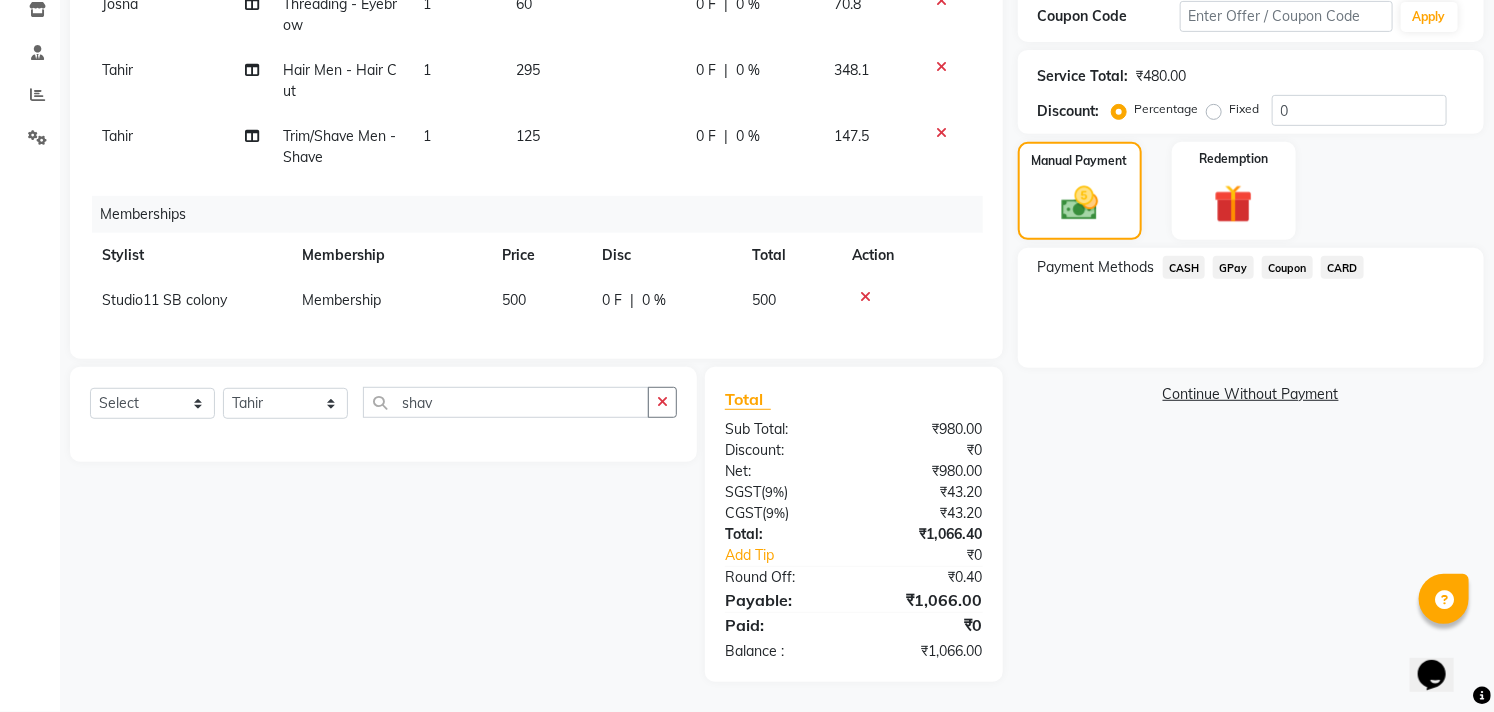 click on "GPay" 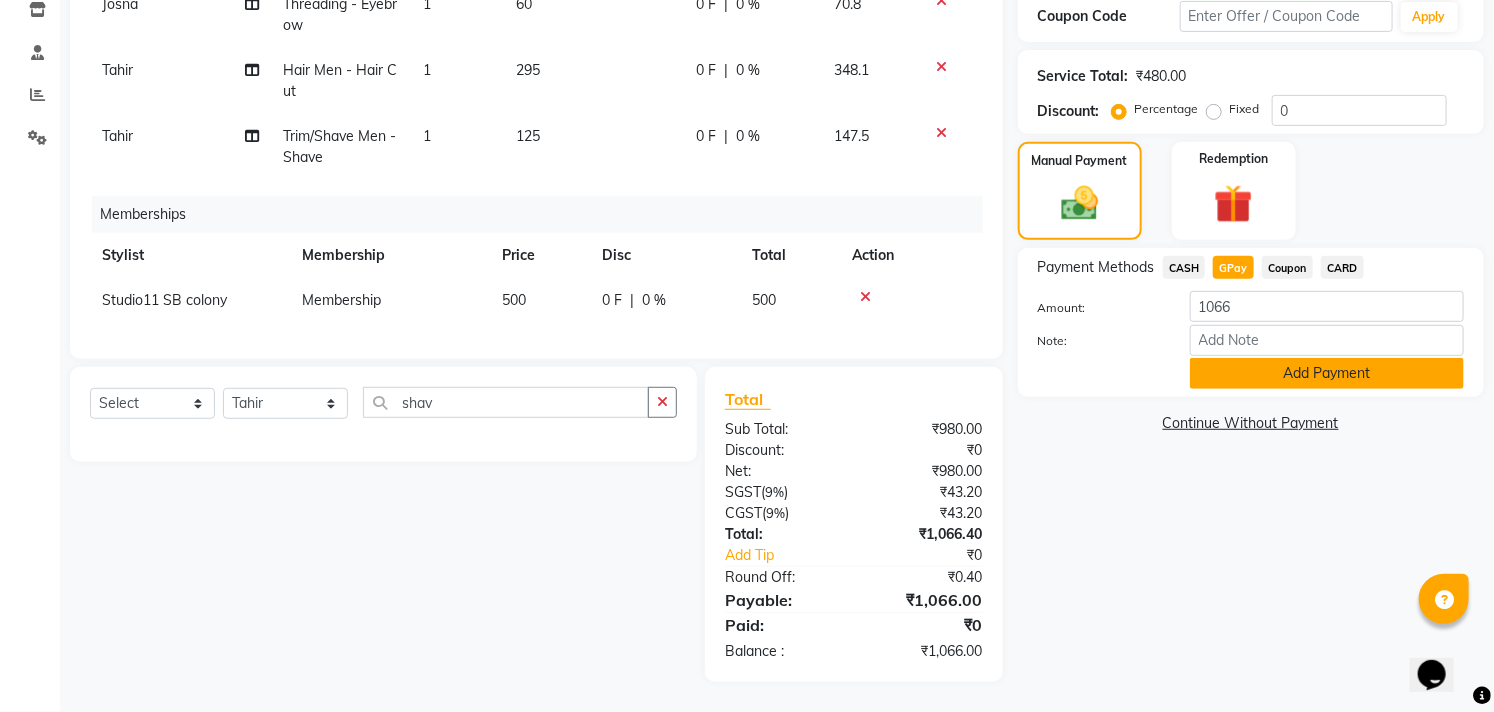 click on "Add Payment" 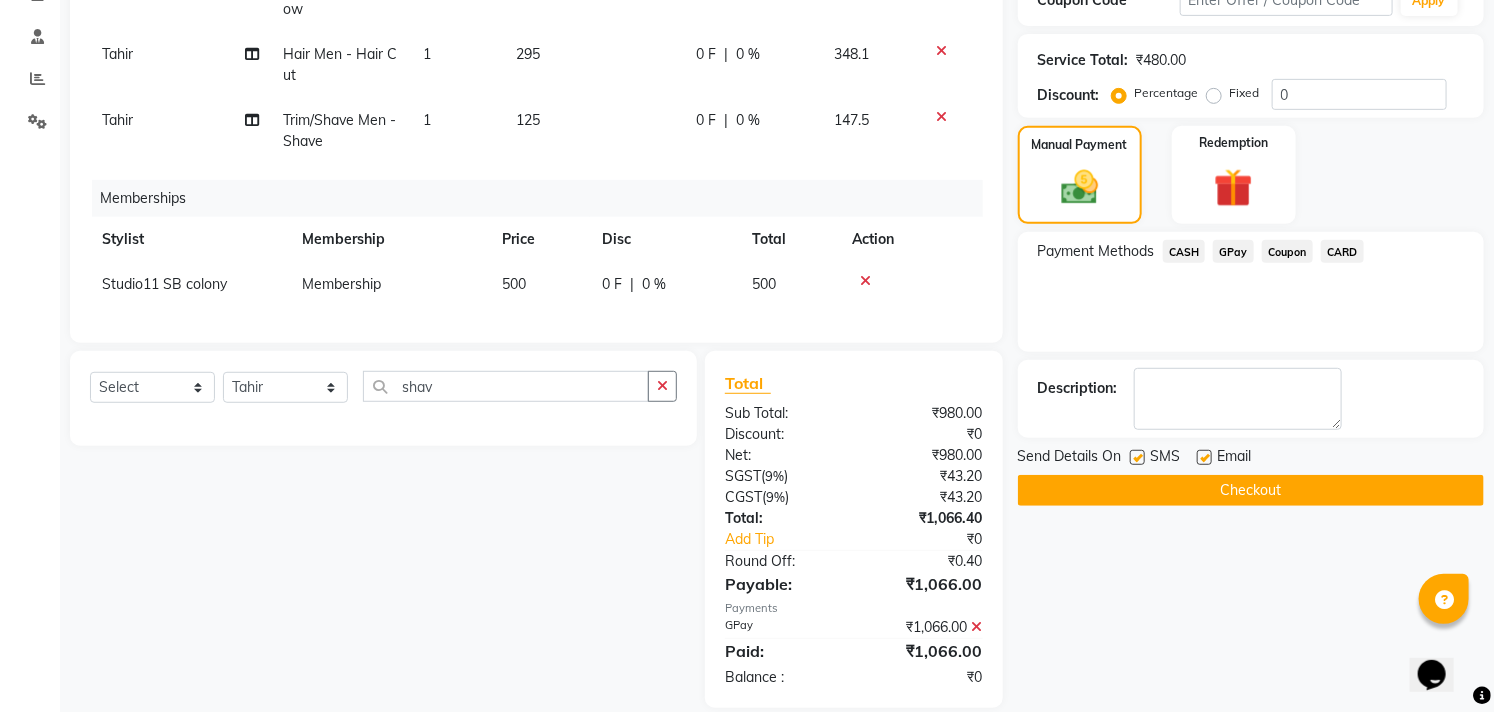 scroll, scrollTop: 406, scrollLeft: 0, axis: vertical 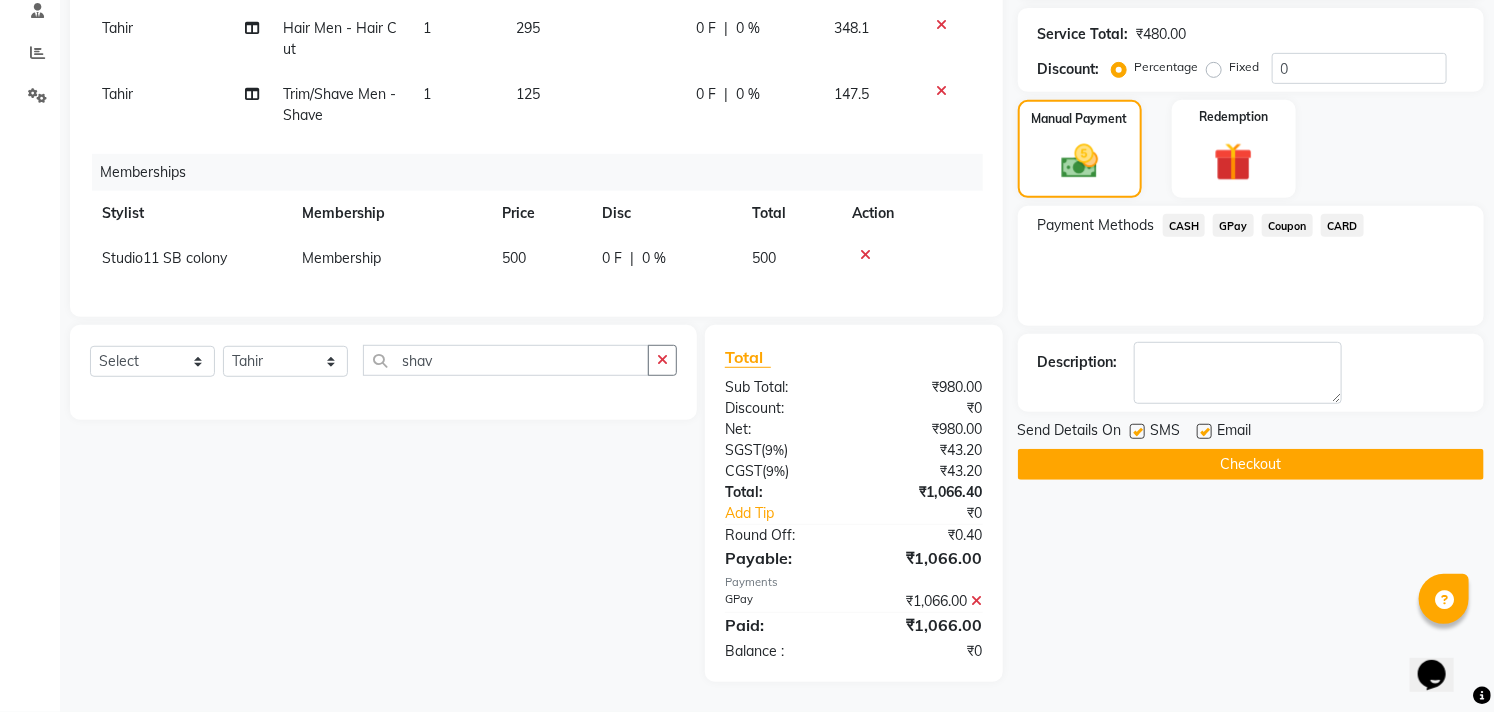 click 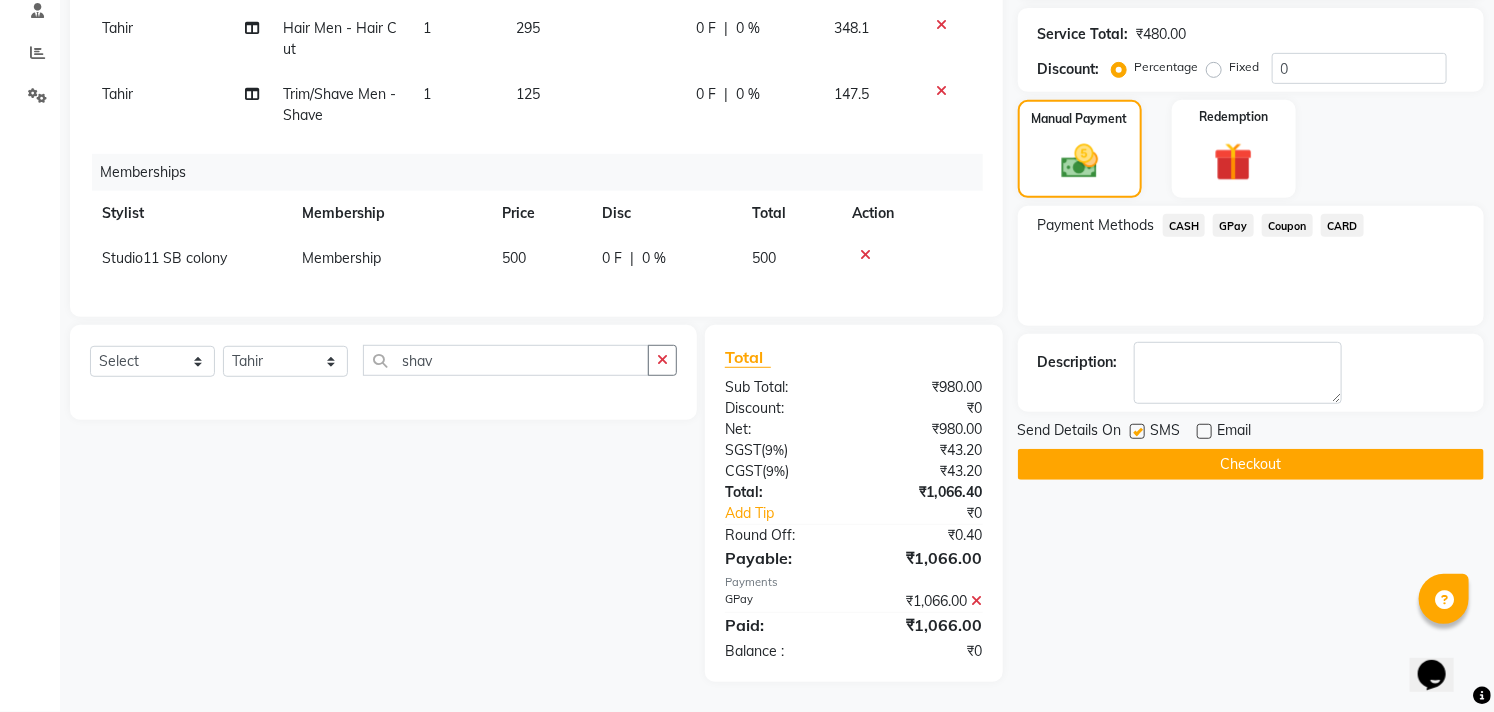 click 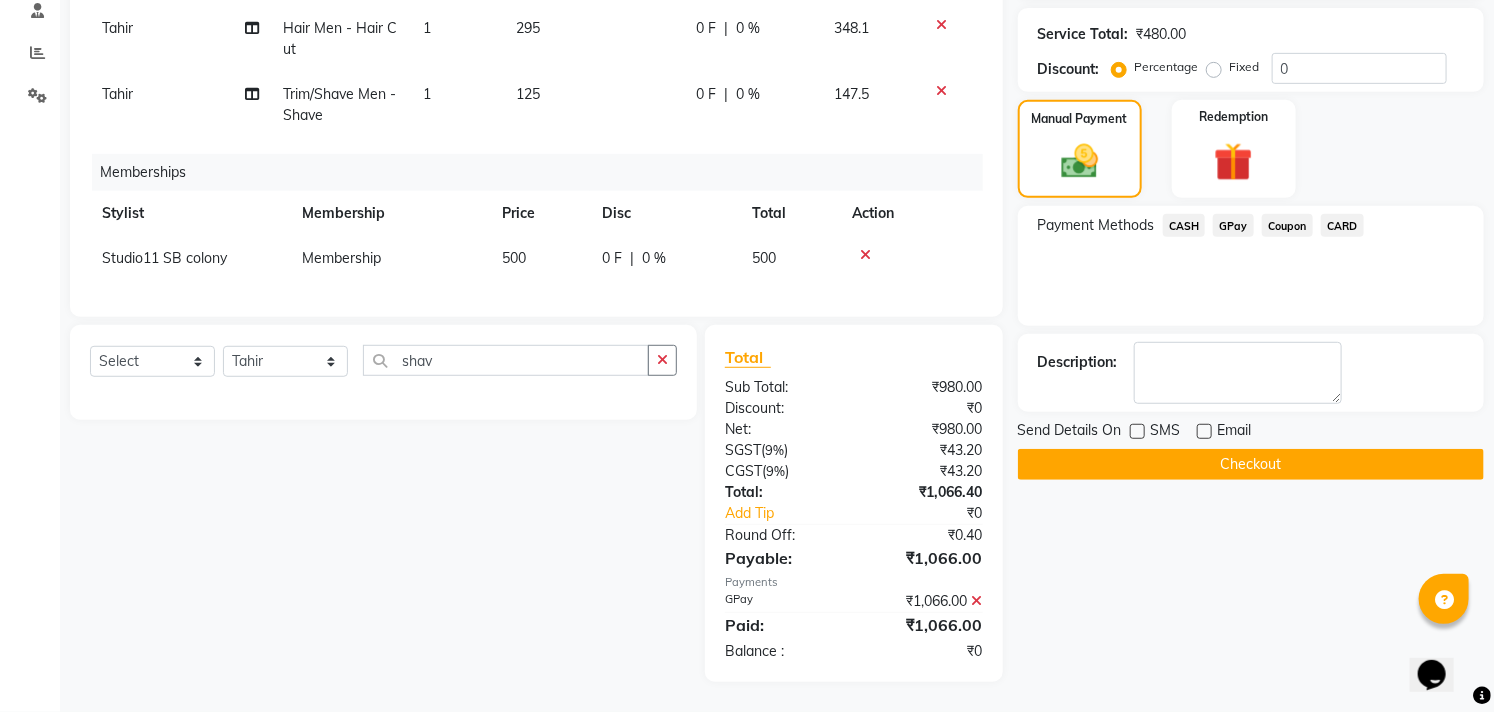 click on "Send Details On SMS Email  Checkout" 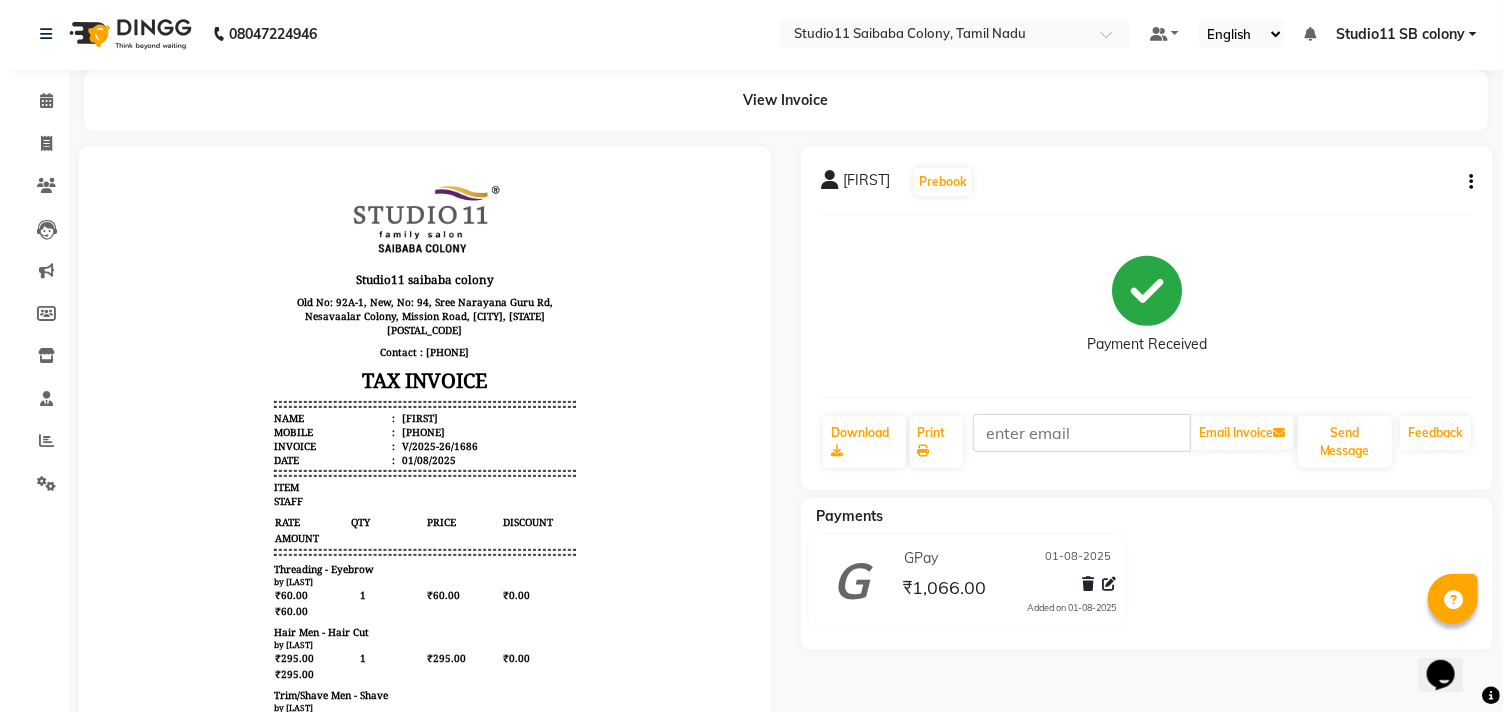 scroll, scrollTop: 0, scrollLeft: 0, axis: both 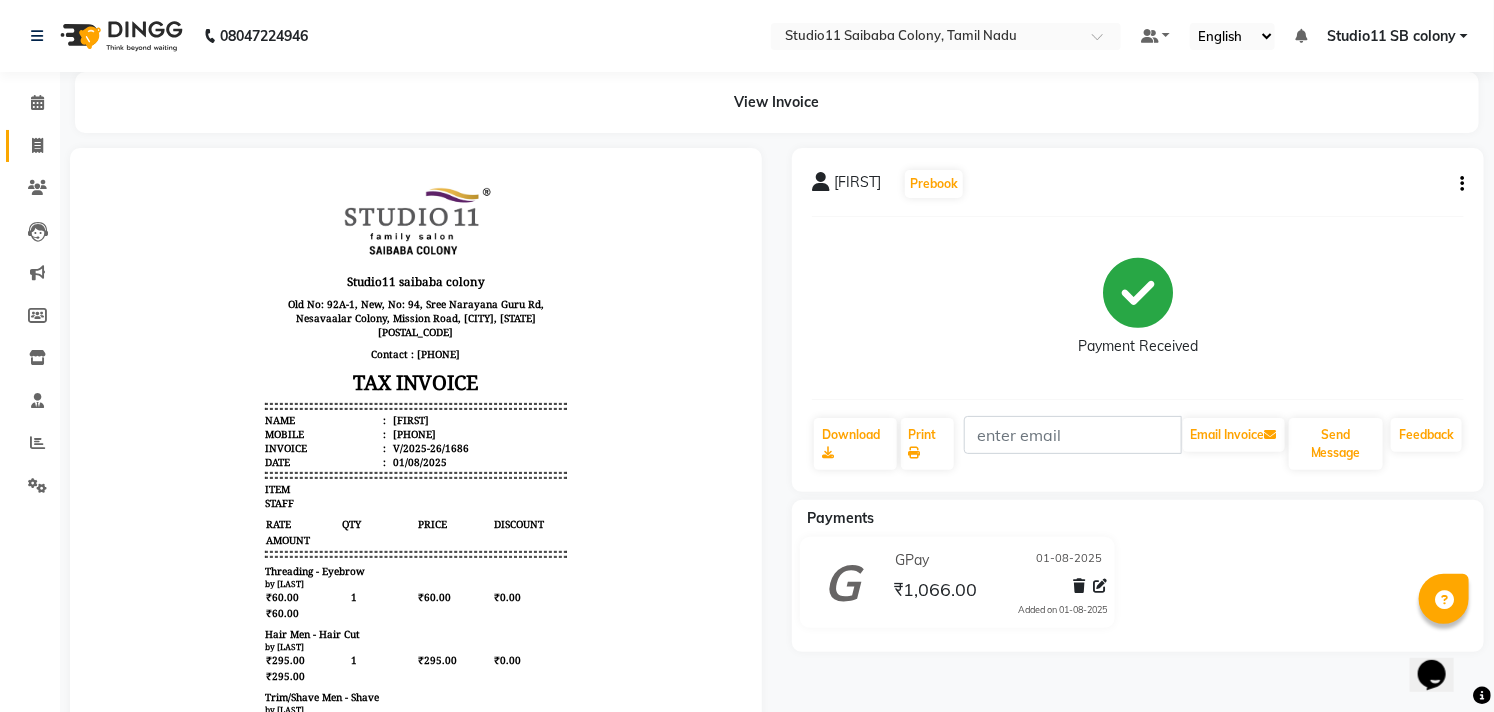 click on "Invoice" 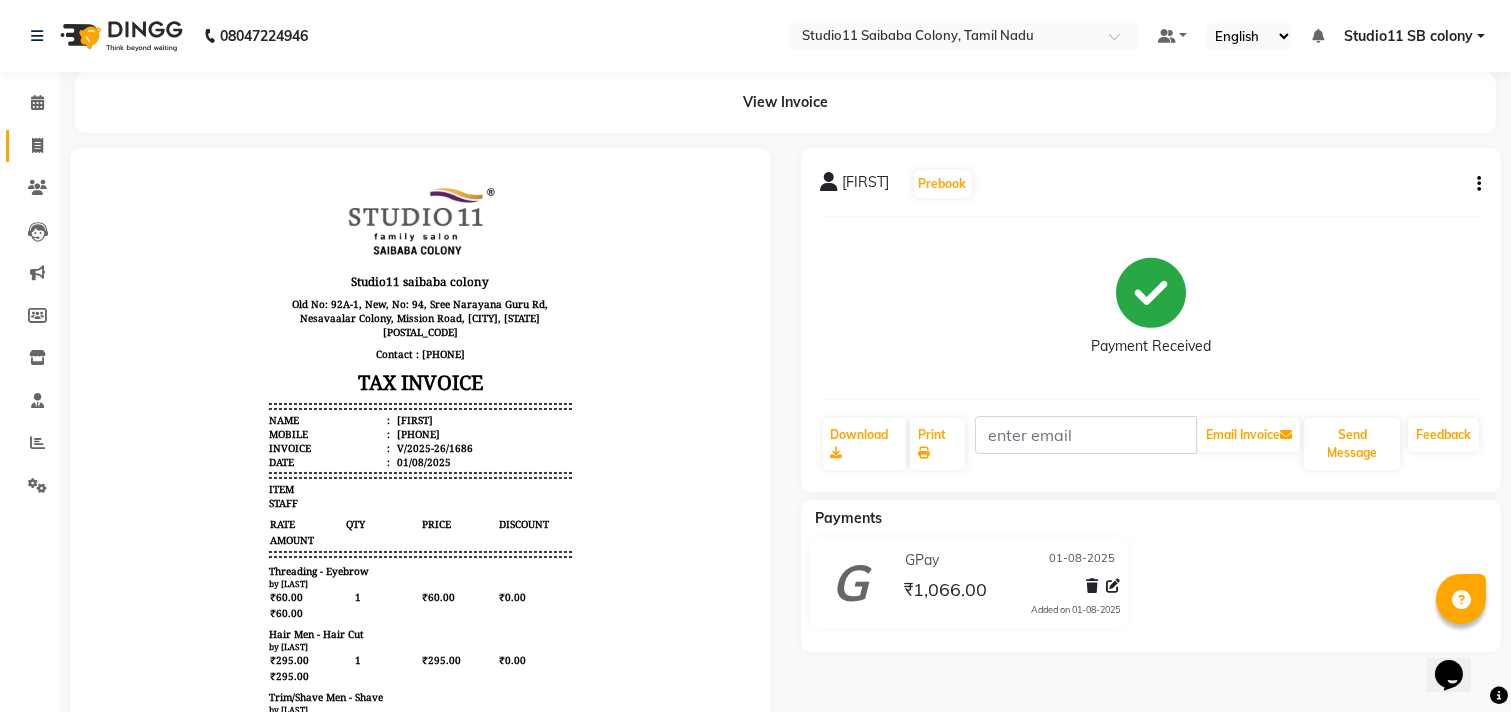 select on "service" 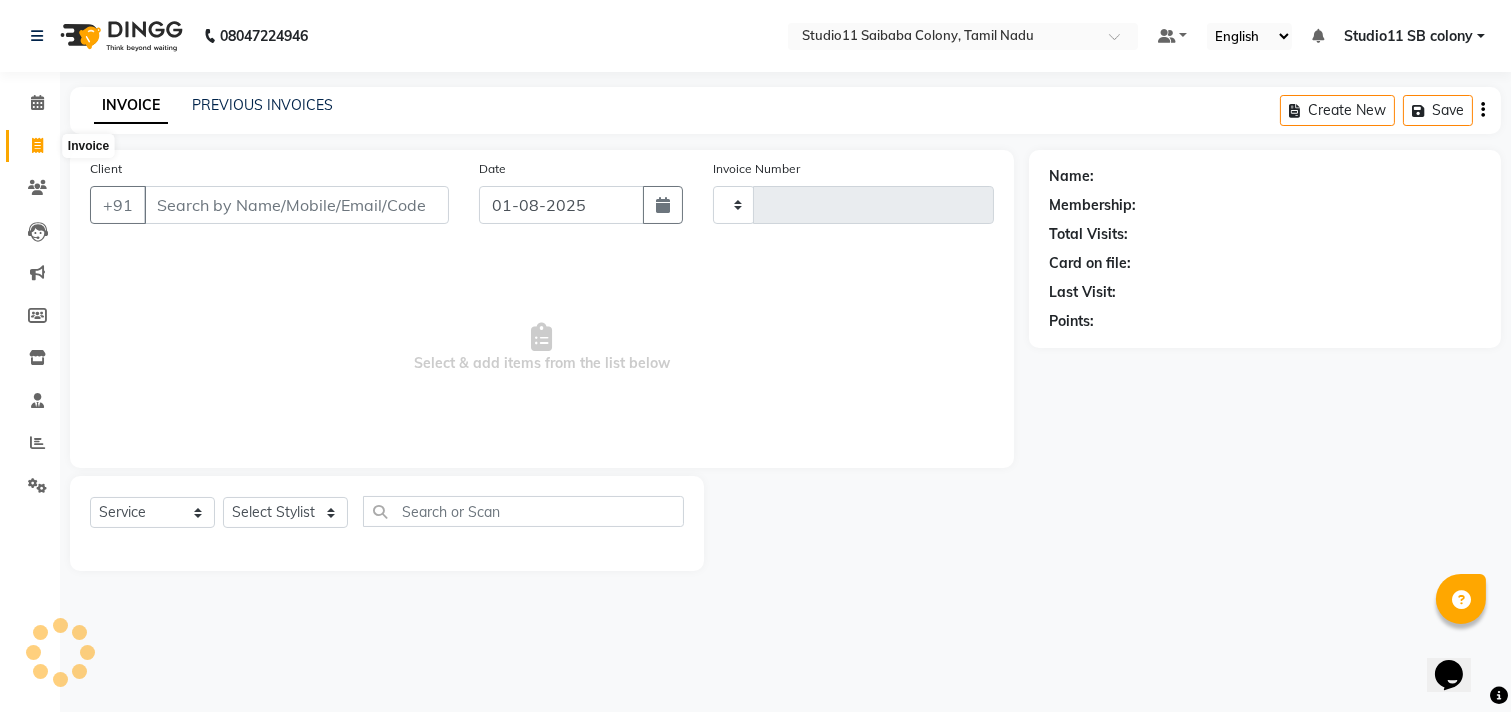 type on "1687" 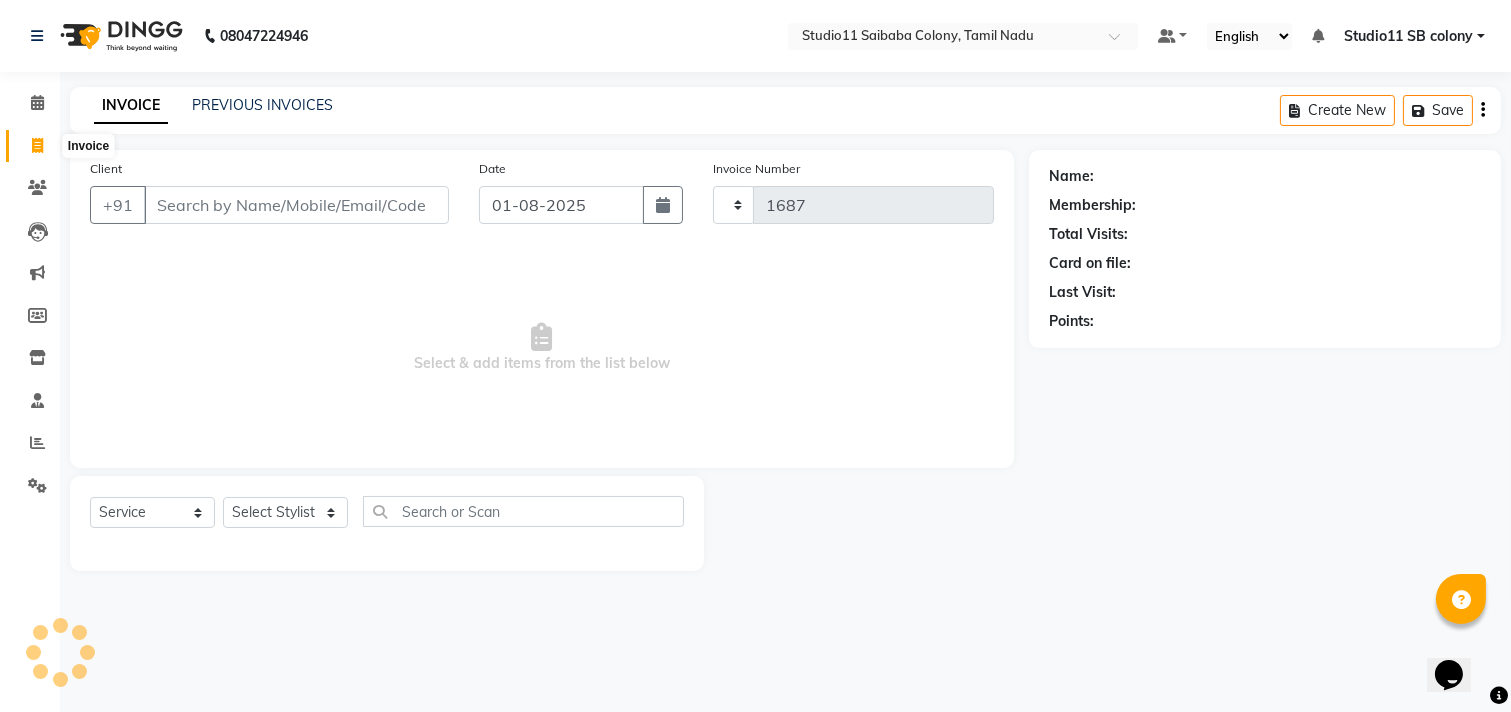click 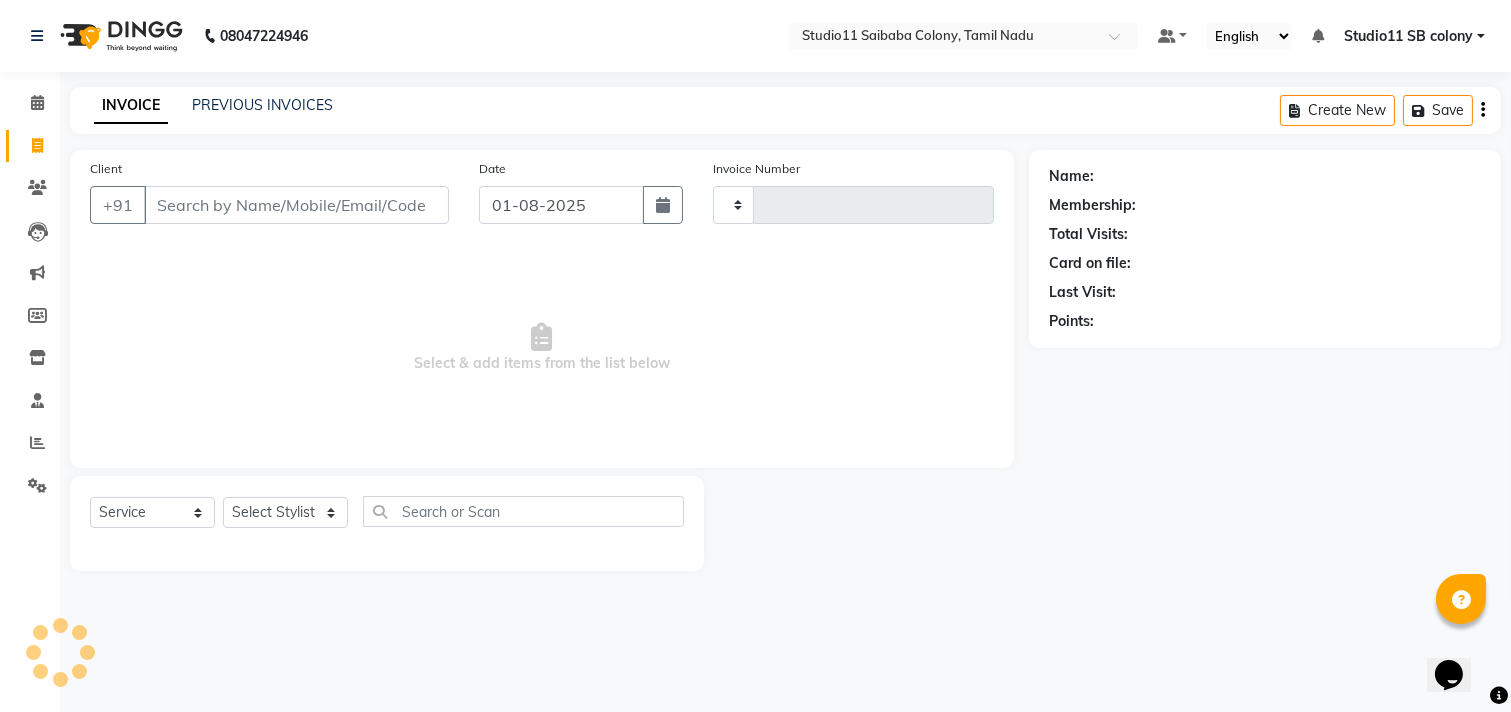 type on "1687" 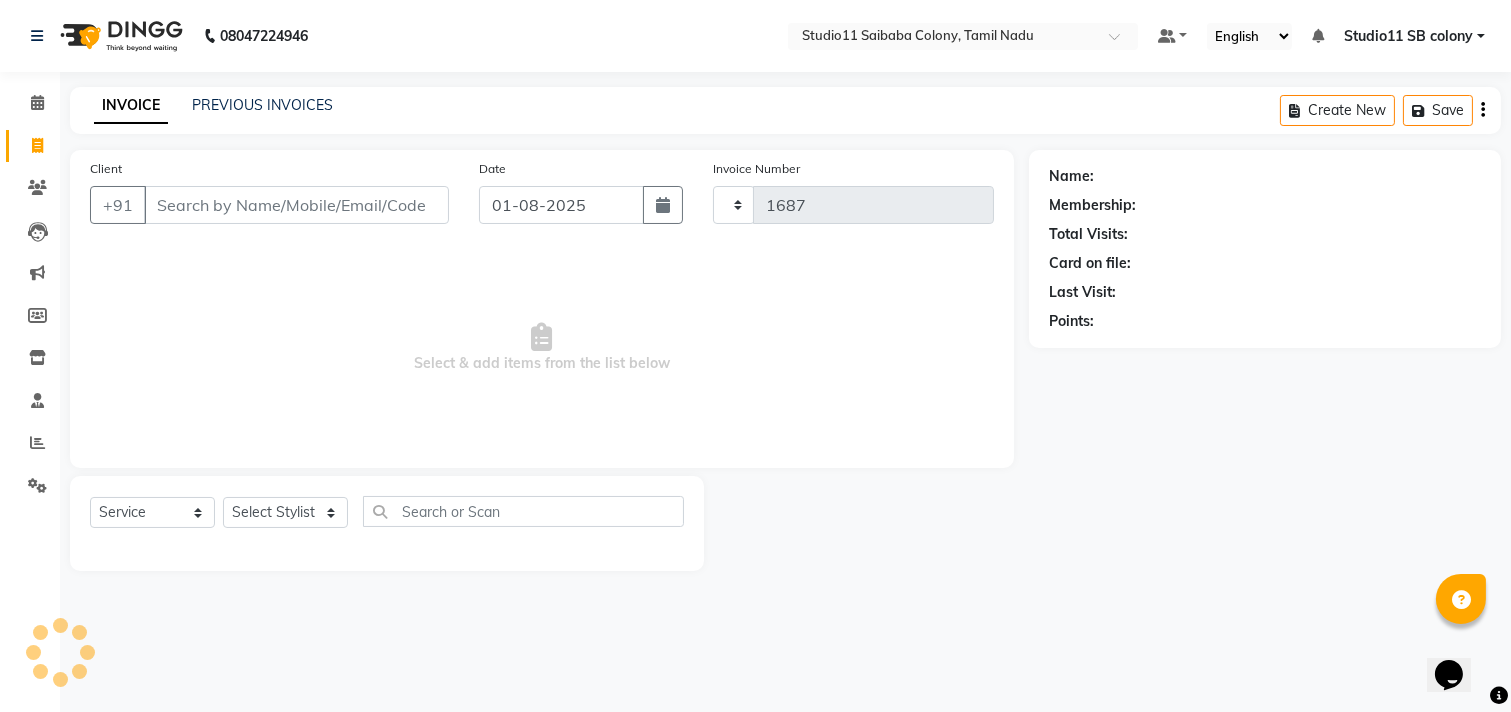 select on "7717" 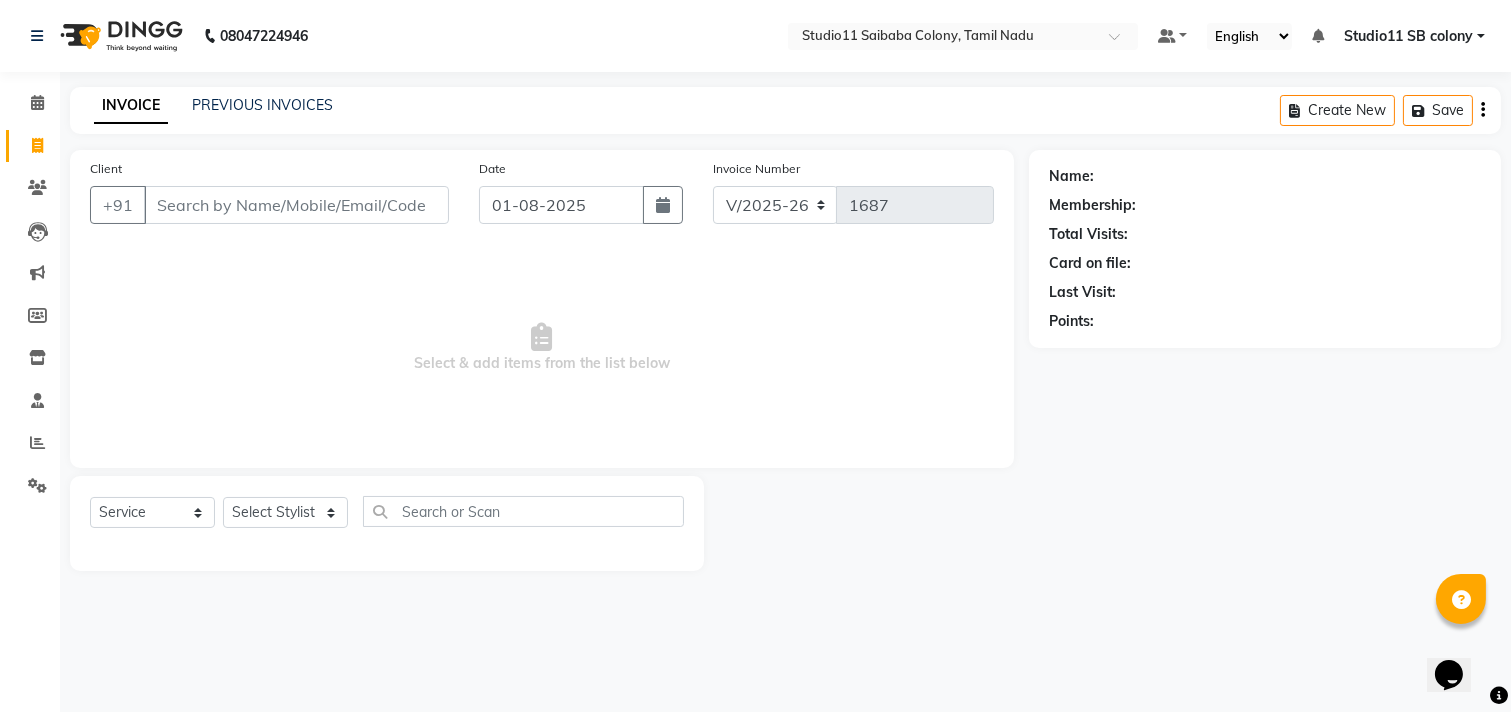 click on "PREVIOUS INVOICES" 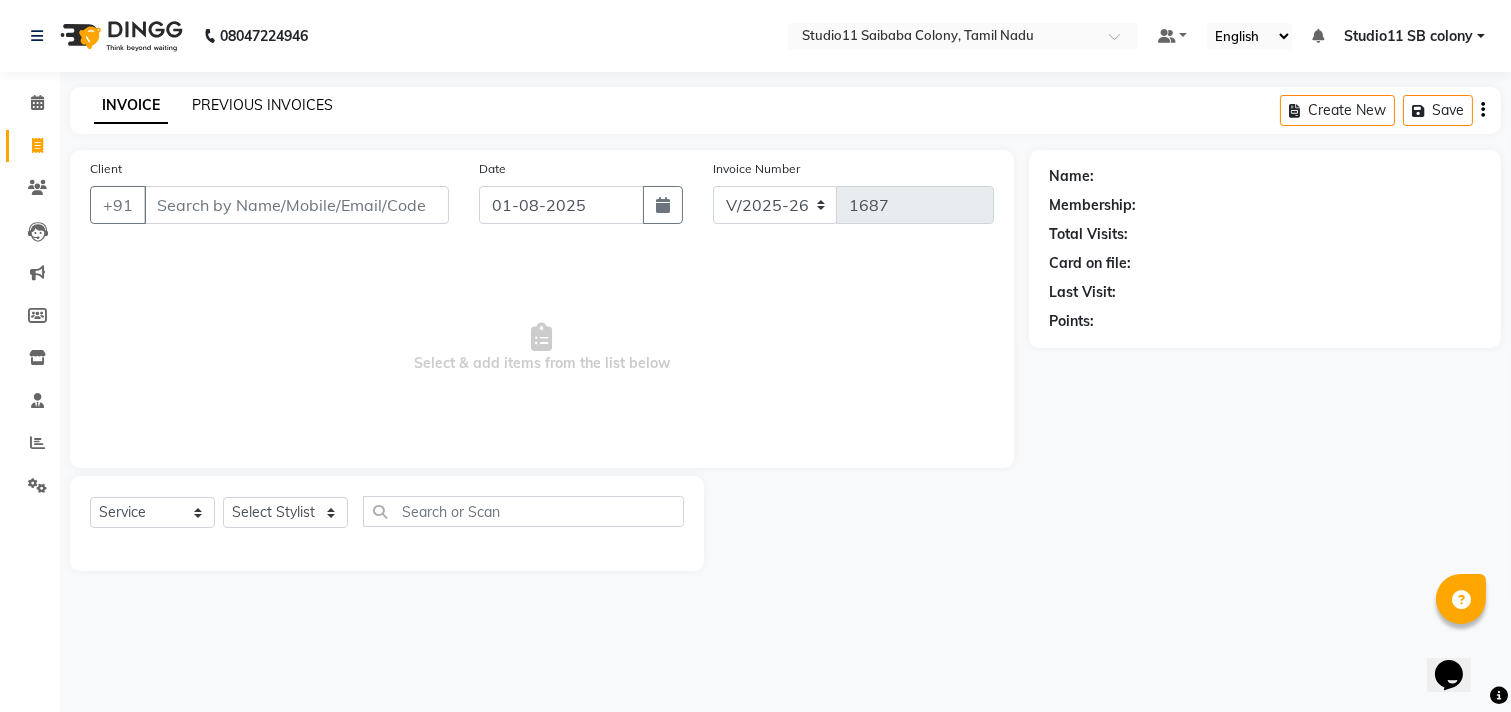 click on "PREVIOUS INVOICES" 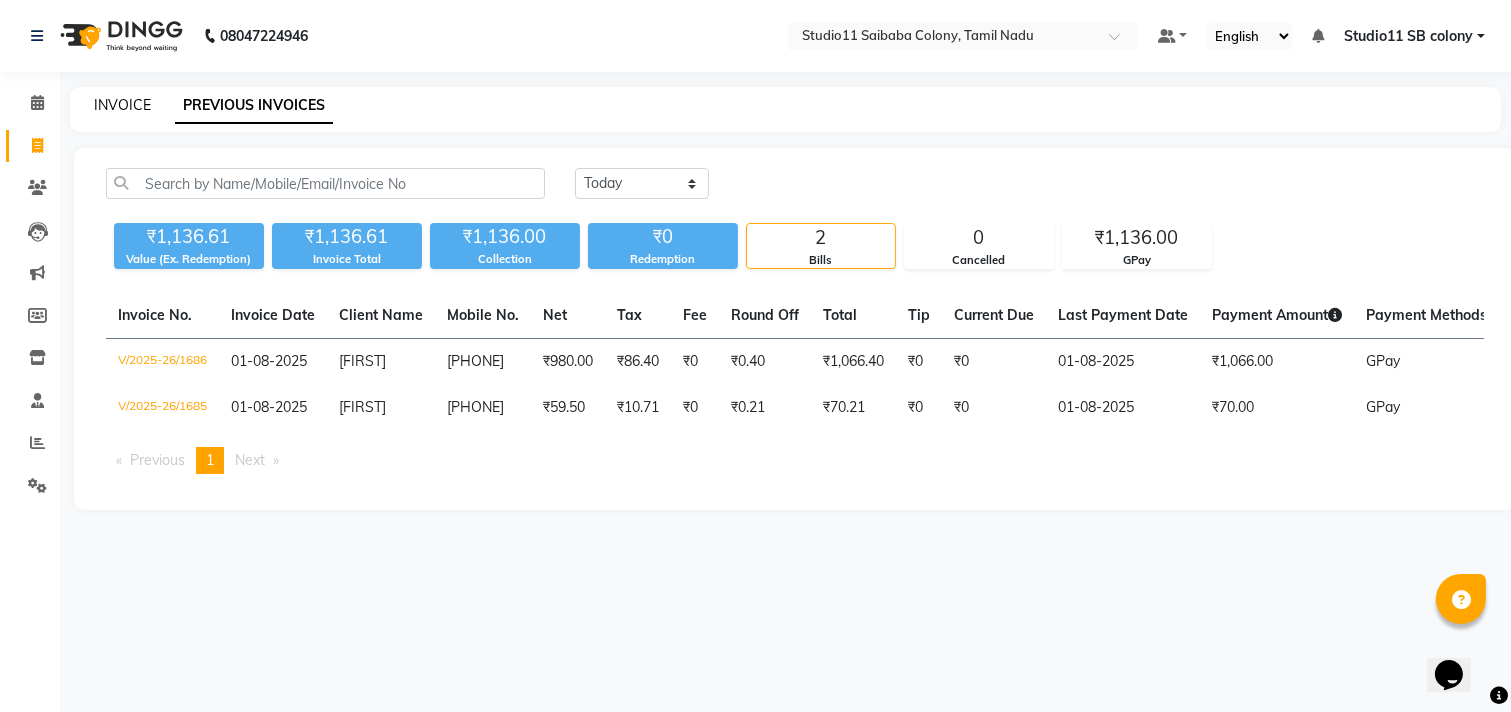 click on "INVOICE" 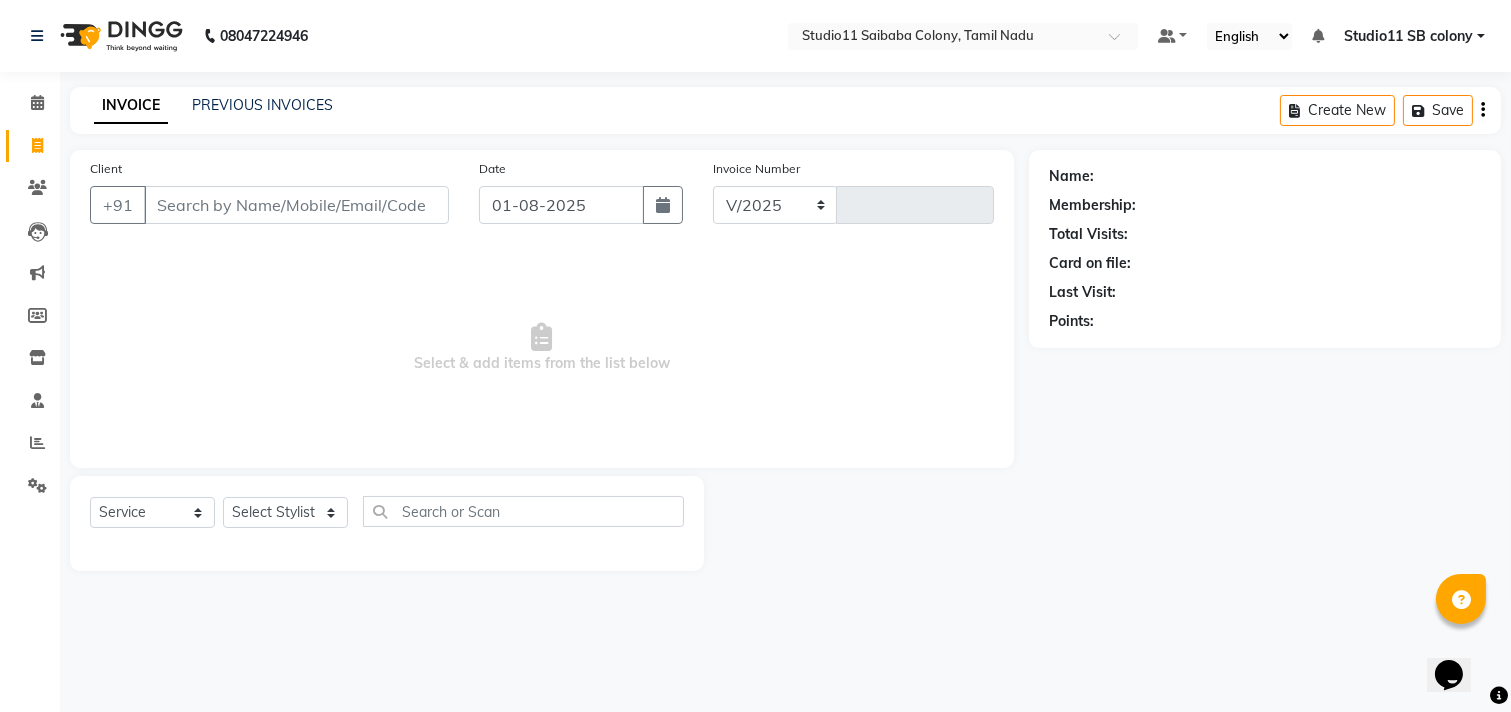 select on "7717" 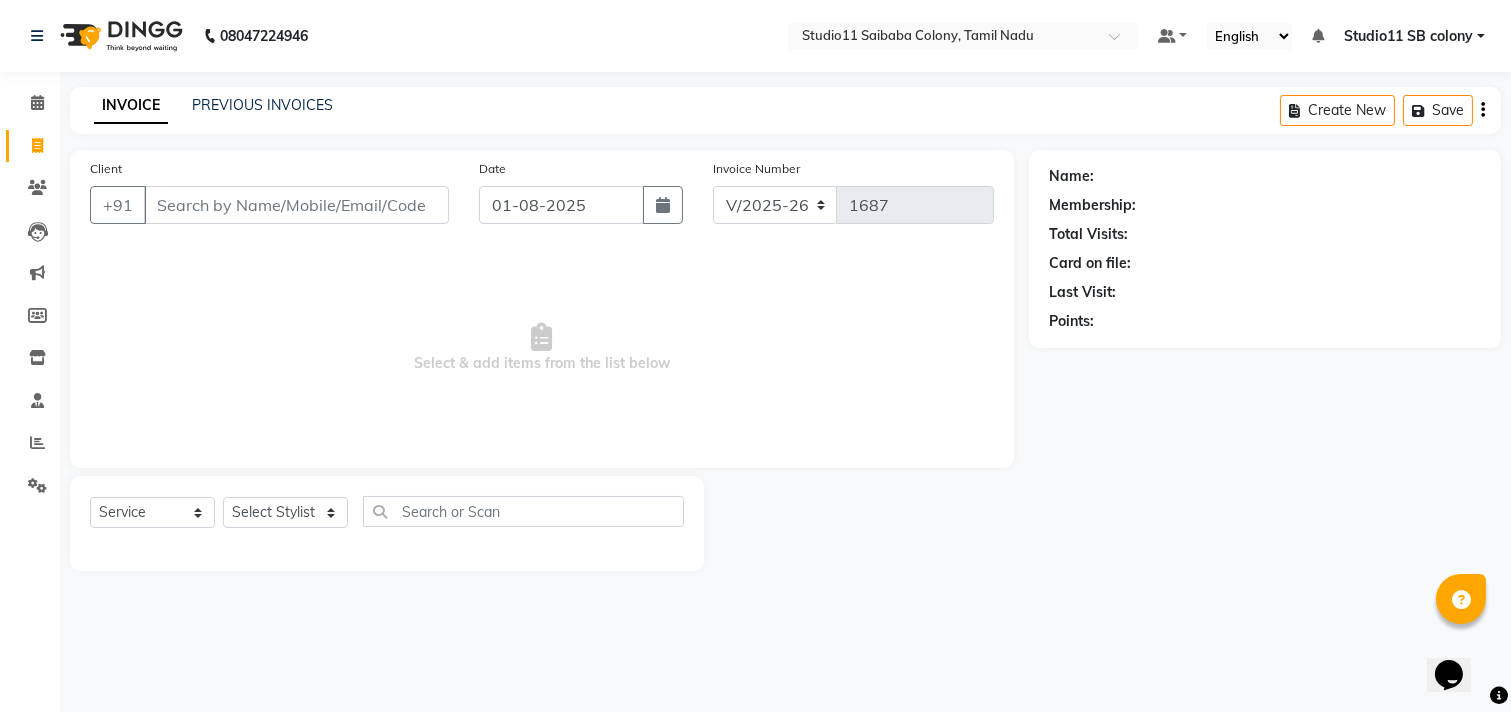 click on "Client" at bounding box center [296, 205] 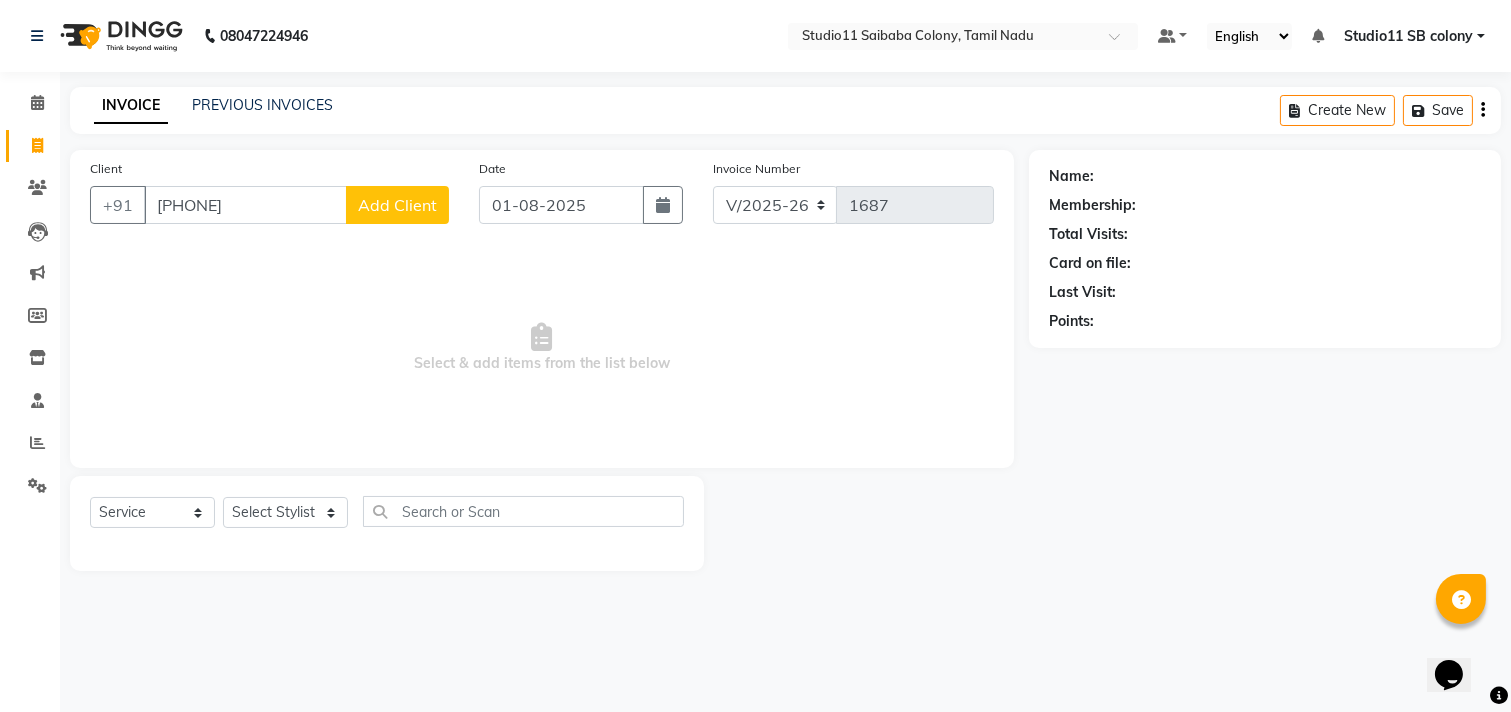 type on "[PHONE]" 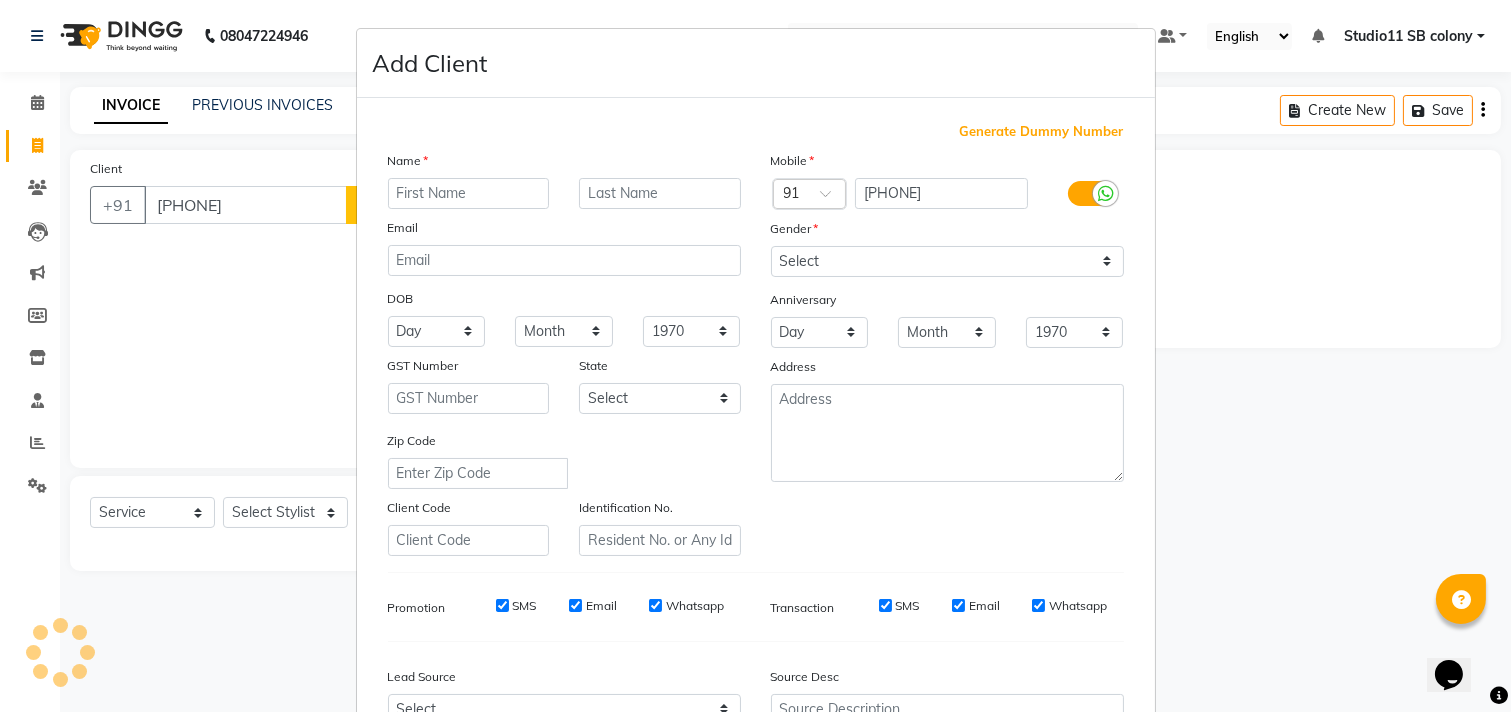 click at bounding box center [469, 193] 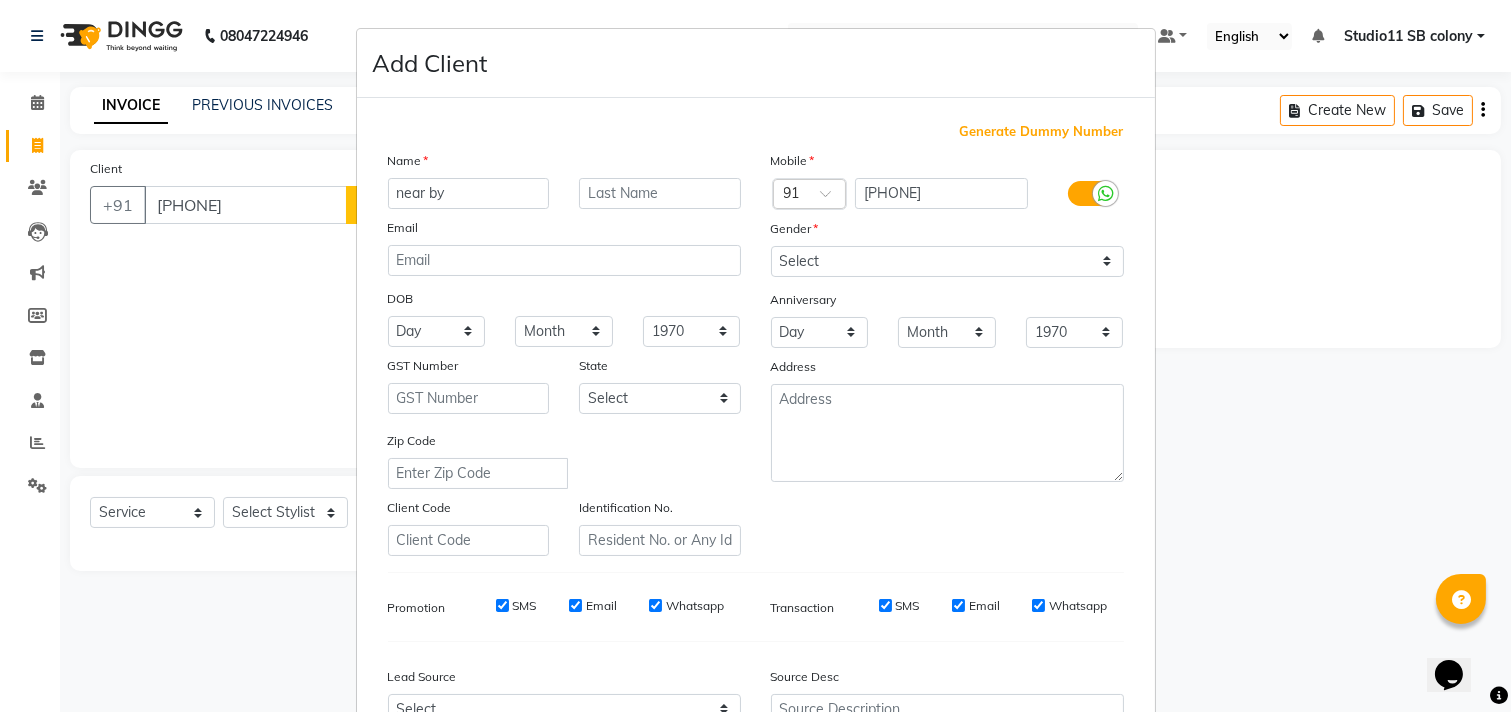 type on "near by" 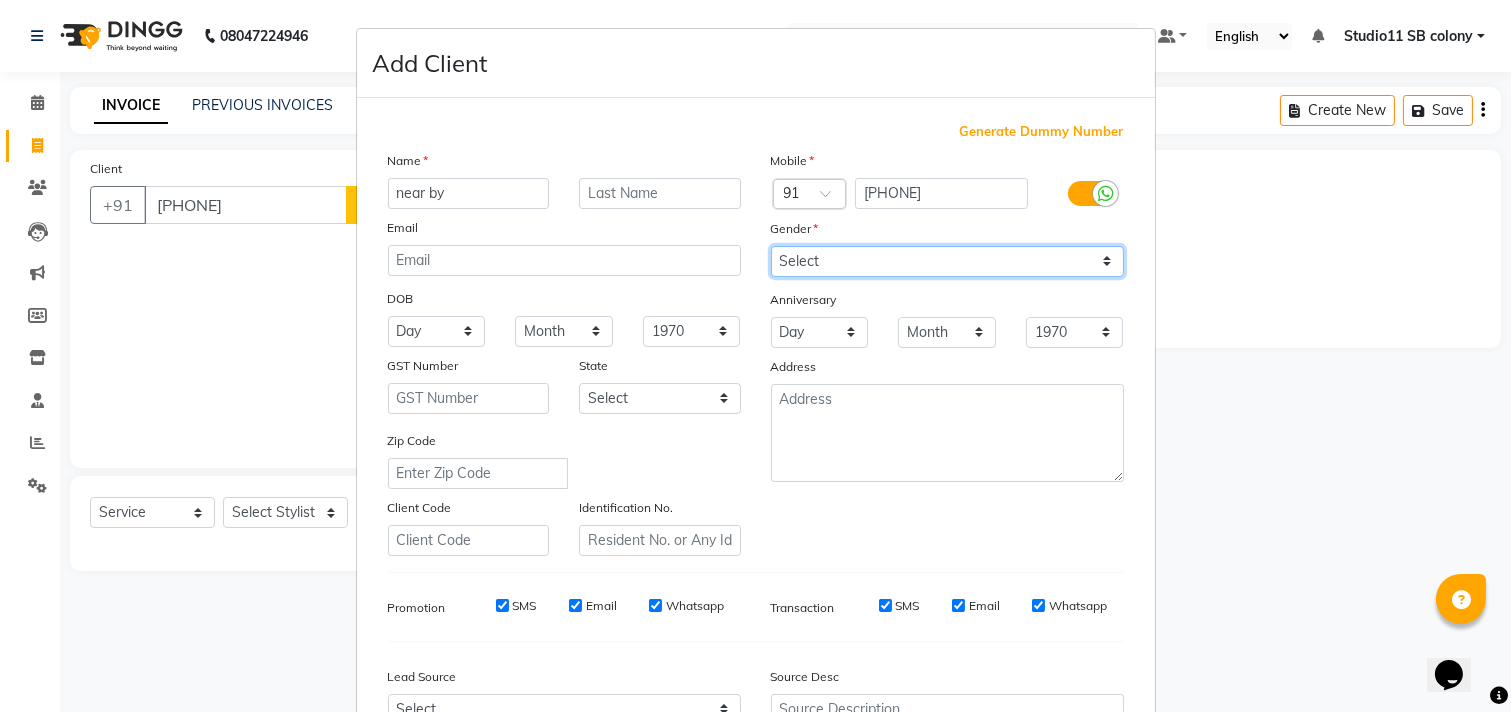 click on "Select Male Female Other Prefer Not To Say" at bounding box center [947, 261] 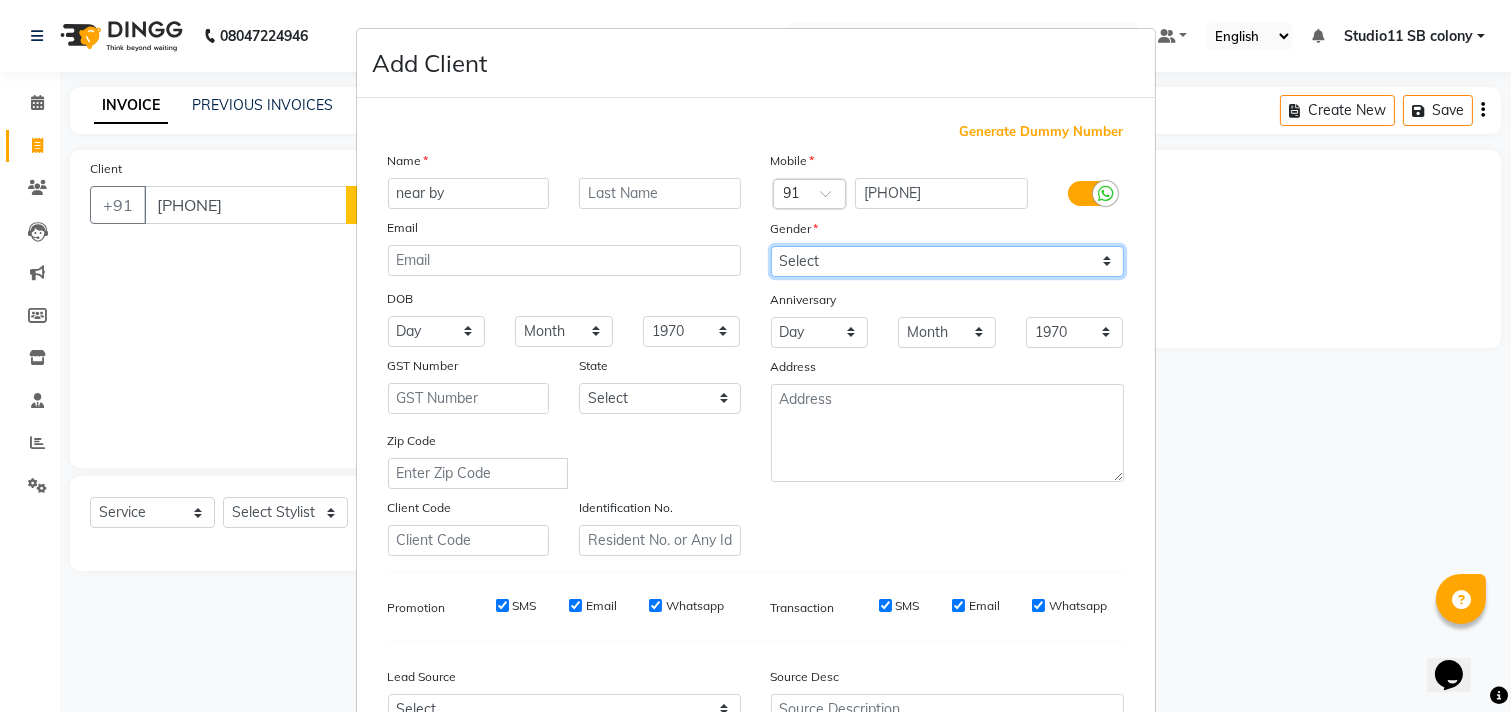 select on "female" 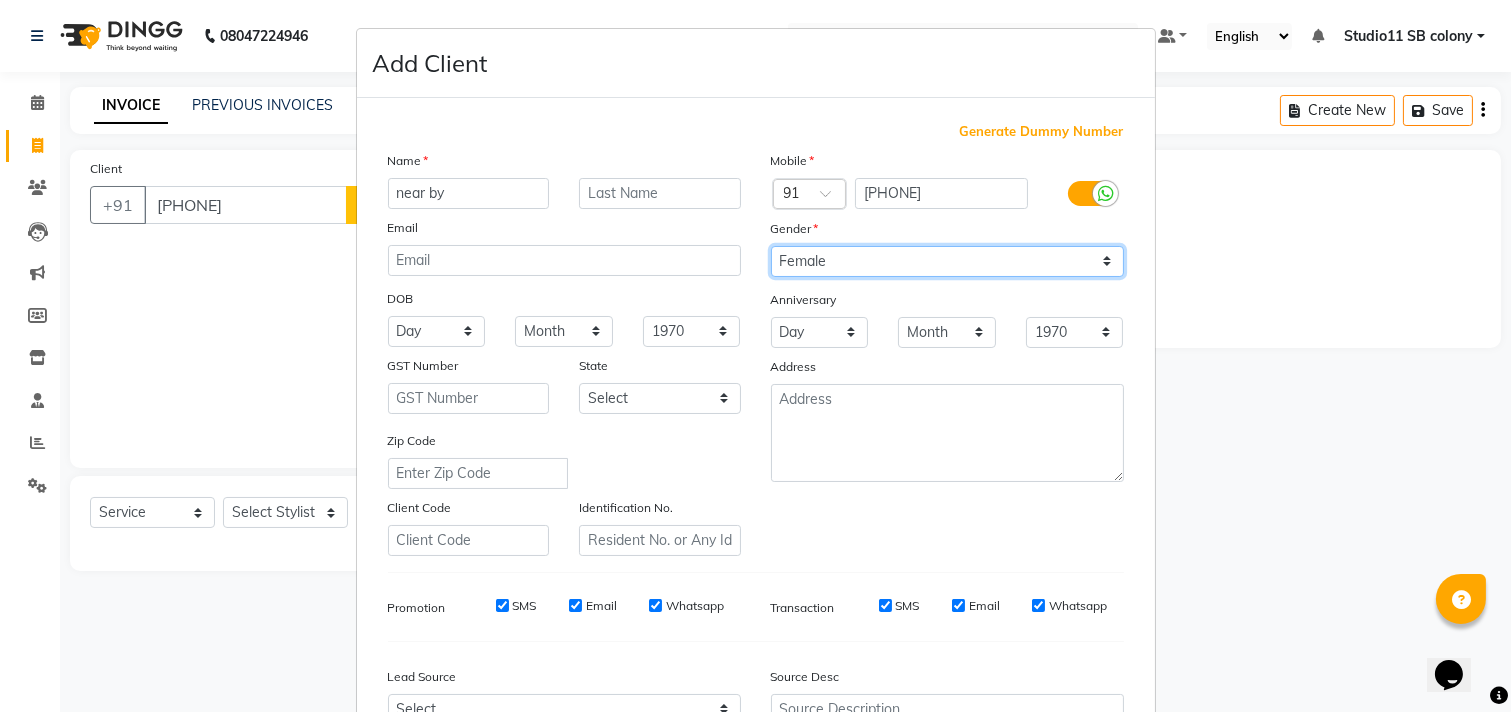 click on "Select Male Female Other Prefer Not To Say" at bounding box center [947, 261] 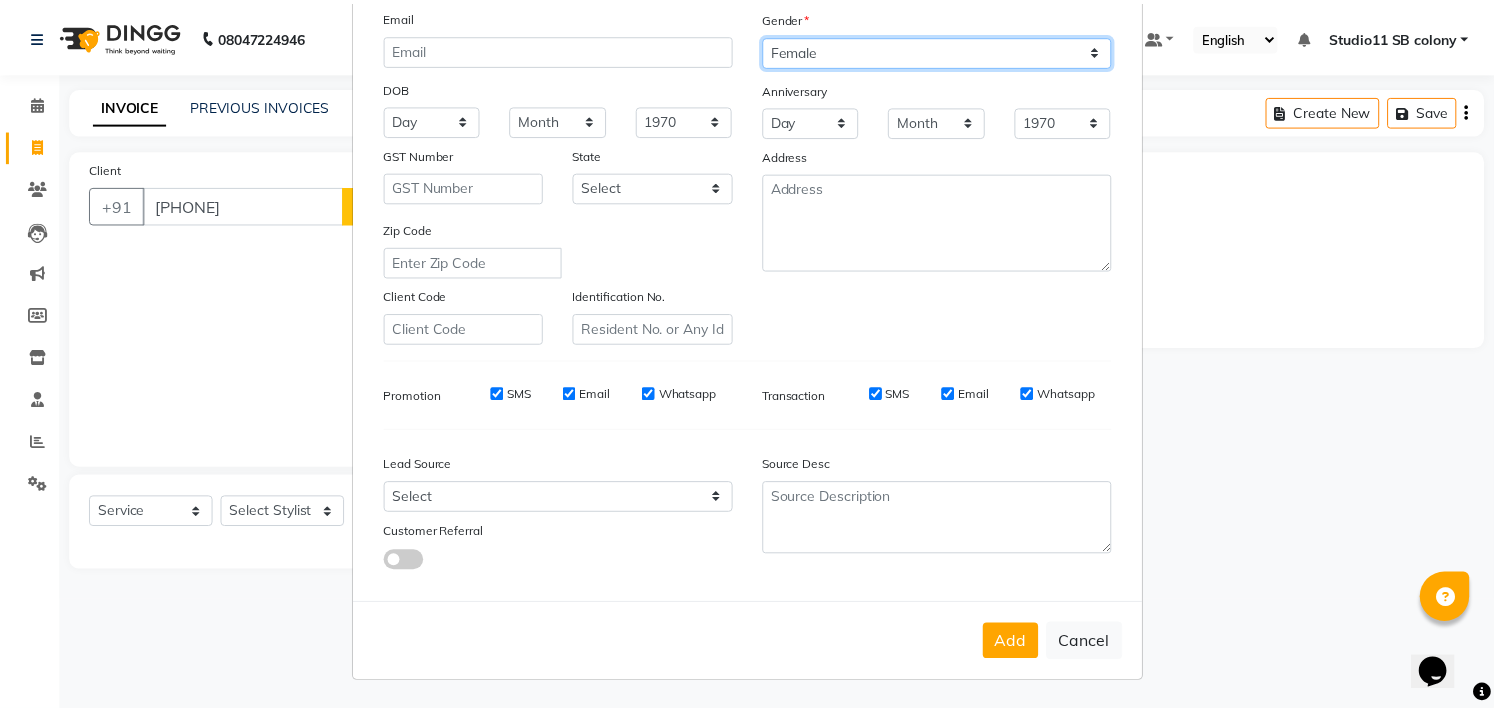 scroll, scrollTop: 212, scrollLeft: 0, axis: vertical 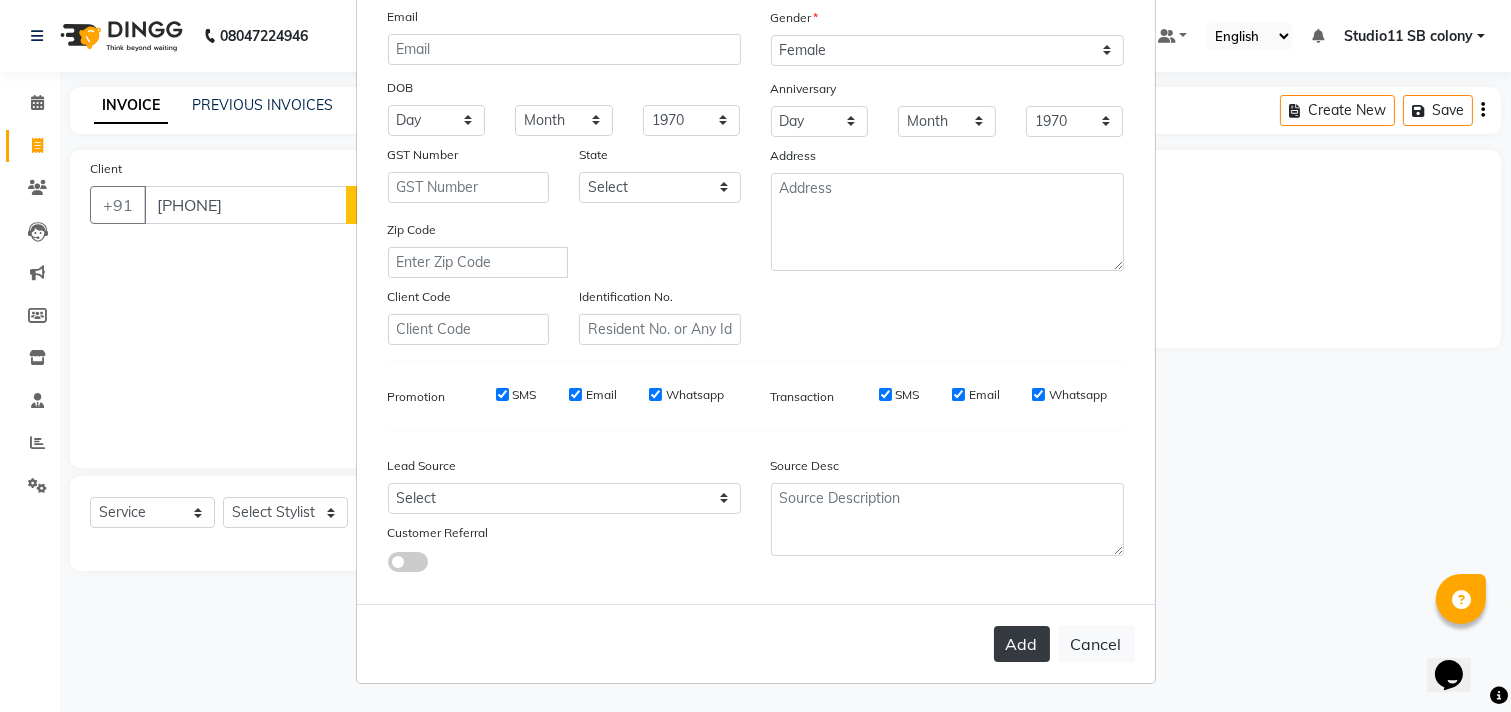 click on "Add" at bounding box center (1022, 644) 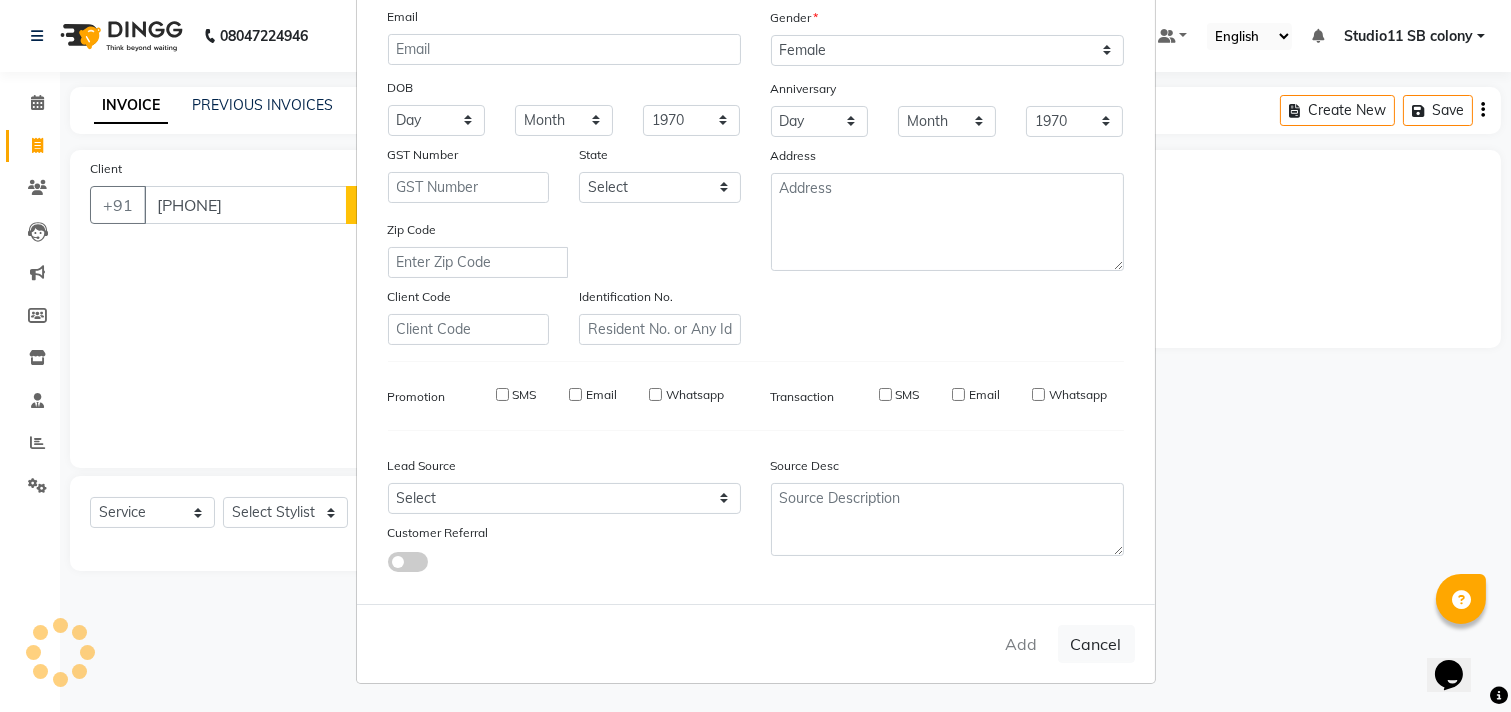 type 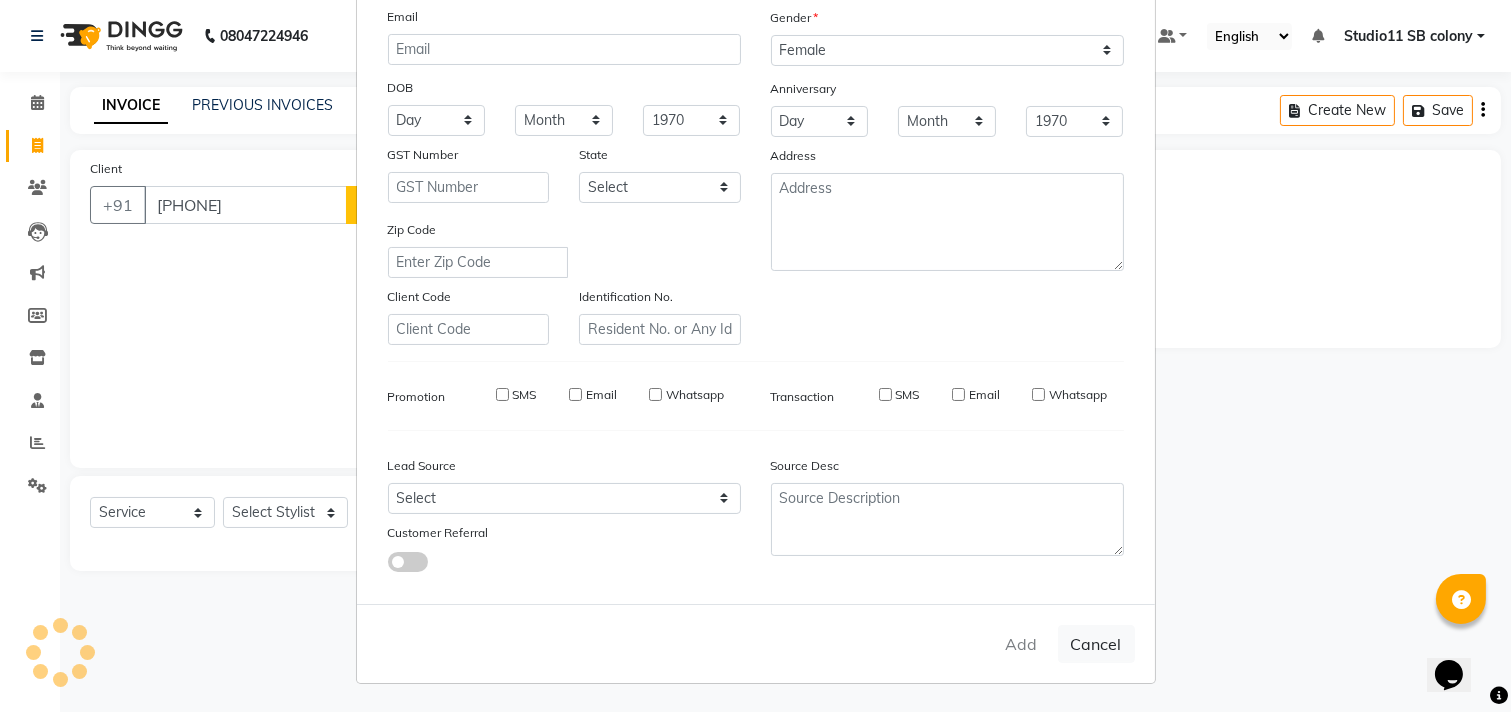 select 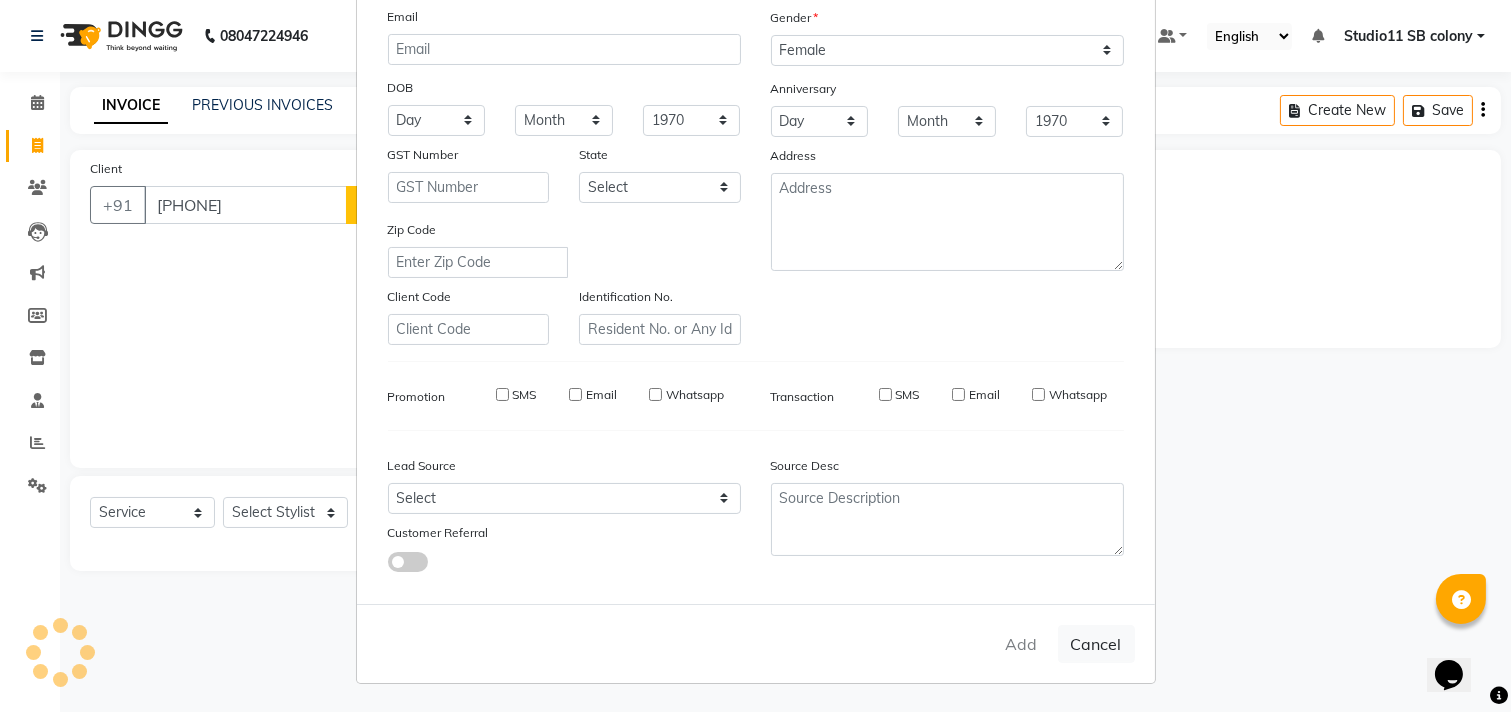 select 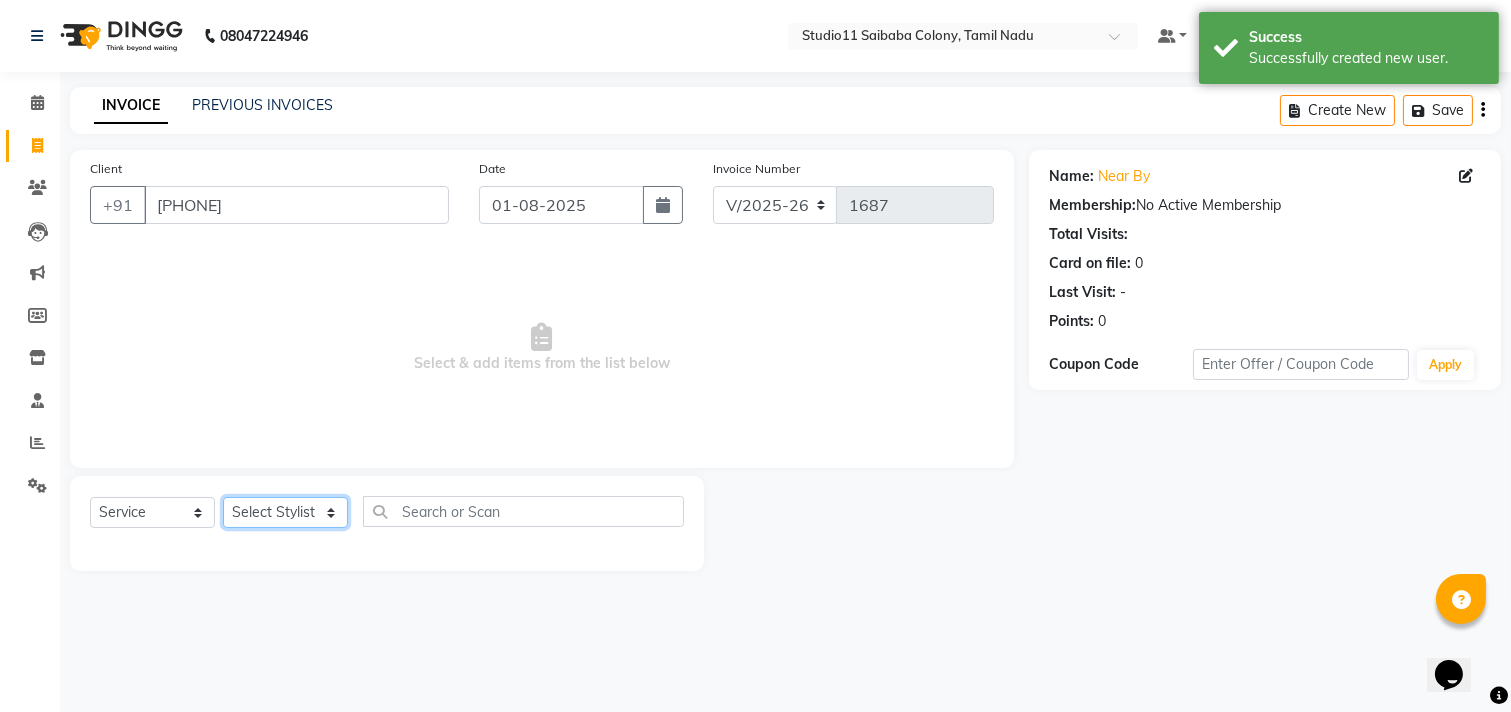 click on "Select Stylist Afzal Akbar Dani Jeni Josna kaif lavanya manimekalai Praveen Sonu Studio11 SB colony Tahir tamil" 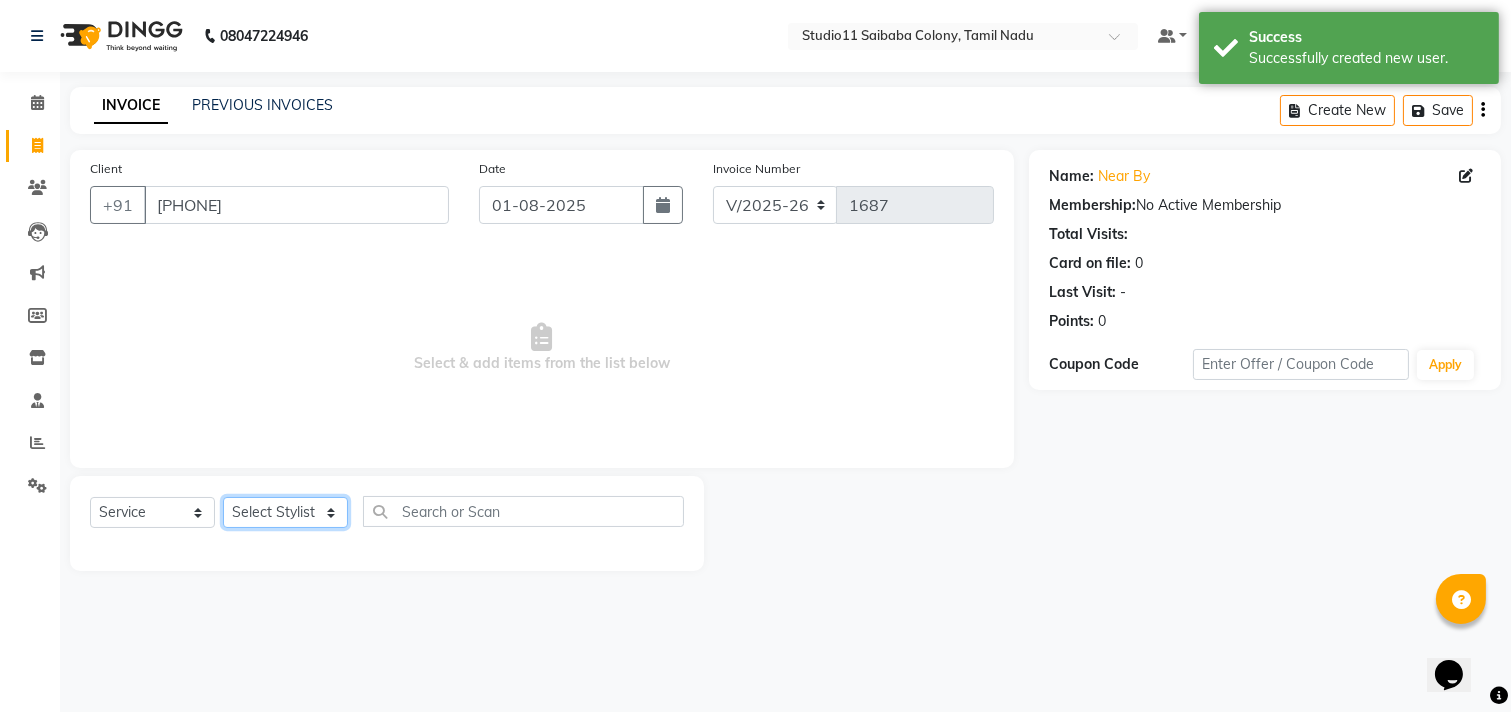 select on "70879" 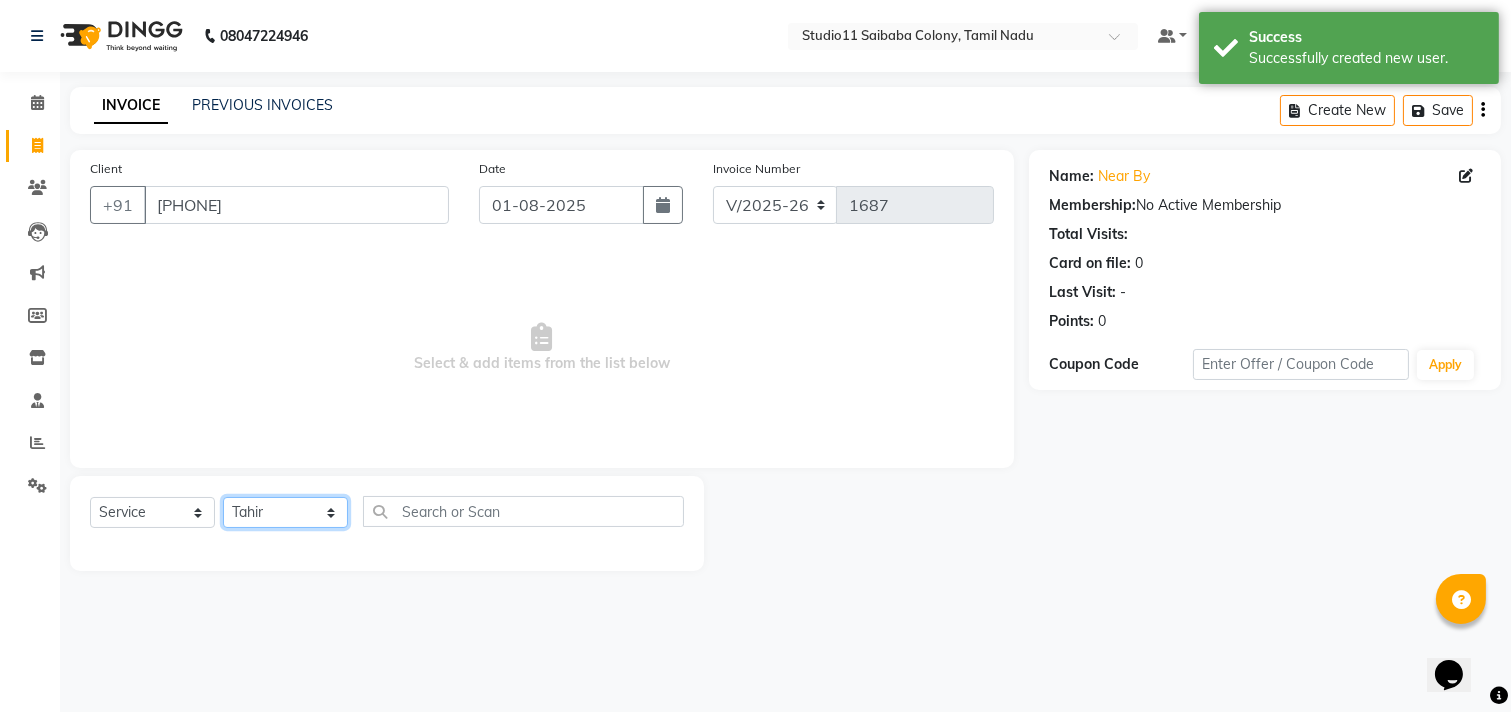 click on "Select Stylist Afzal Akbar Dani Jeni Josna kaif lavanya manimekalai Praveen Sonu Studio11 SB colony Tahir tamil" 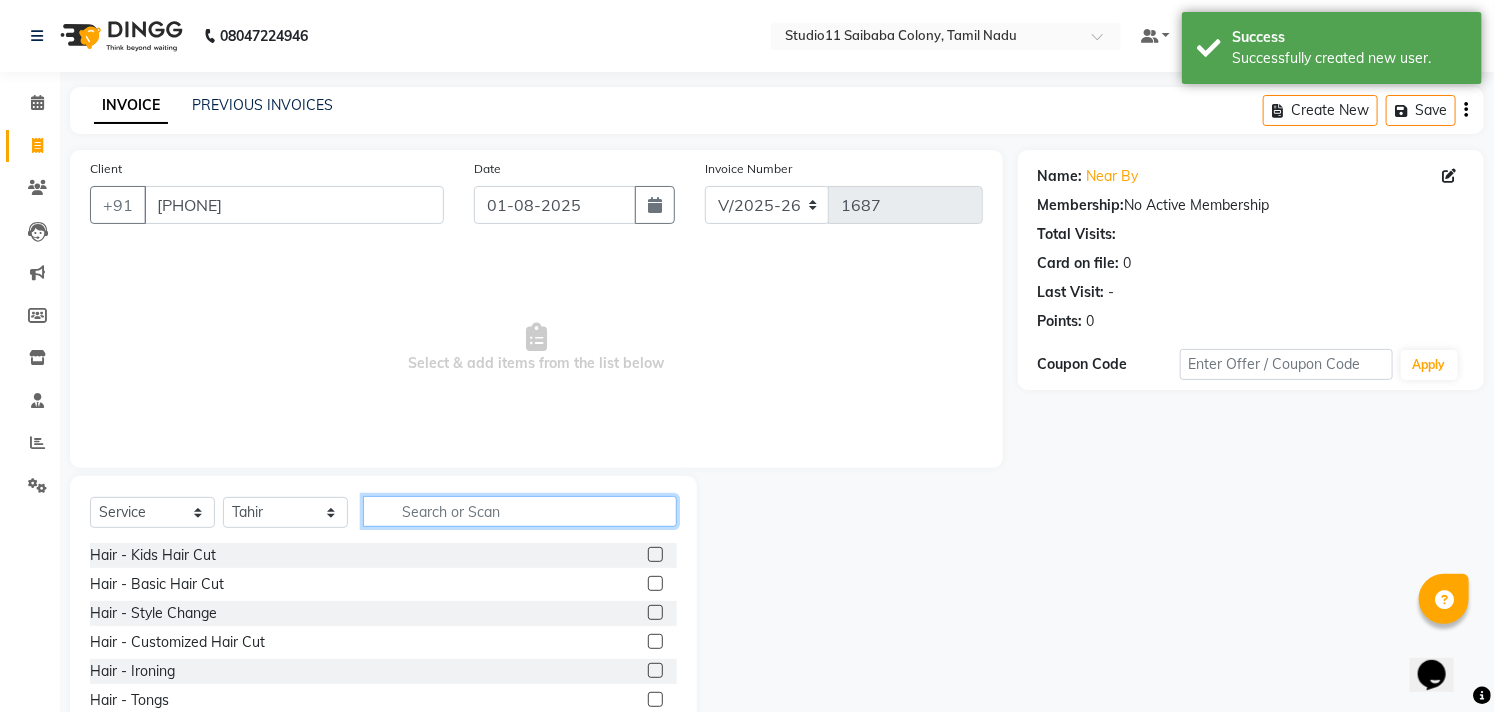 click 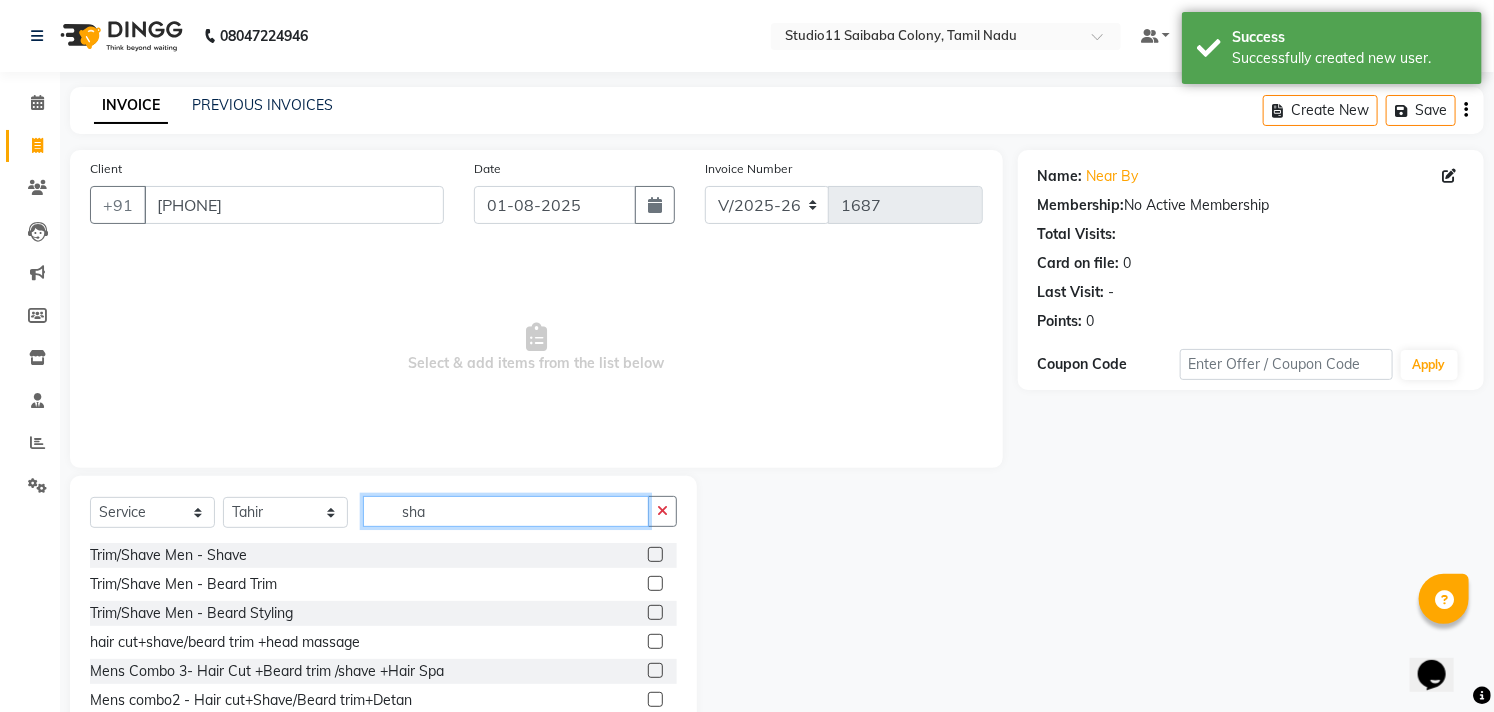 type on "sha" 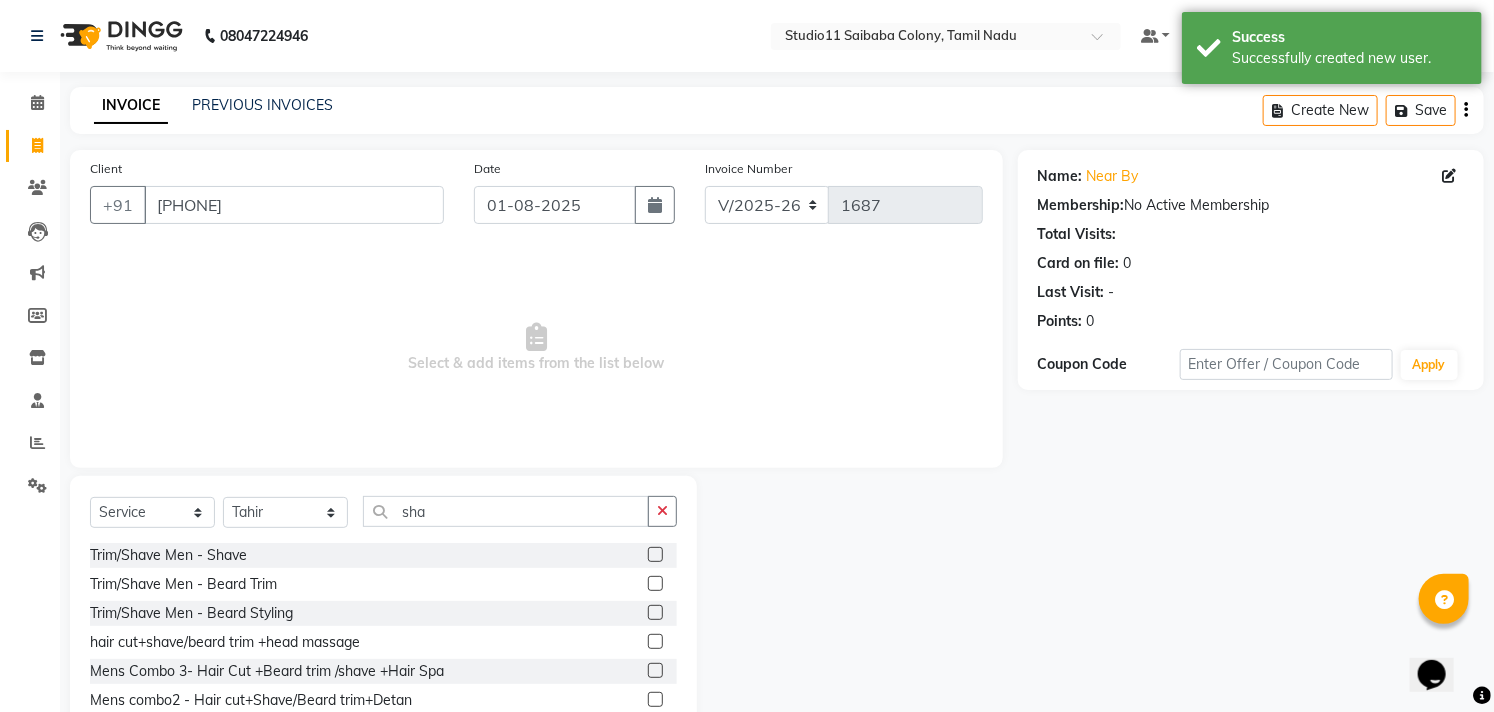 click 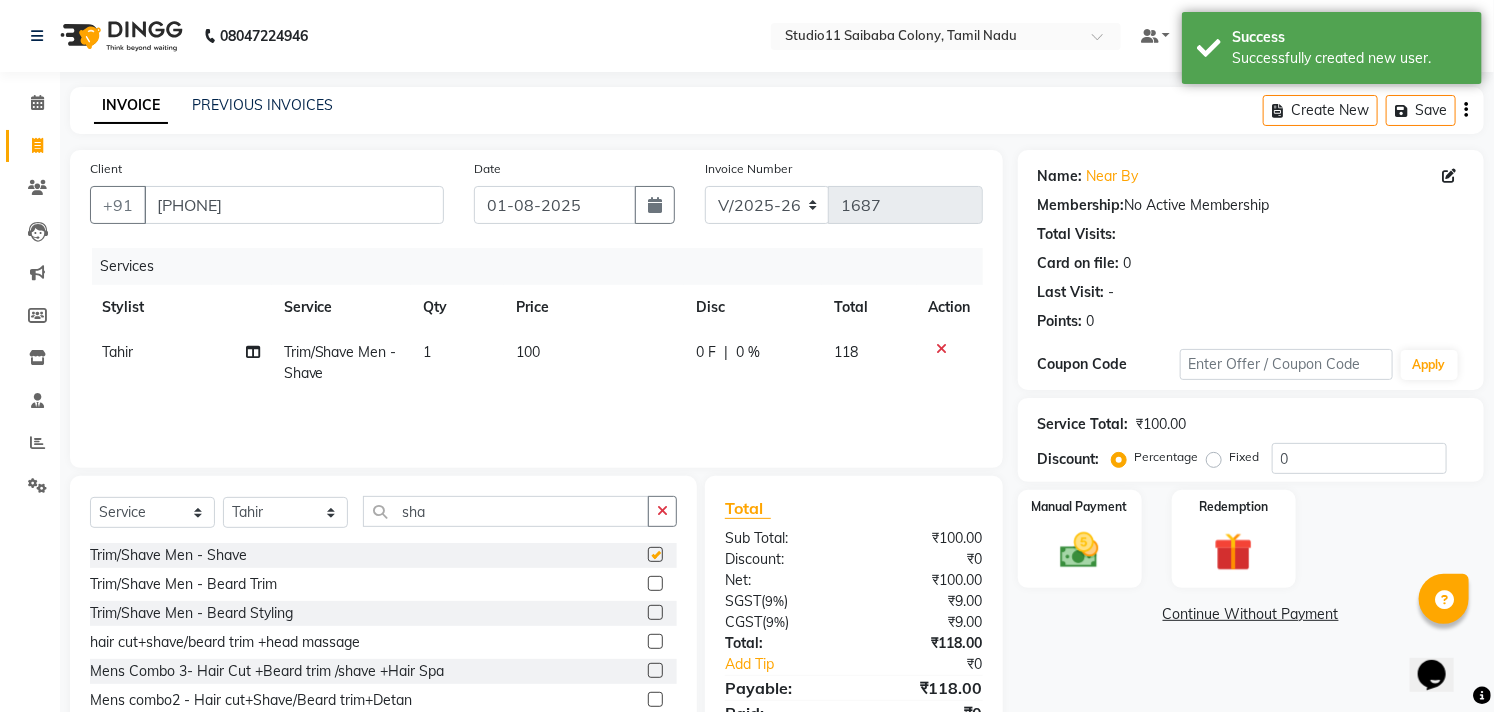 checkbox on "false" 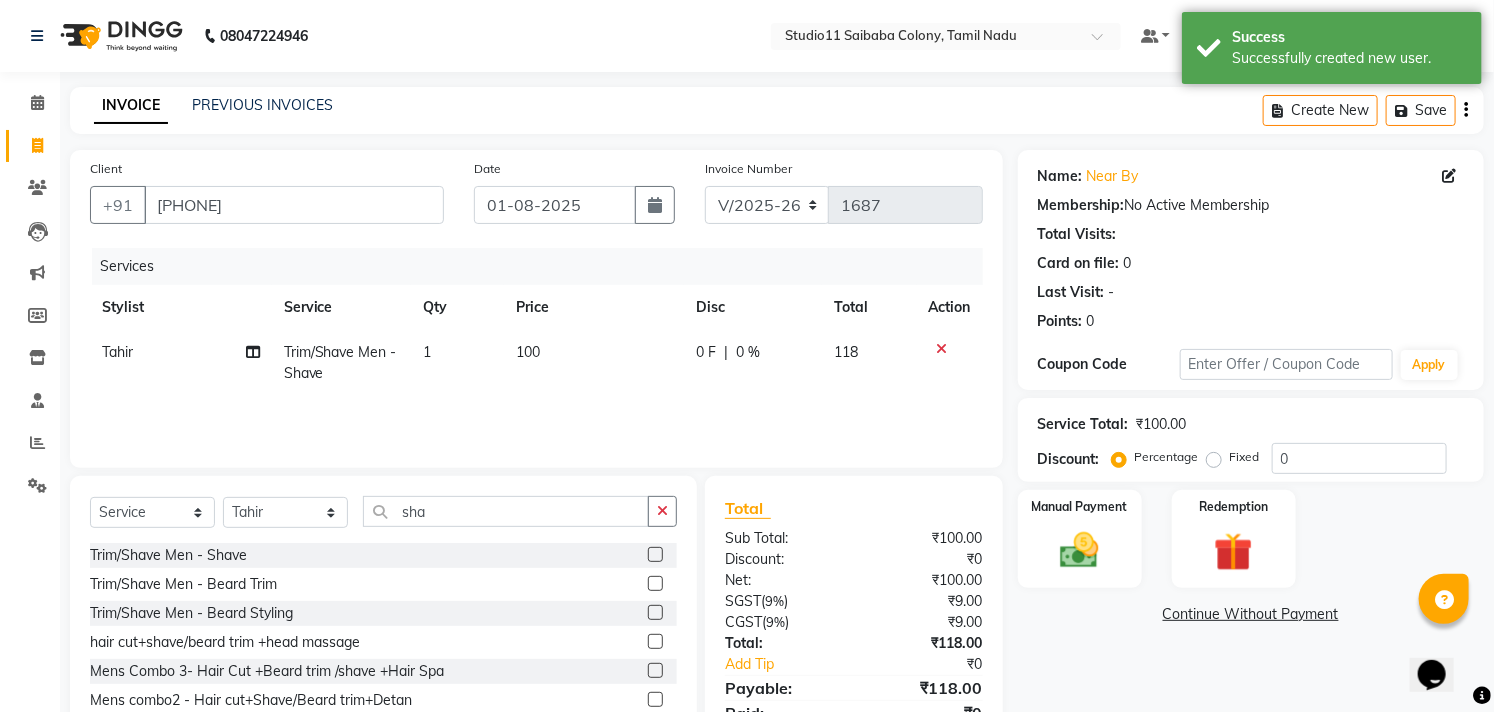 click on "100" 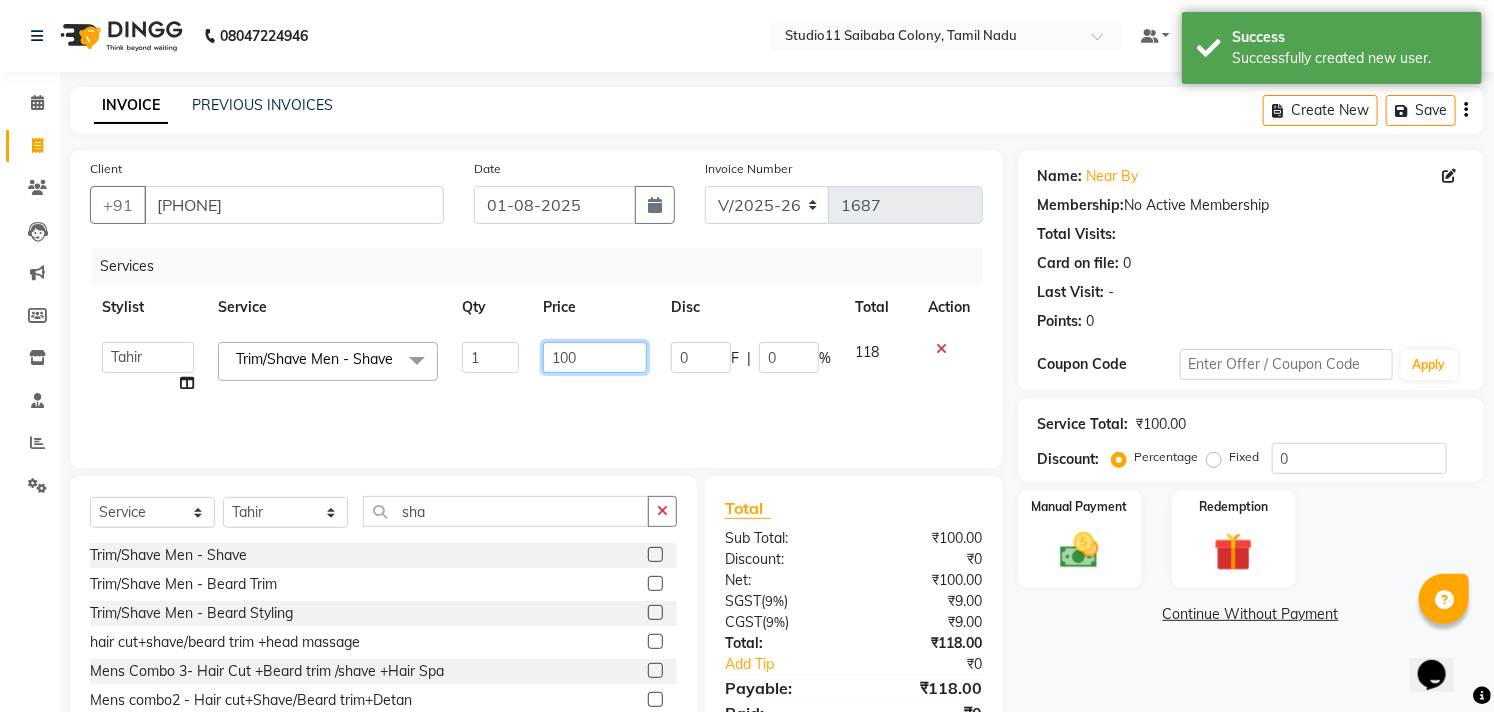 click on "100" 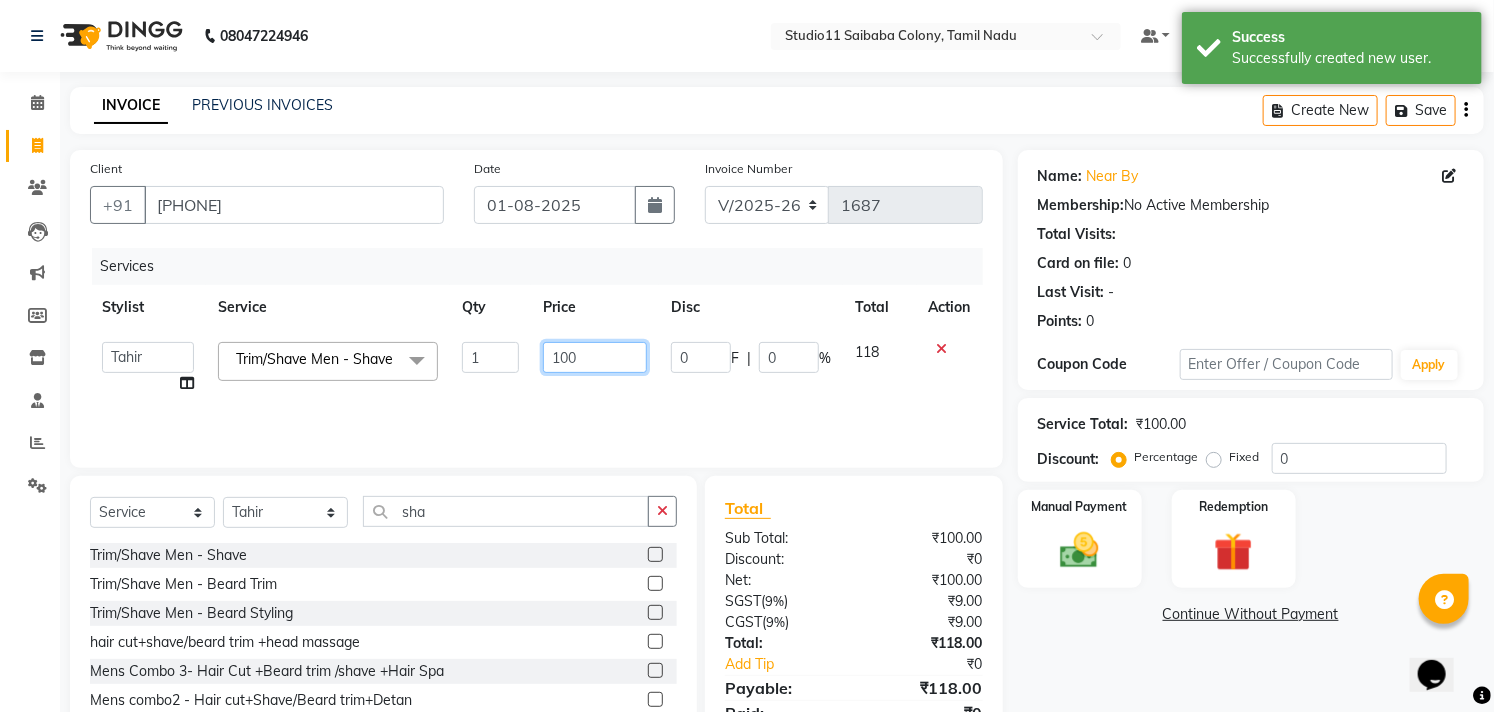 click on "100" 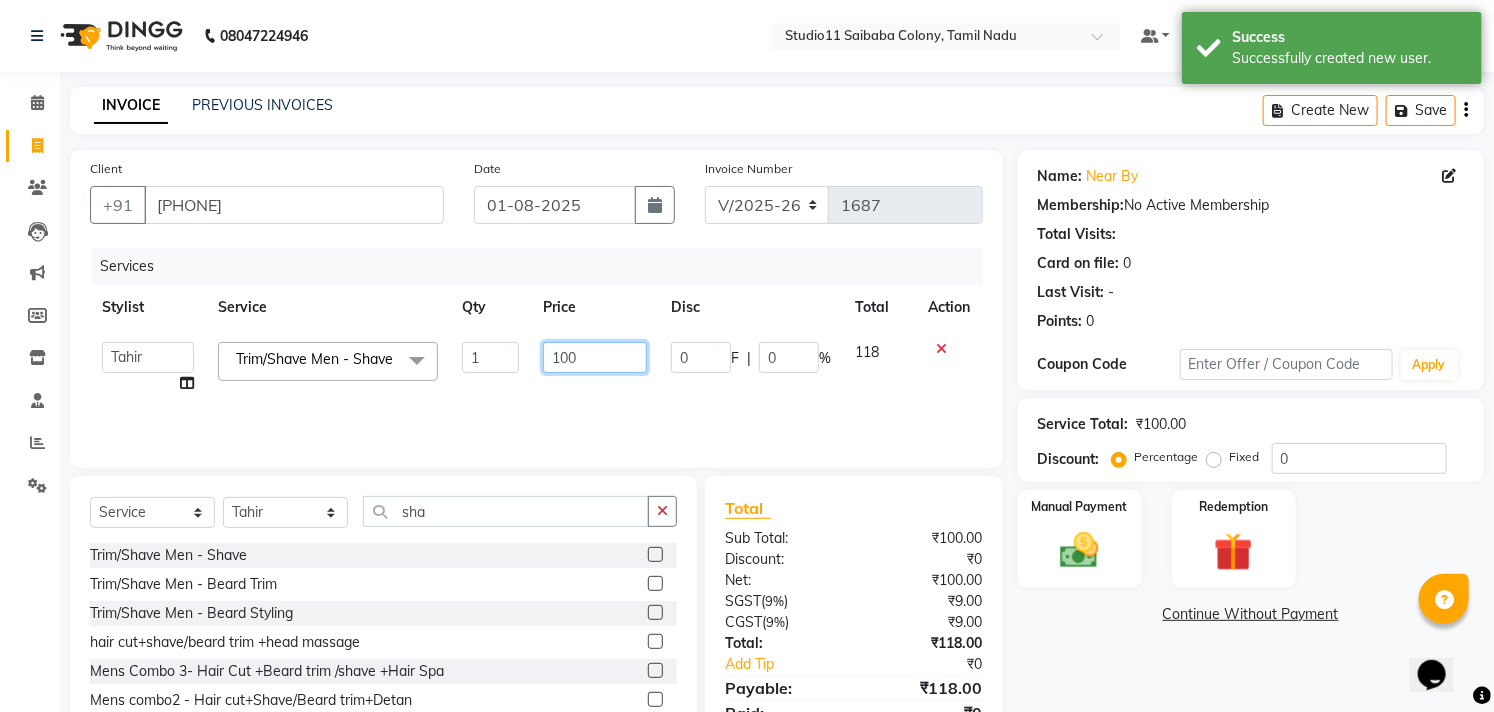 click on "100" 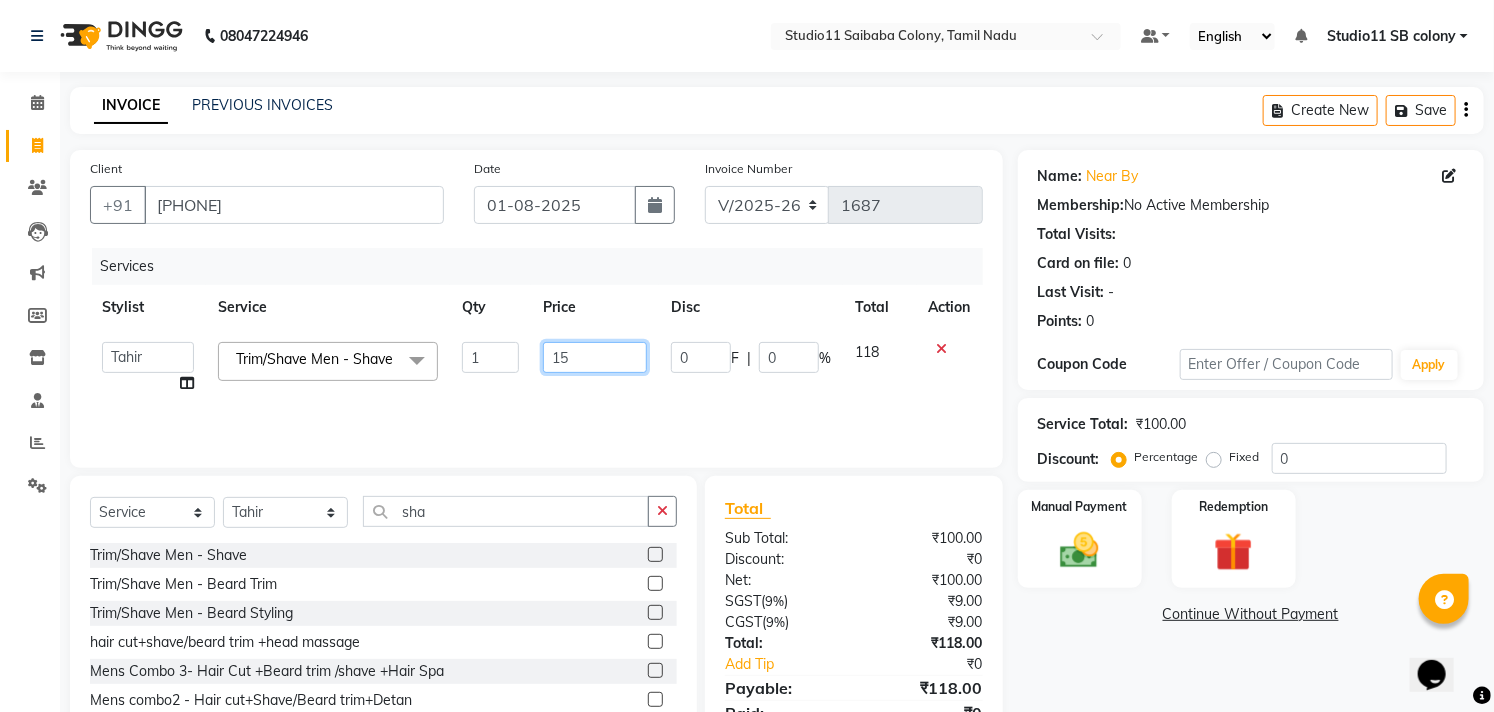 type on "150" 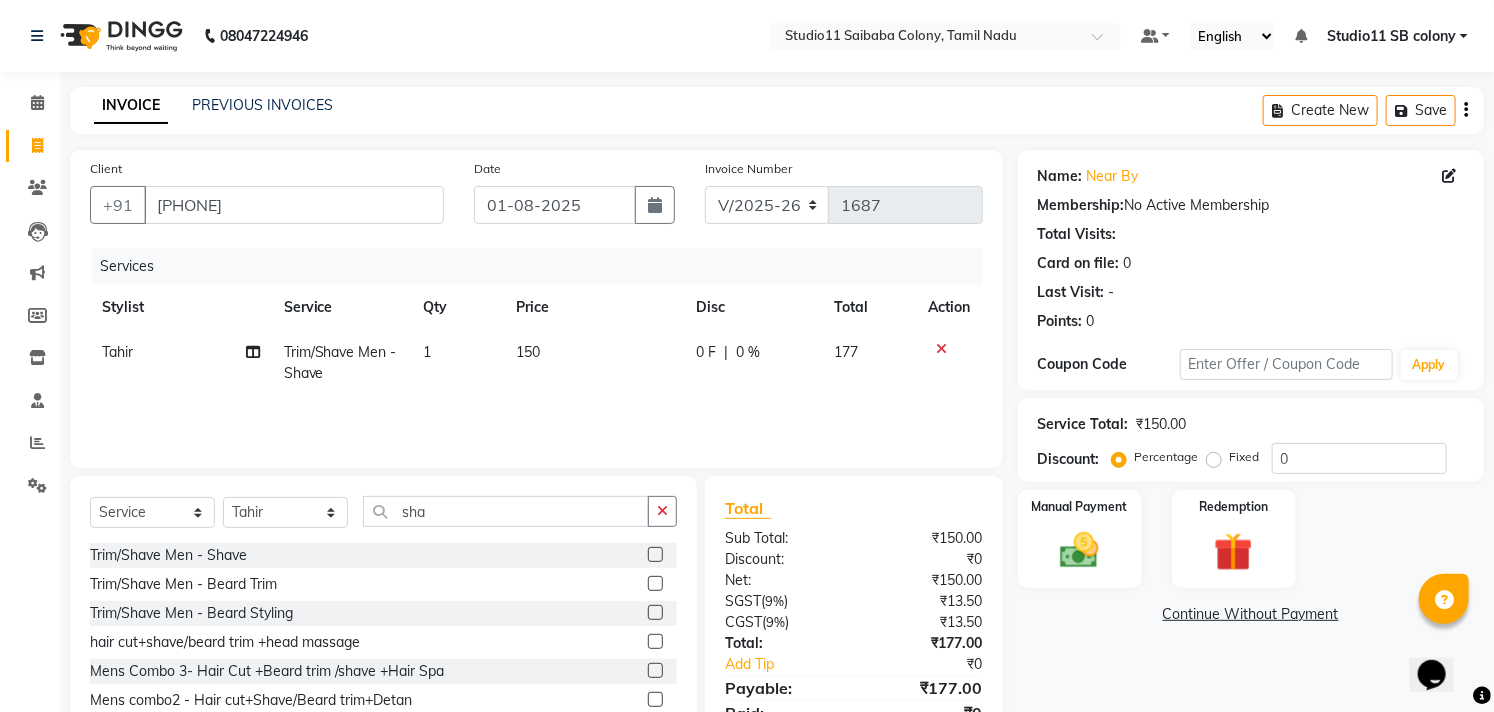 click on "150" 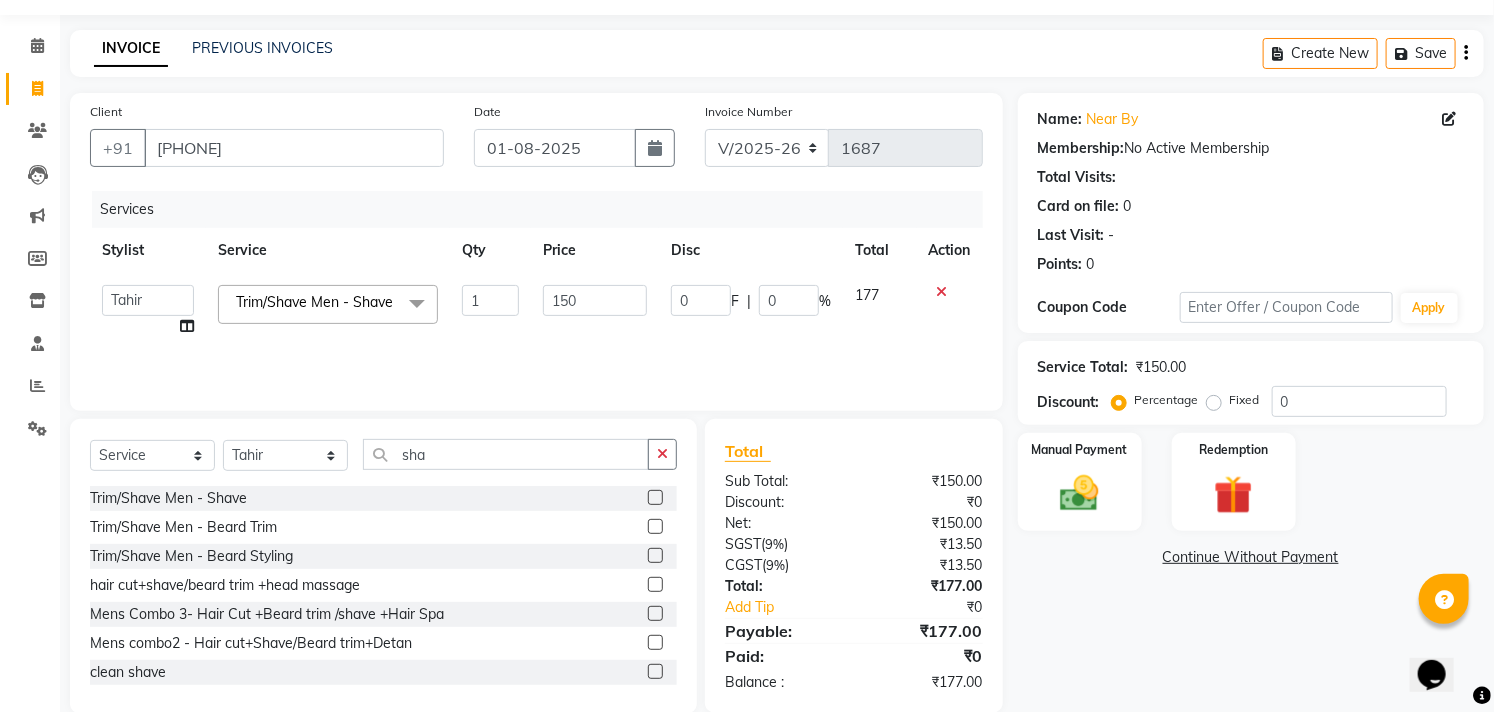 scroll, scrollTop: 88, scrollLeft: 0, axis: vertical 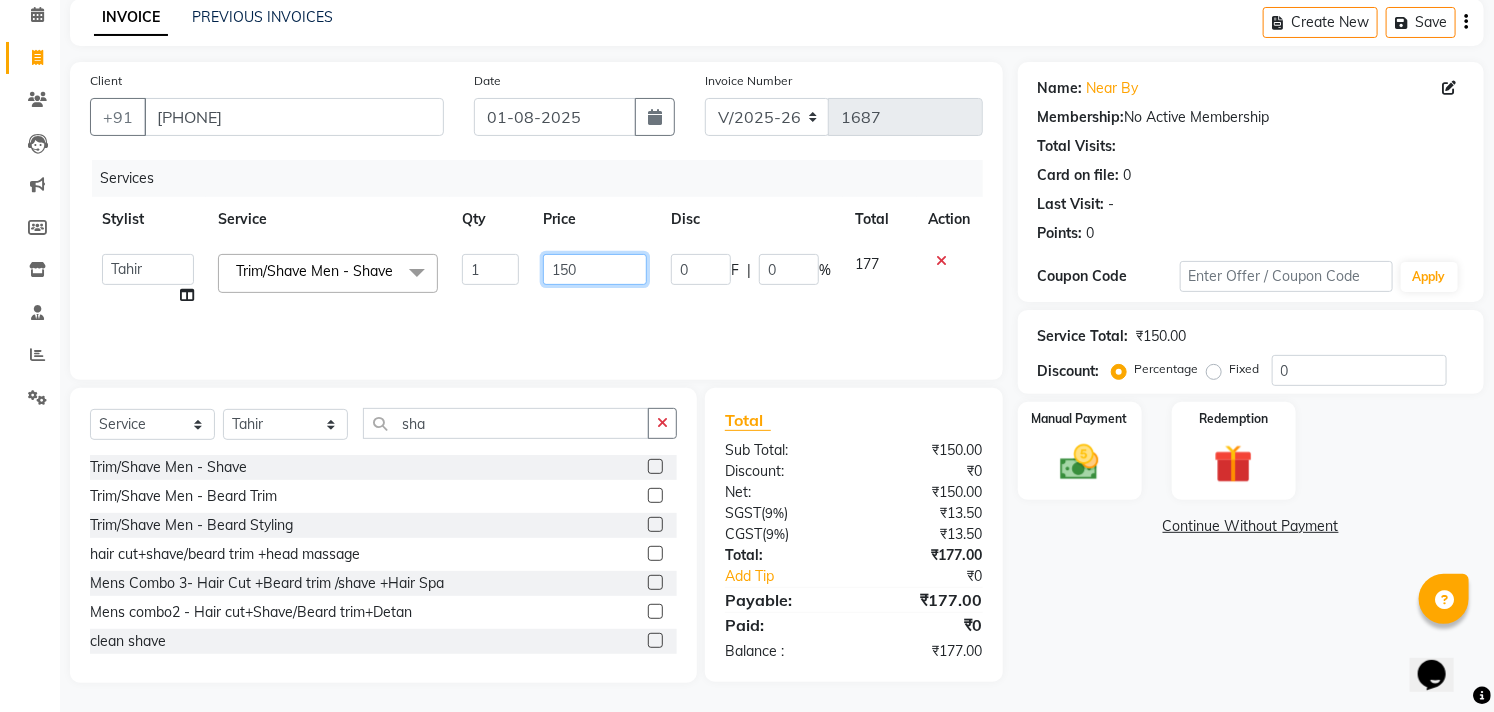 click on "150" 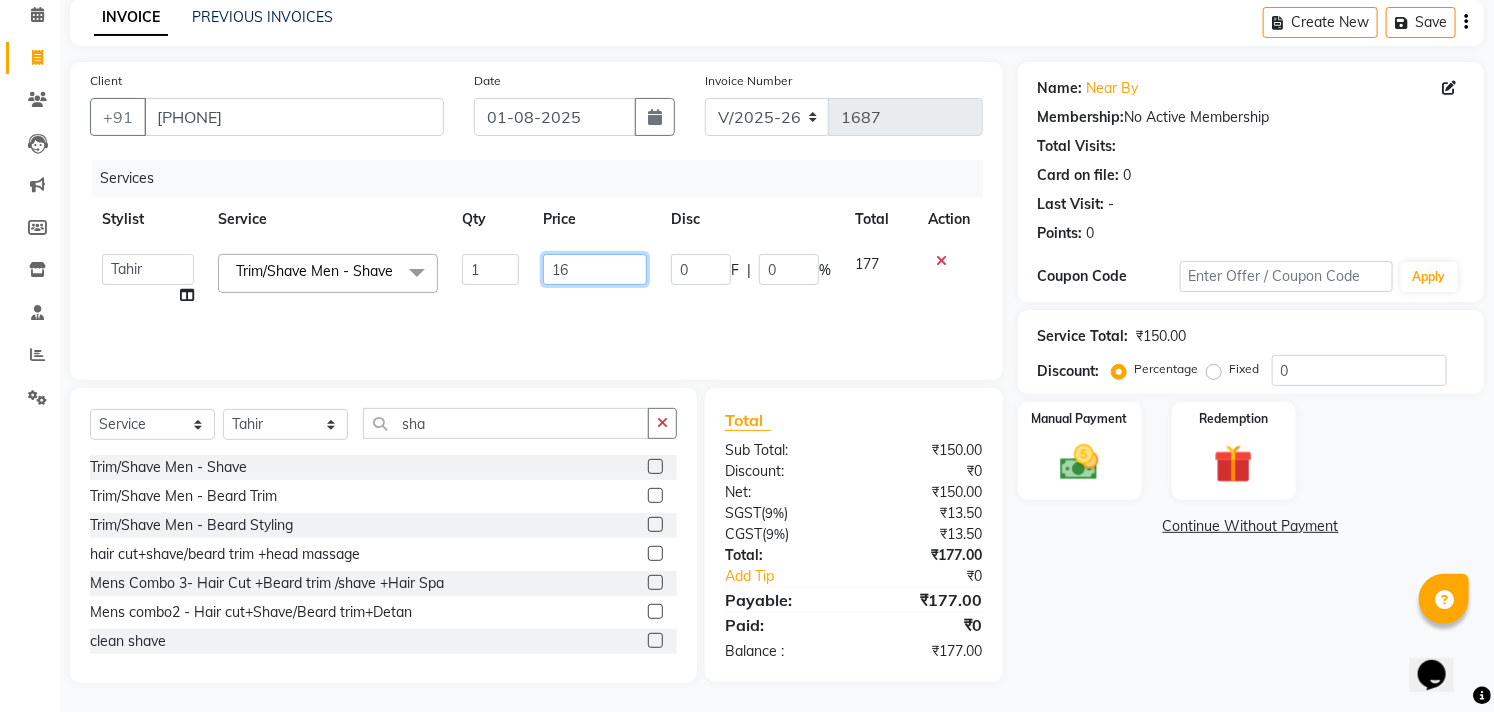 type on "169" 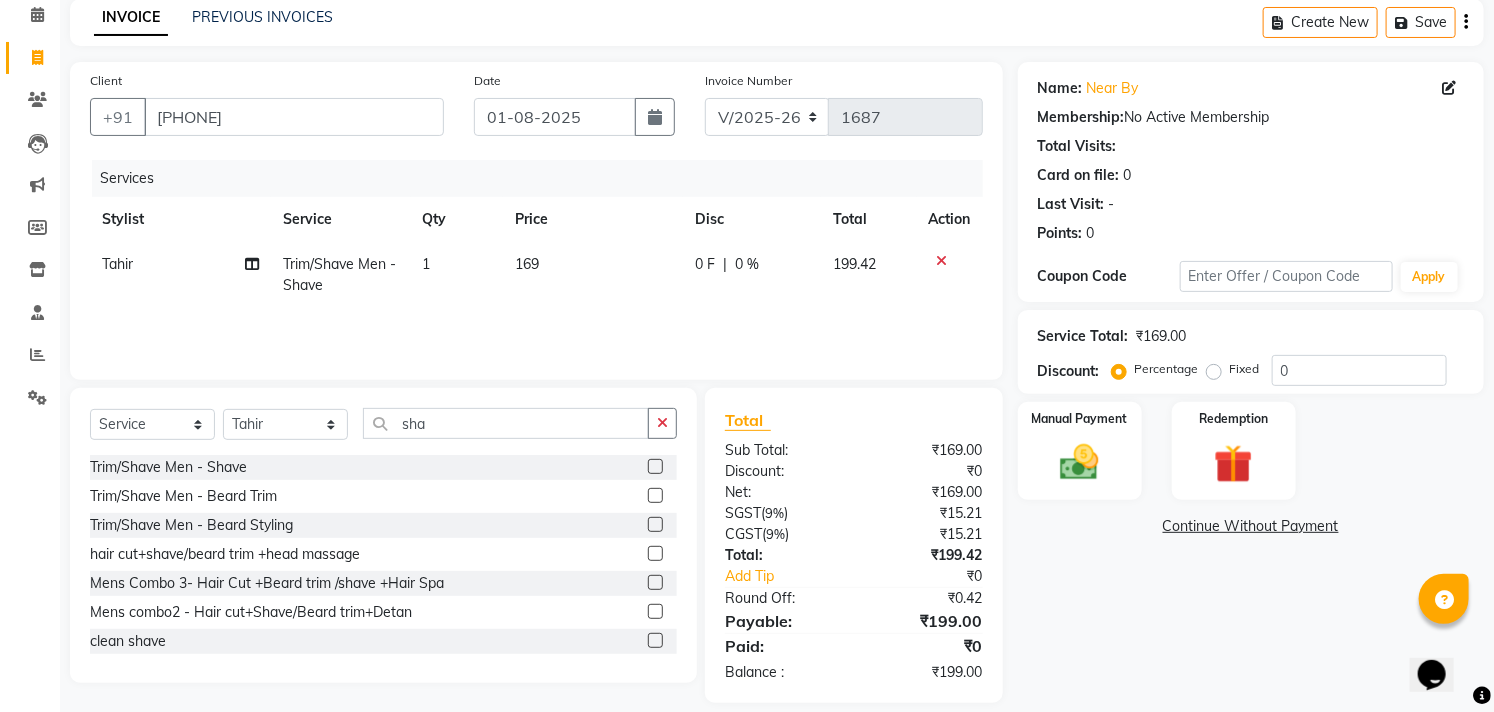 click on "[FIRST] Trim/Shave Men - Shave 1 169 0 F | 0 % 199.42" 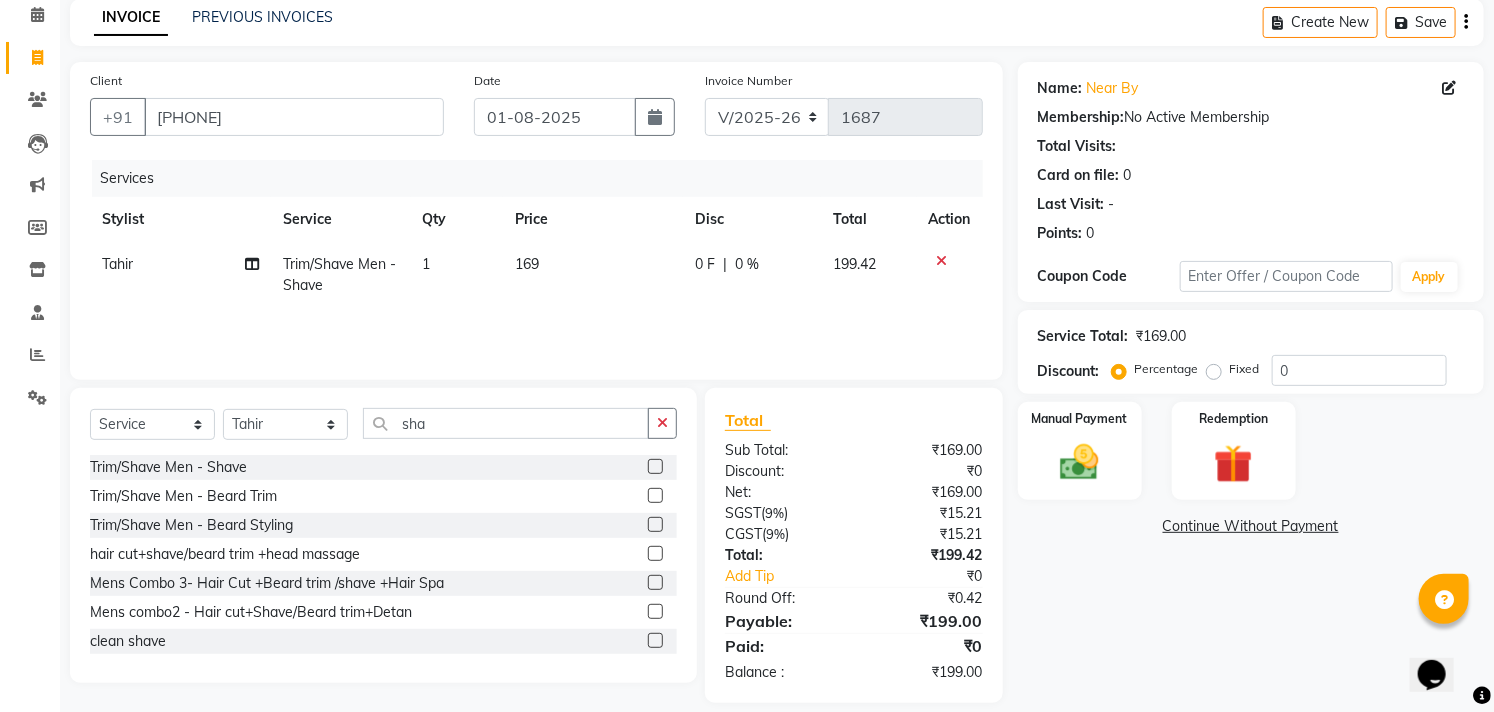 click on "169" 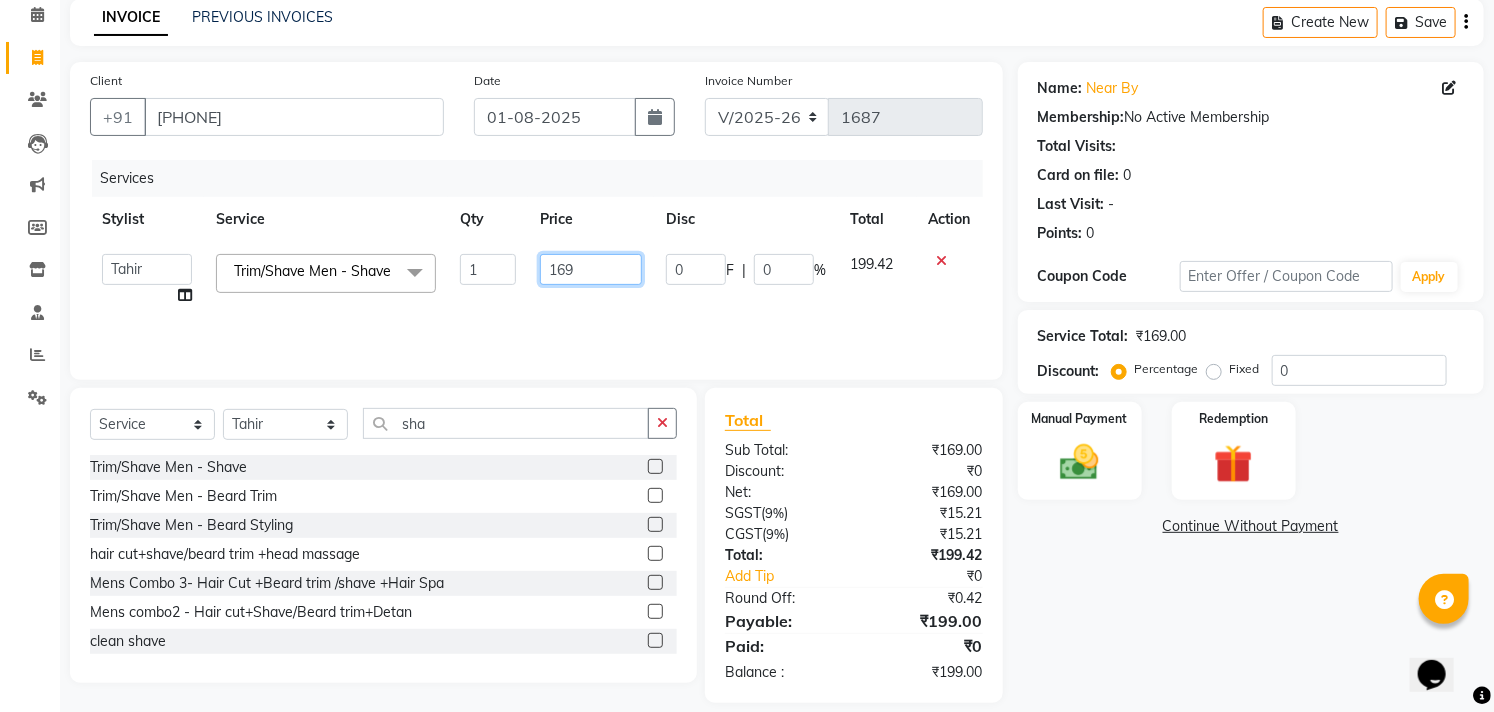 click on "169" 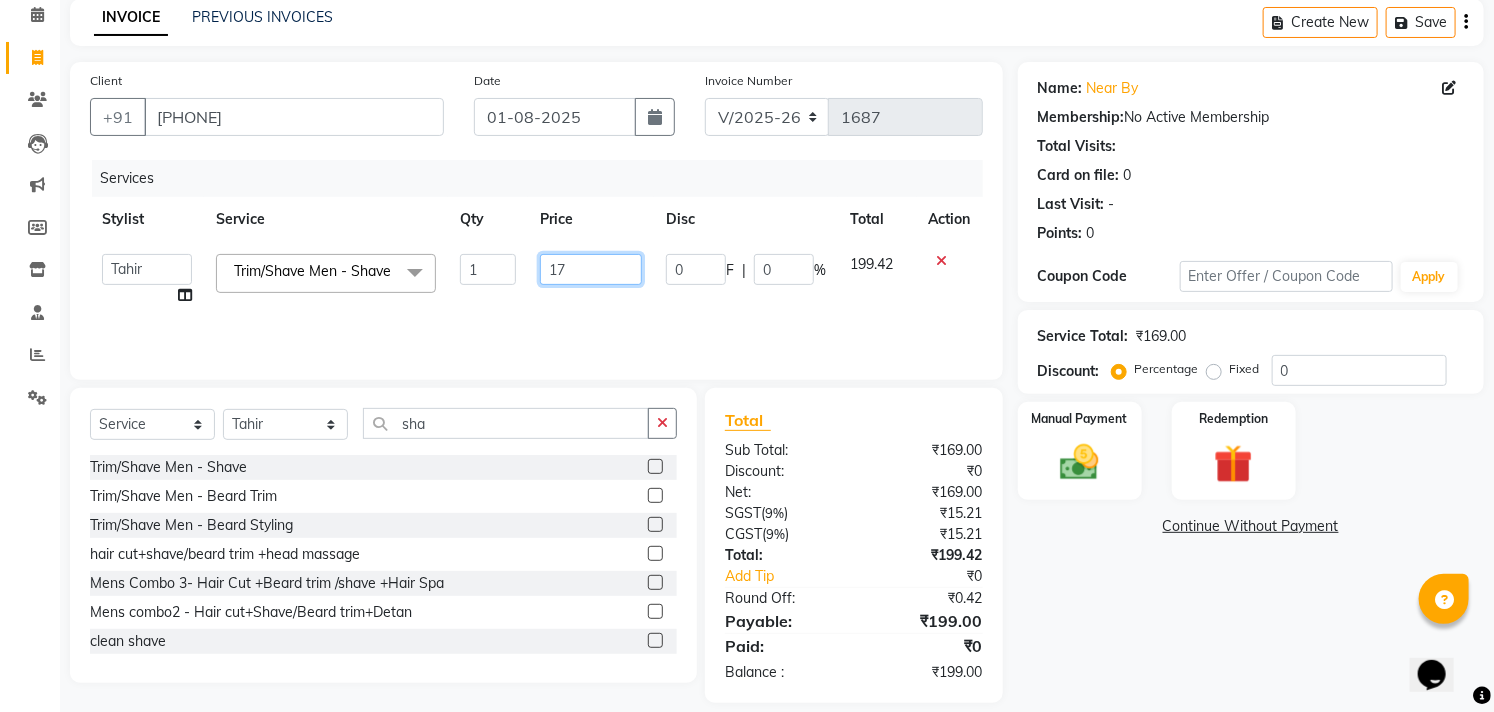 type on "170" 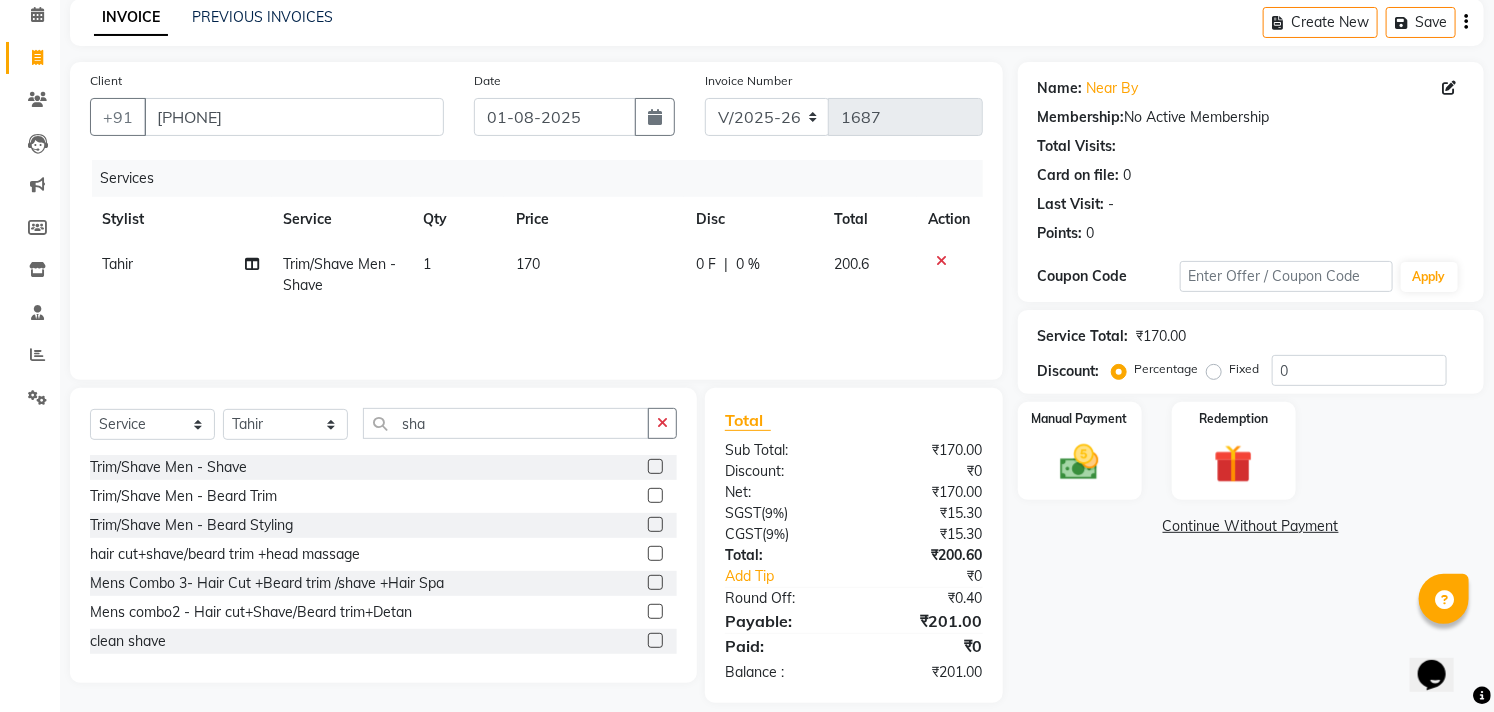 click on "170" 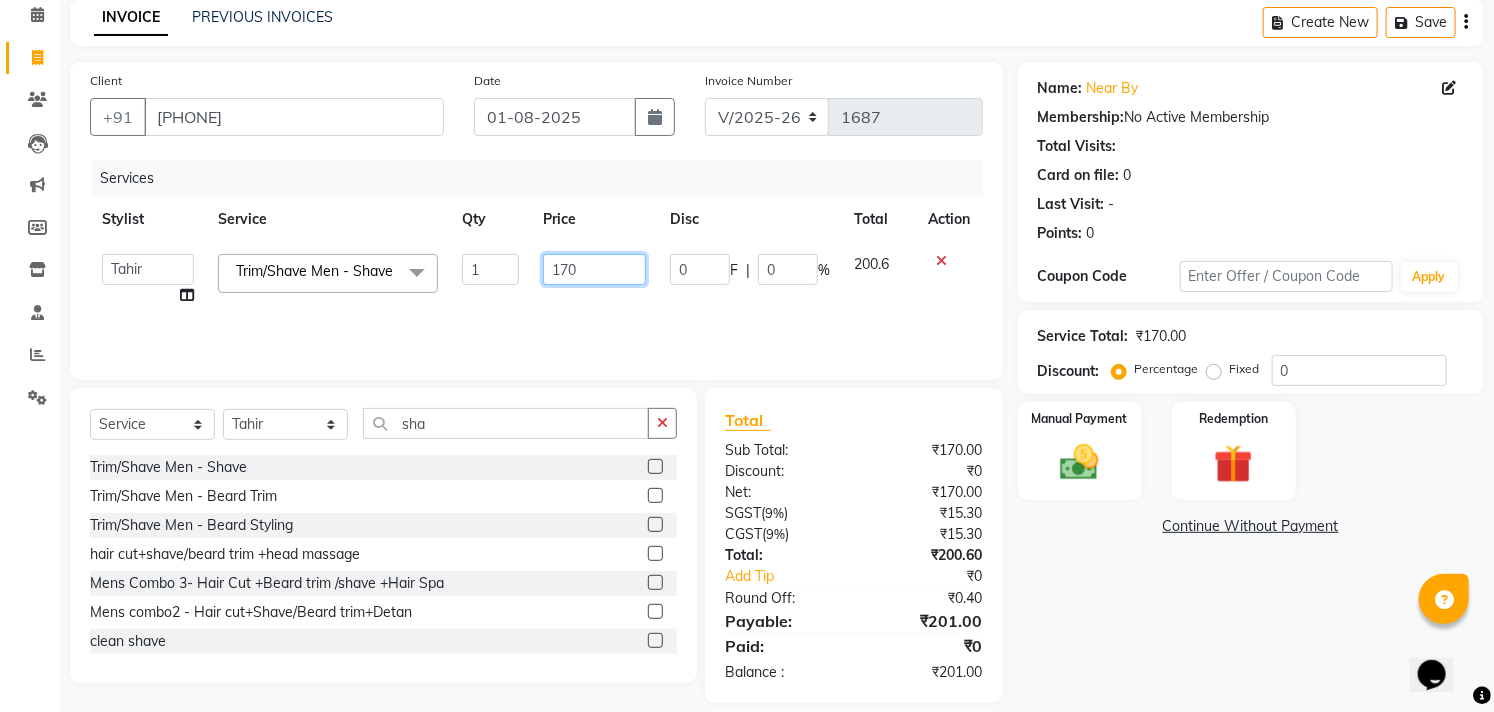 click on "170" 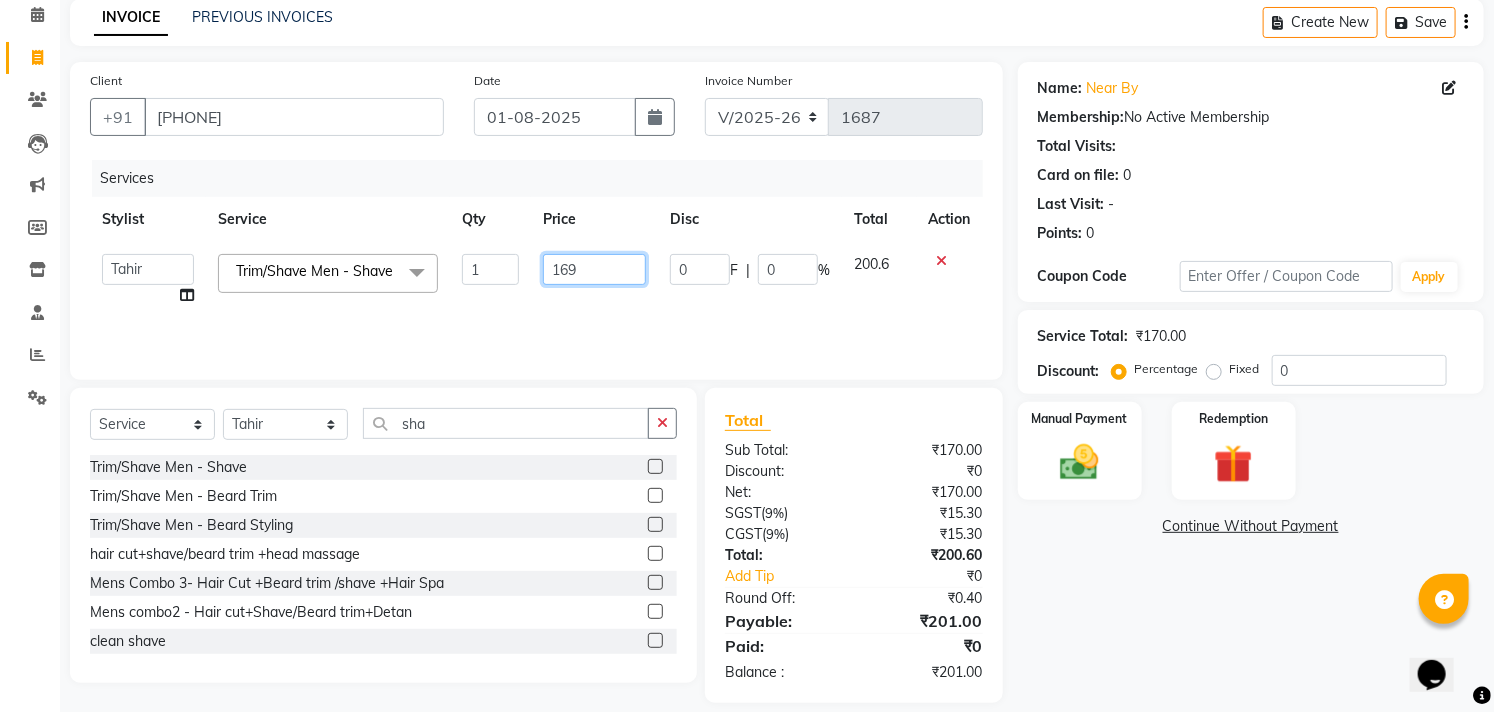 type on "169.5" 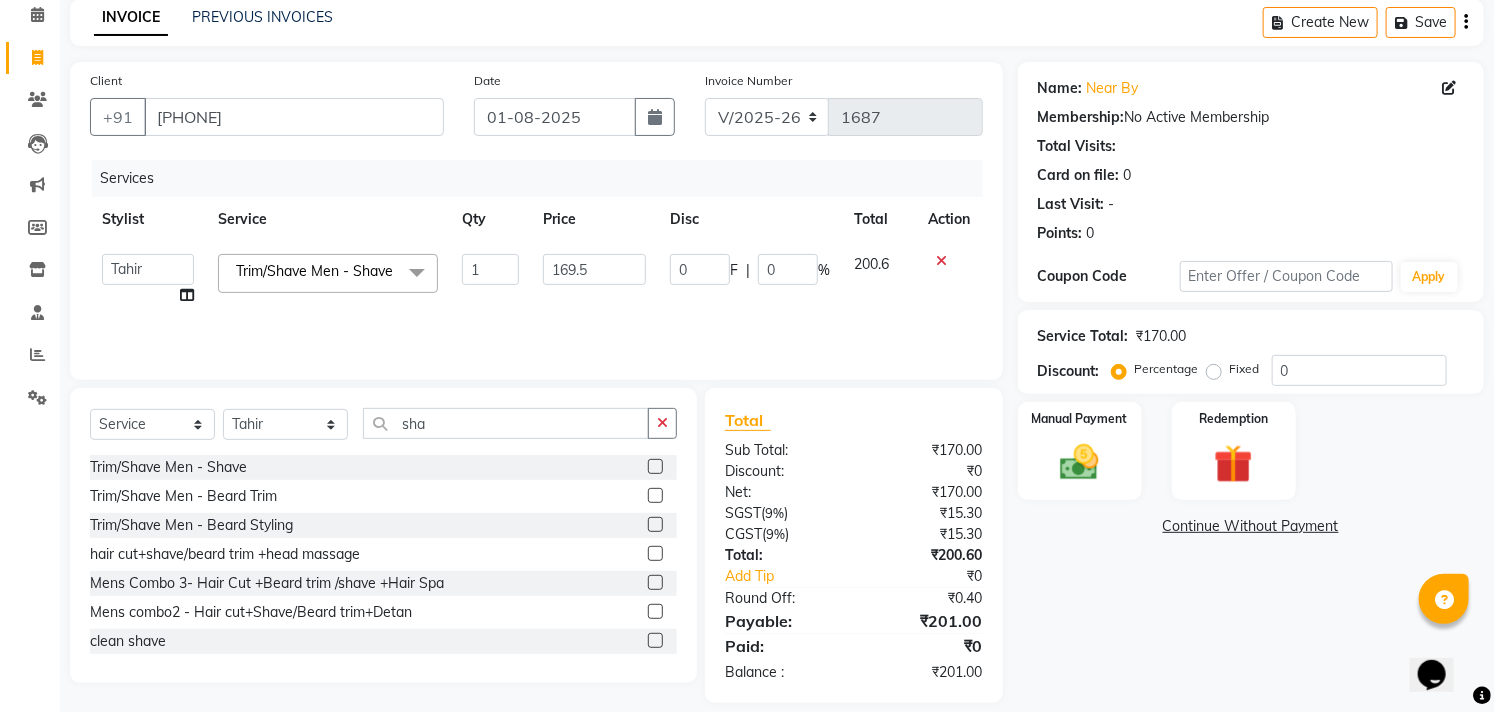click on "Services" 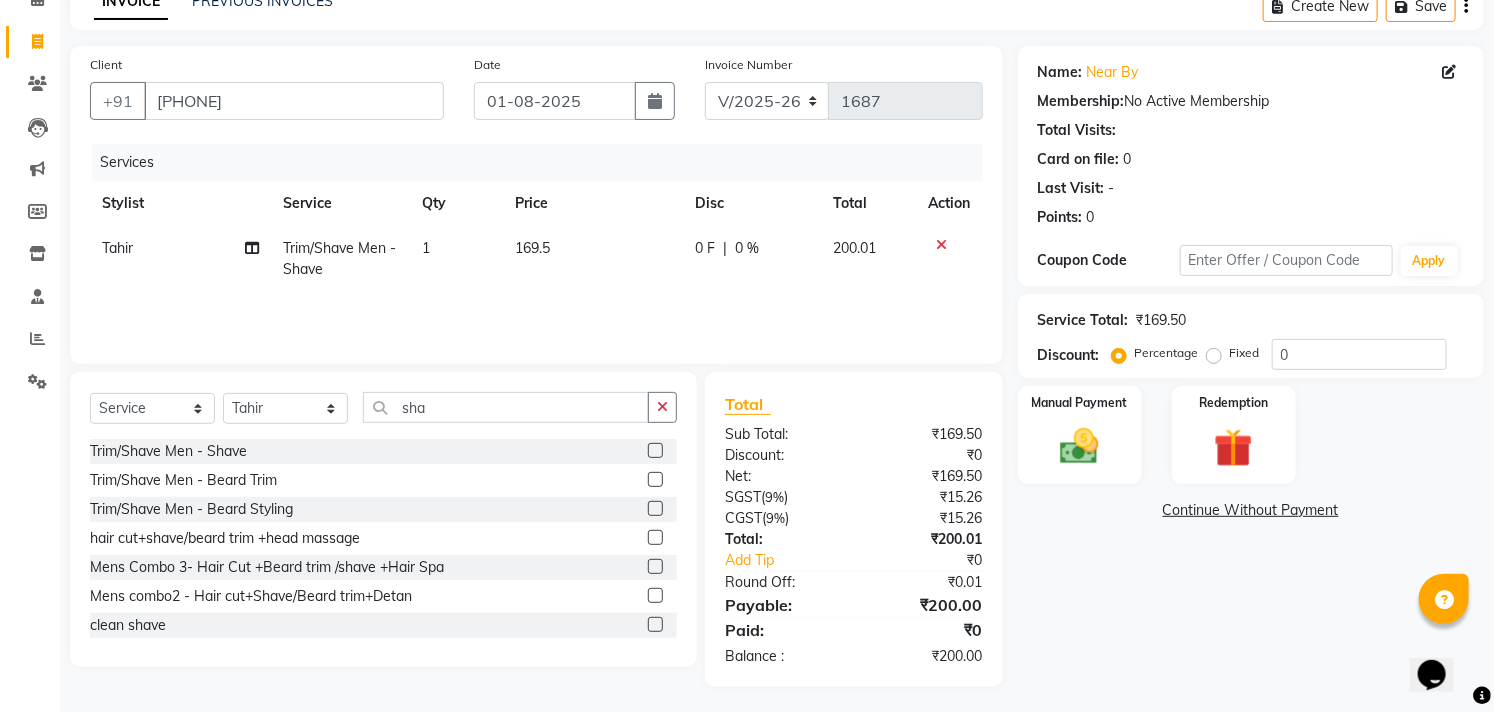 scroll, scrollTop: 108, scrollLeft: 0, axis: vertical 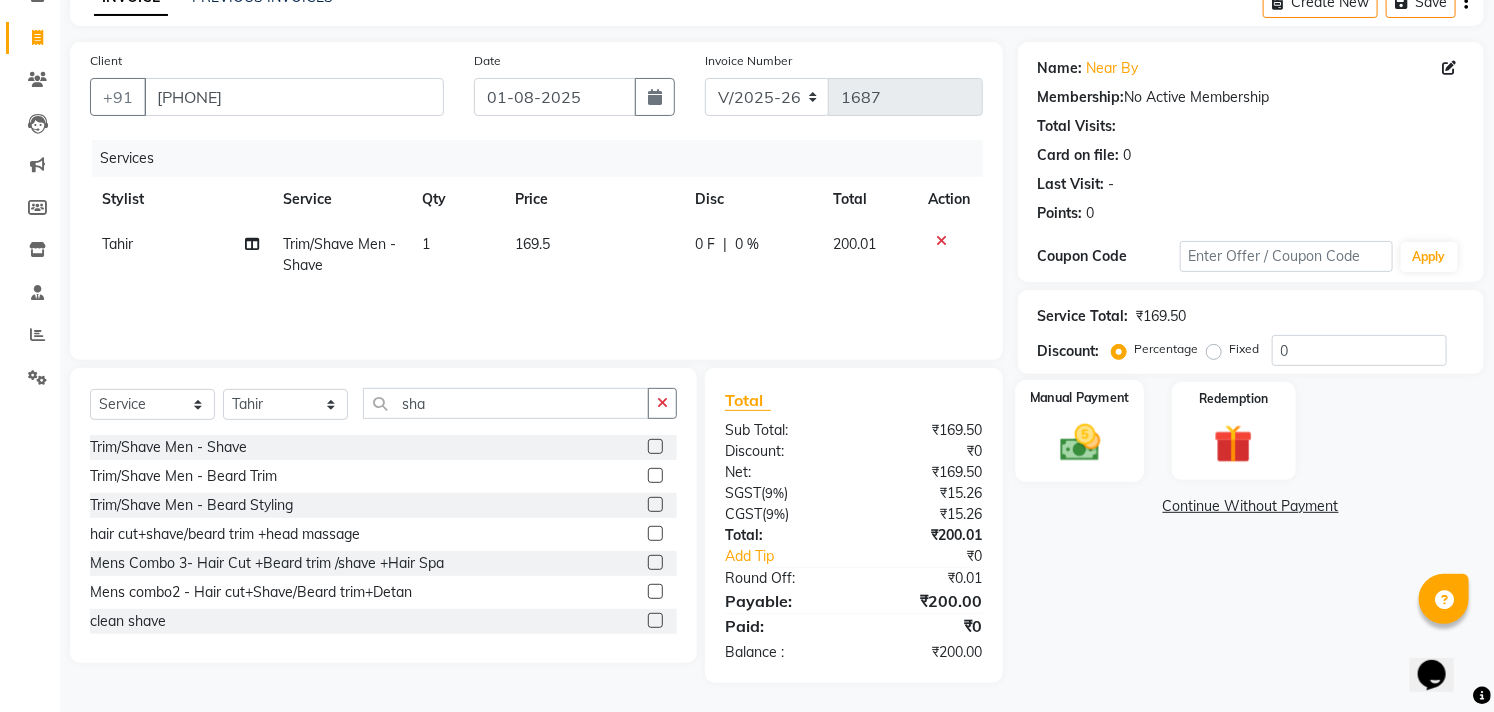 click 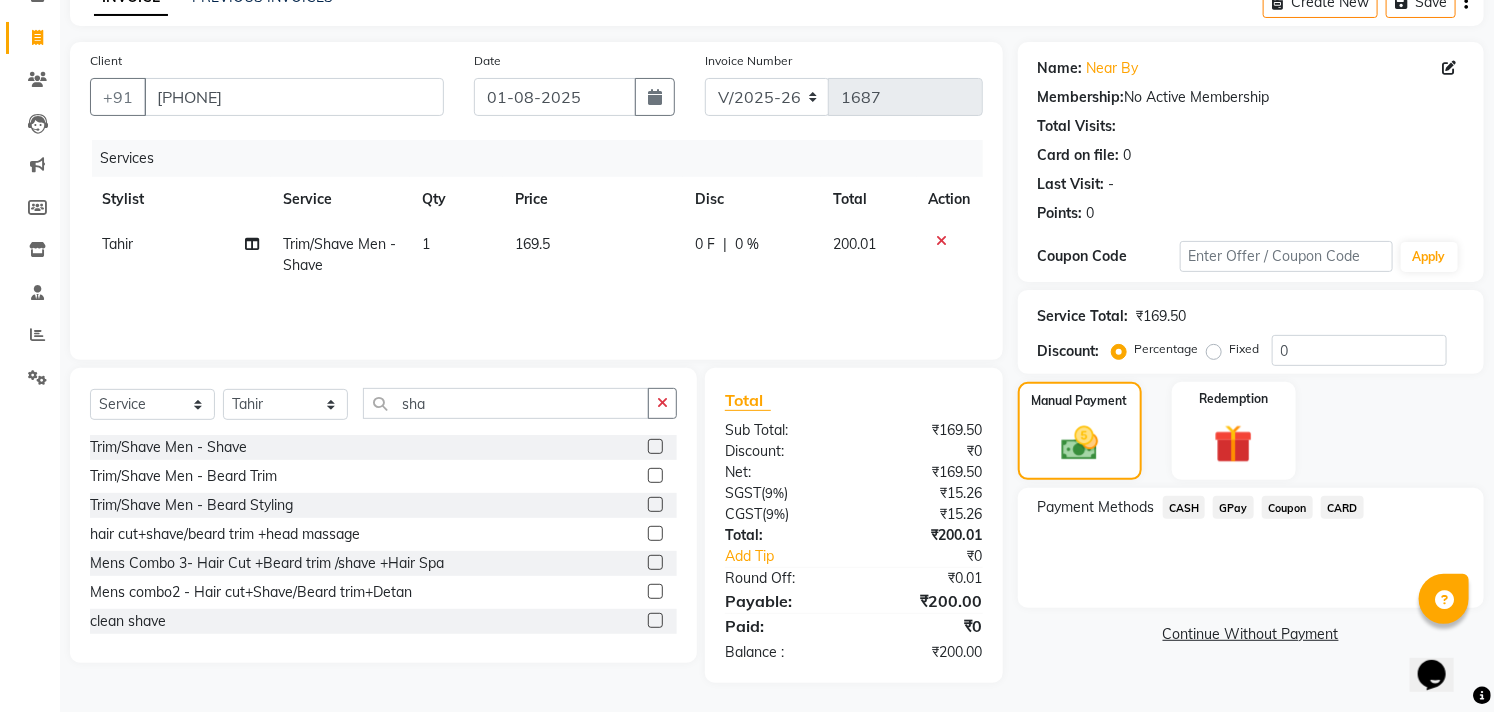 click on "CASH" 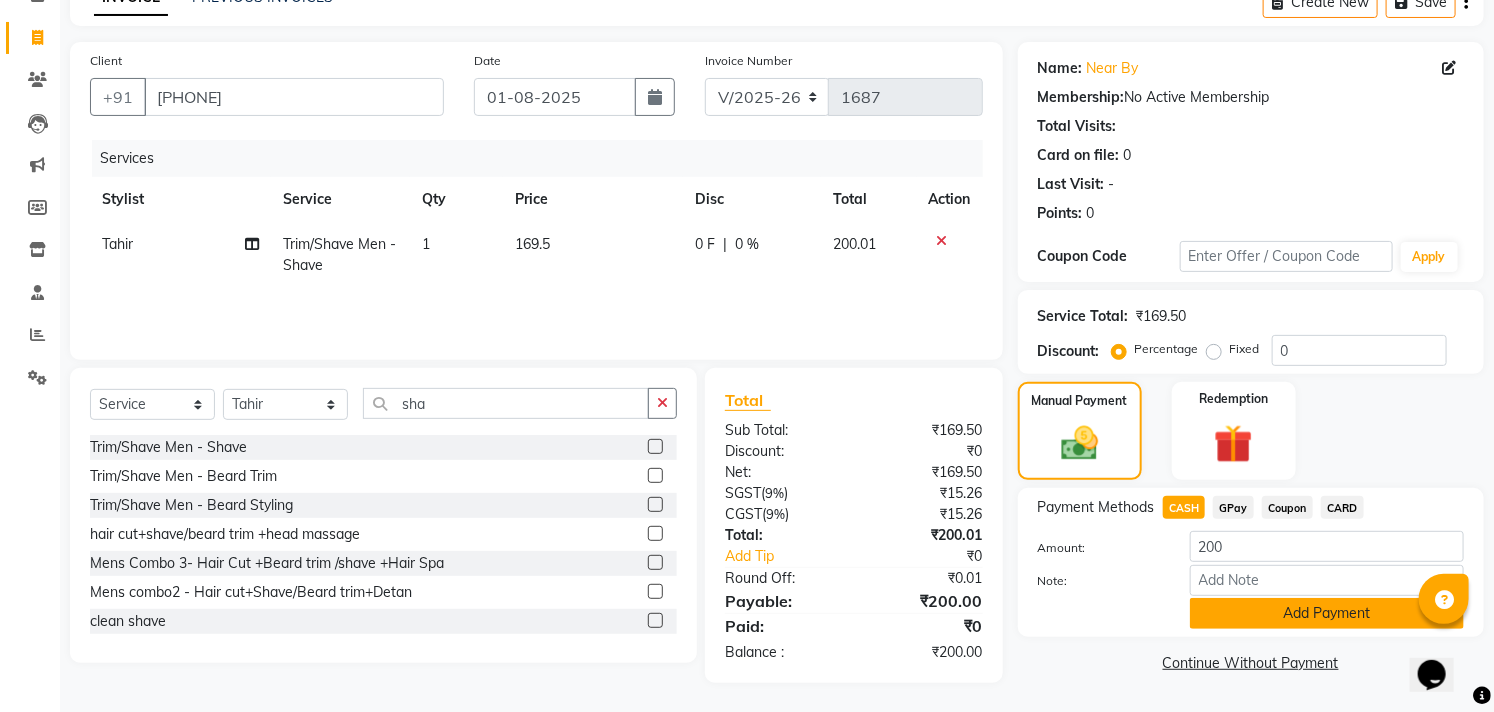 click on "Add Payment" 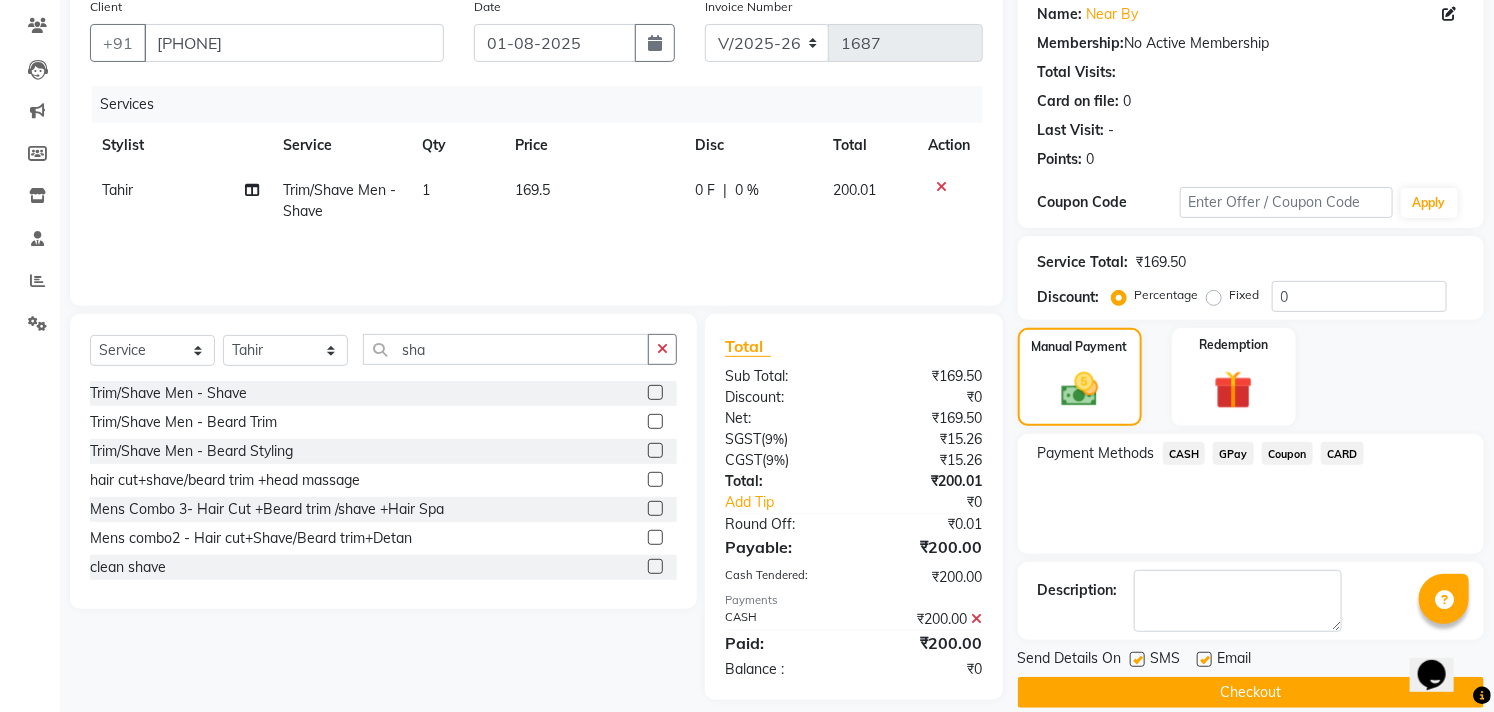 scroll, scrollTop: 187, scrollLeft: 0, axis: vertical 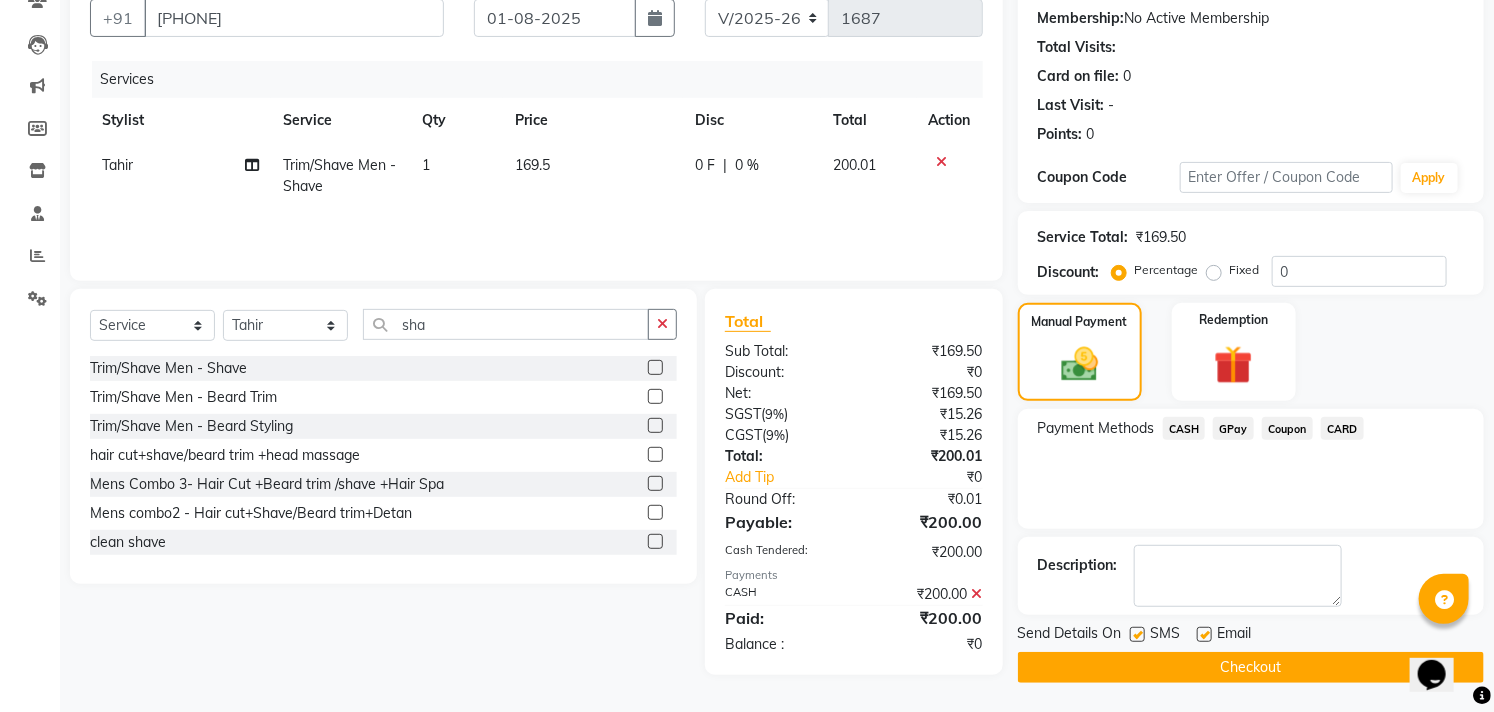 click 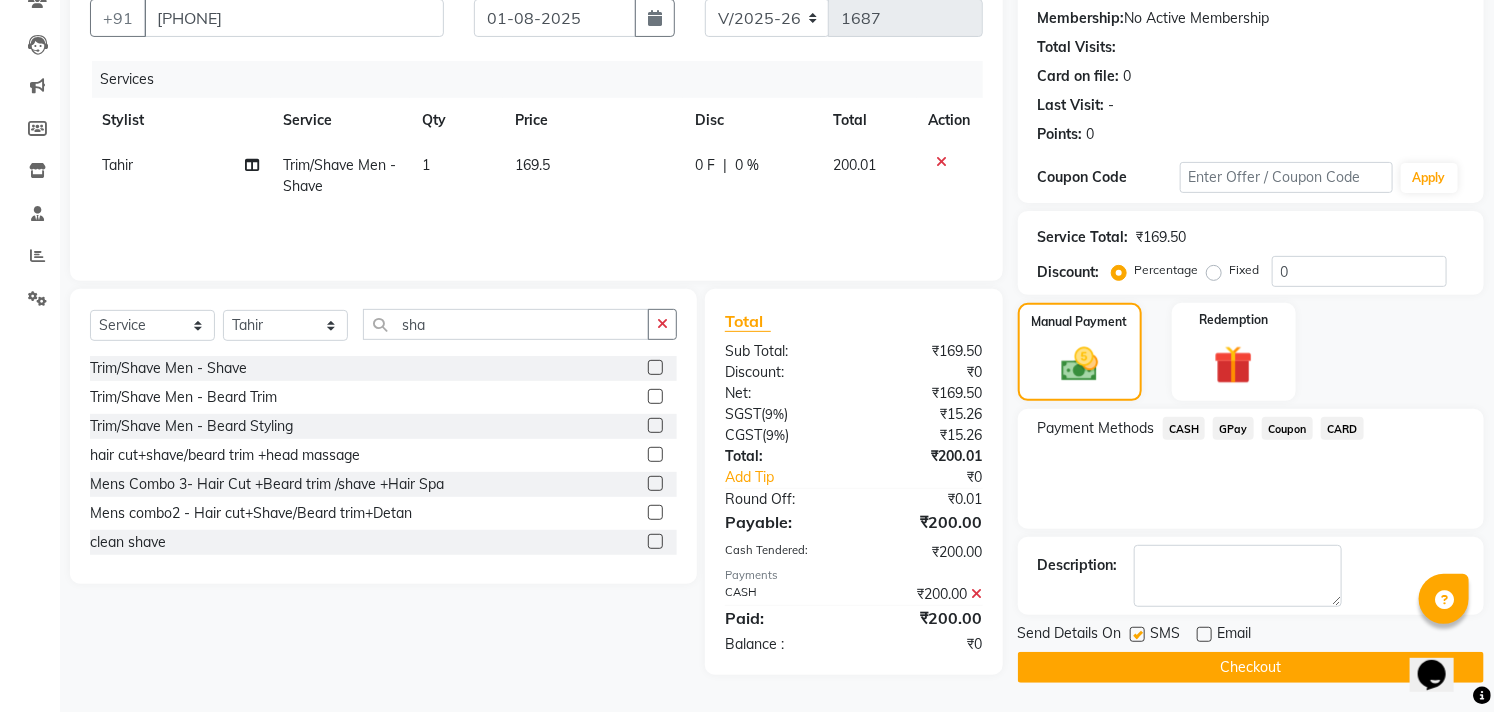 click 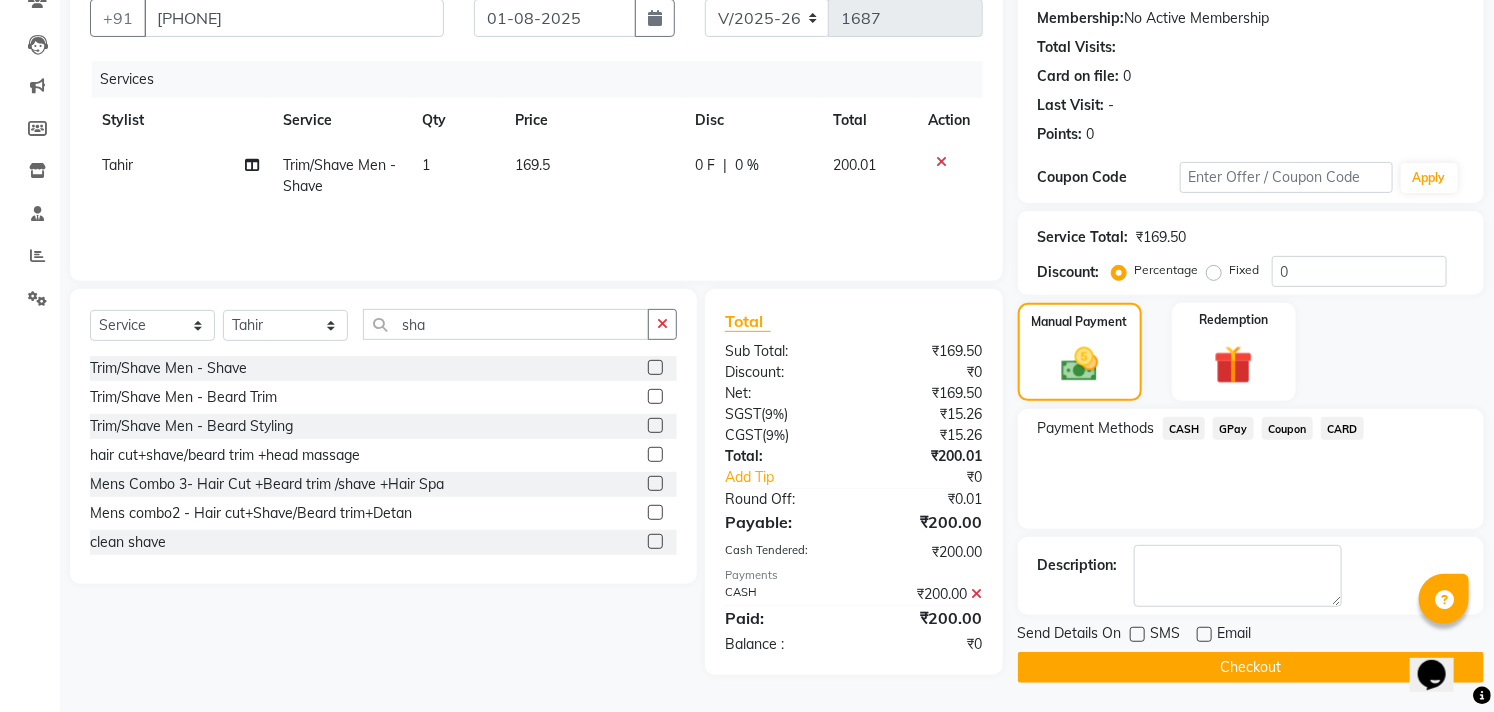 click on "Checkout" 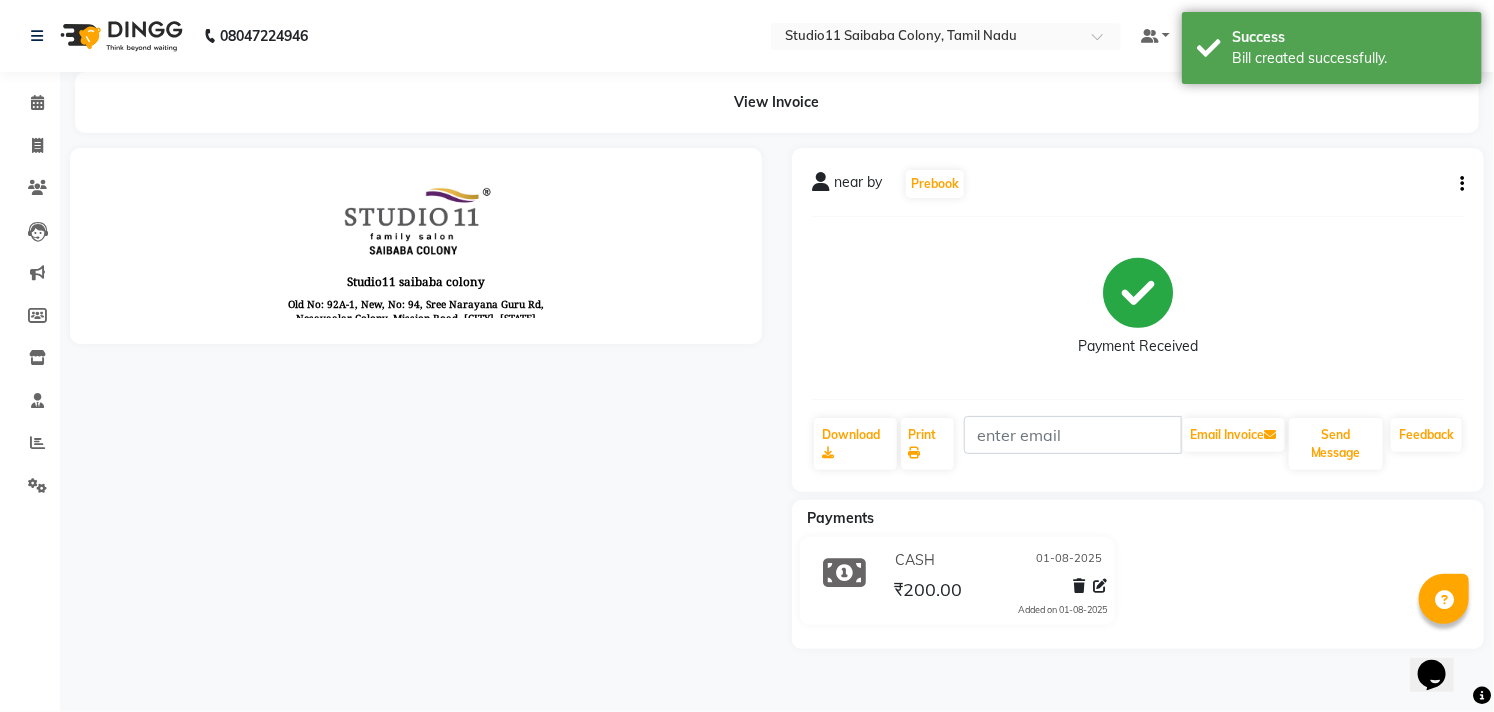 scroll, scrollTop: 0, scrollLeft: 0, axis: both 